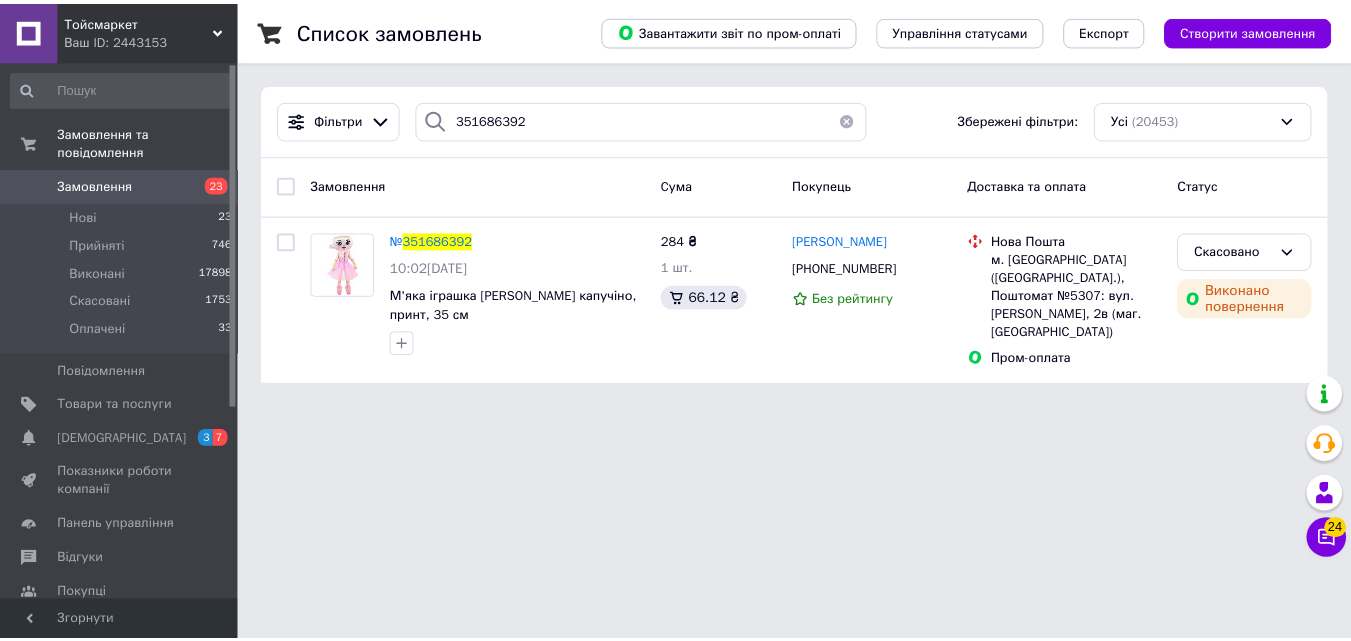 scroll, scrollTop: 0, scrollLeft: 0, axis: both 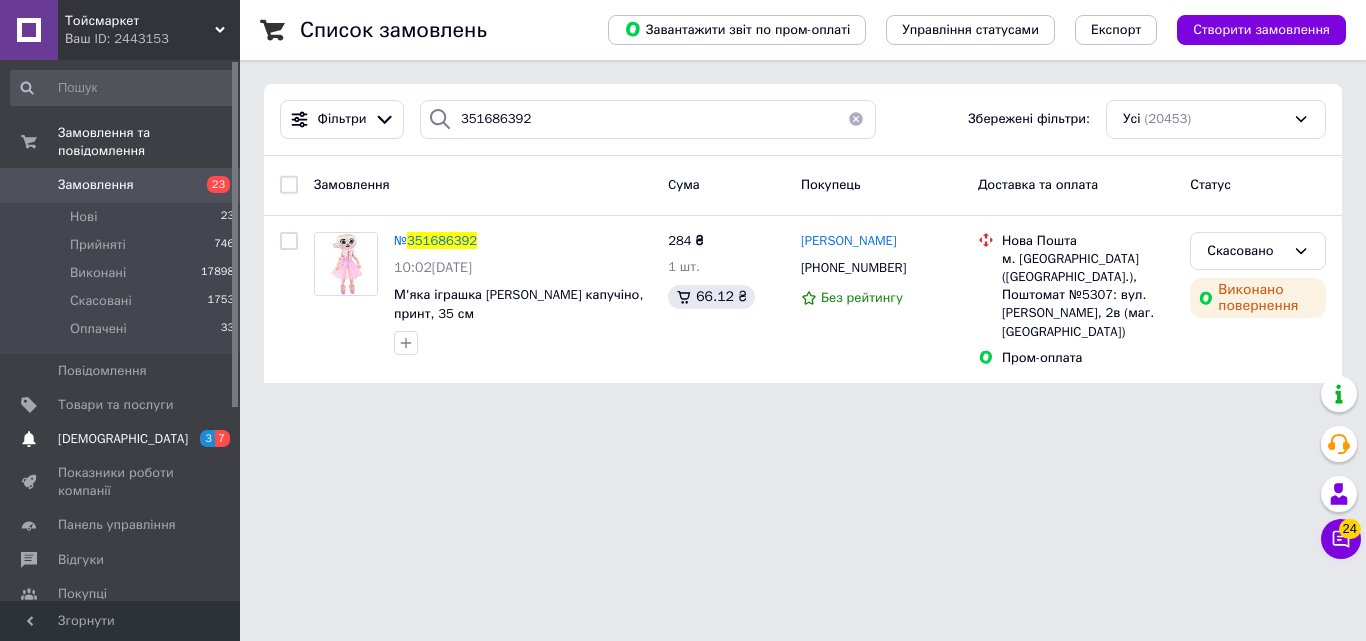 click on "[DEMOGRAPHIC_DATA]" at bounding box center [123, 439] 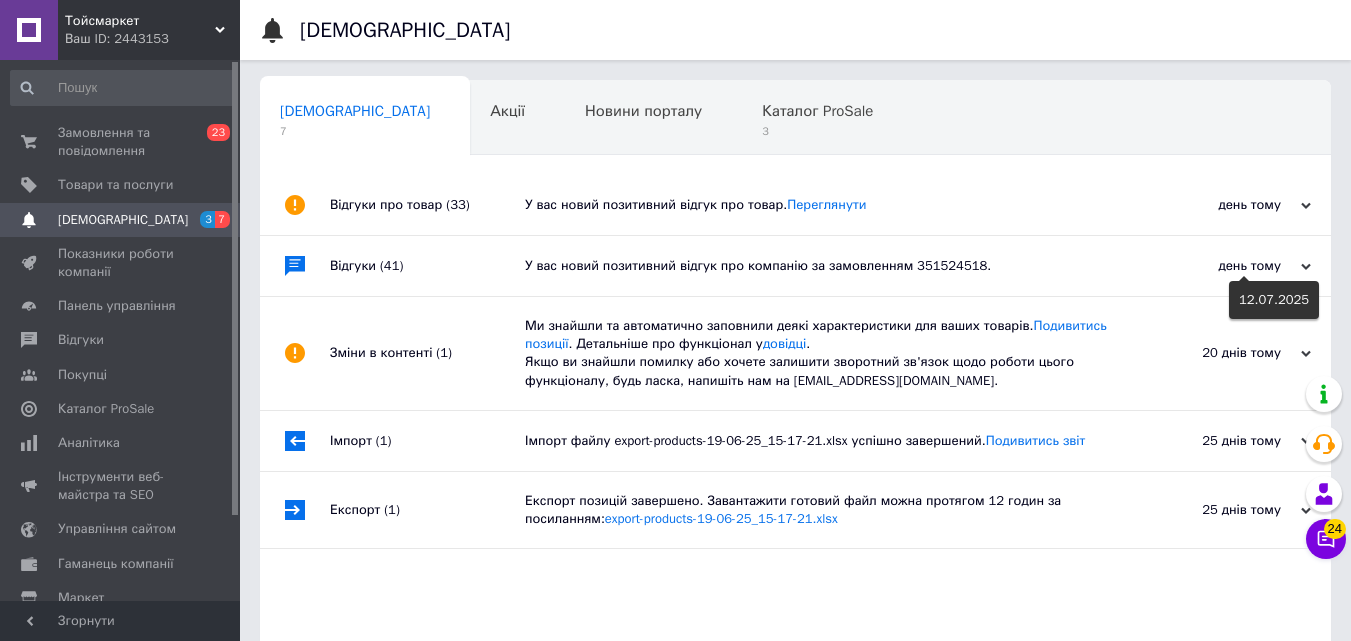 click 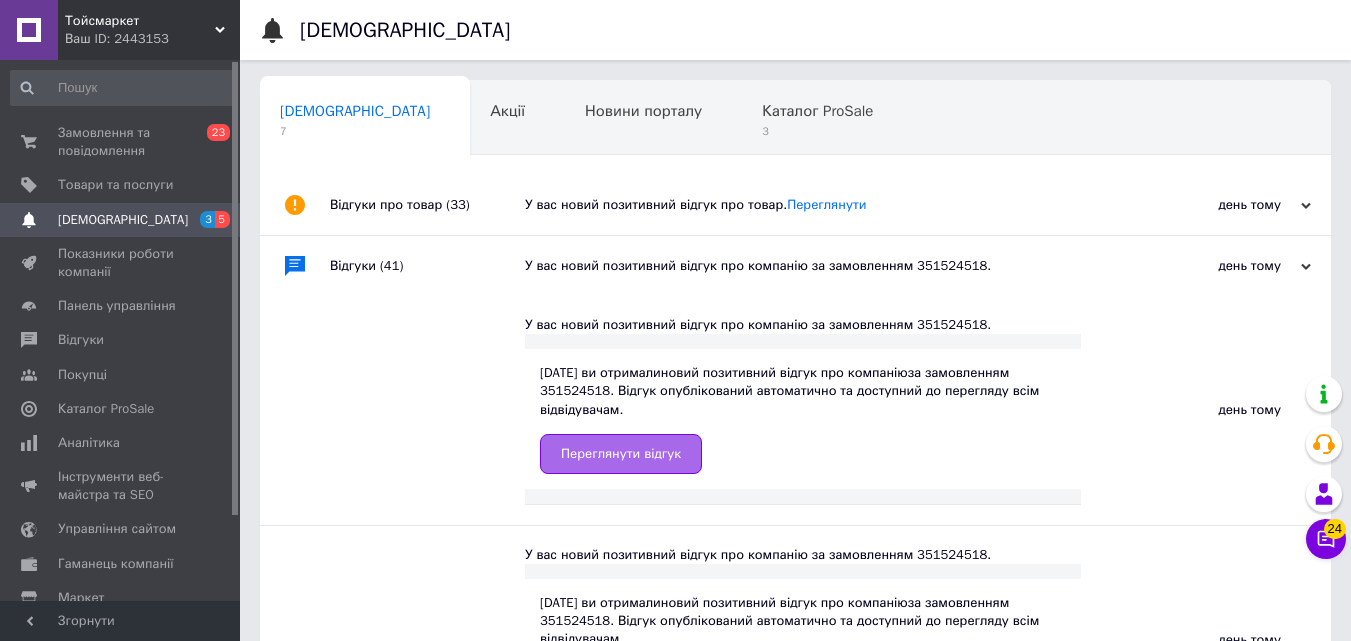 click on "Переглянути відгук" at bounding box center [621, 454] 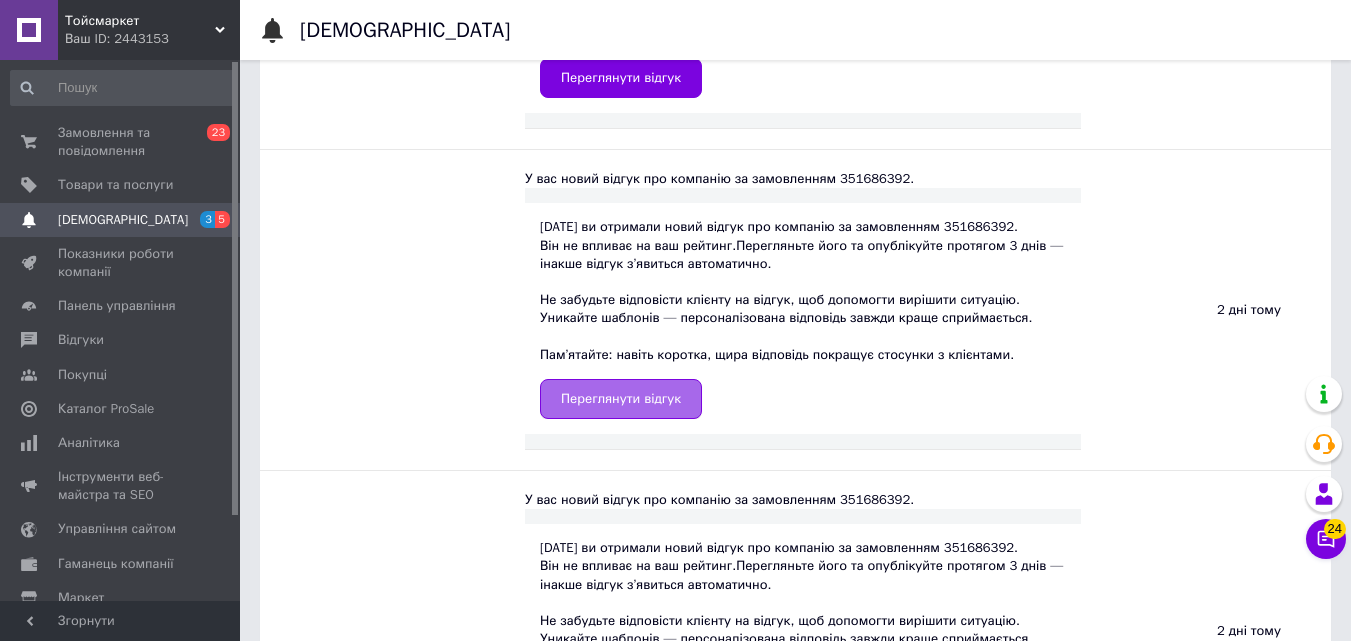 scroll, scrollTop: 800, scrollLeft: 0, axis: vertical 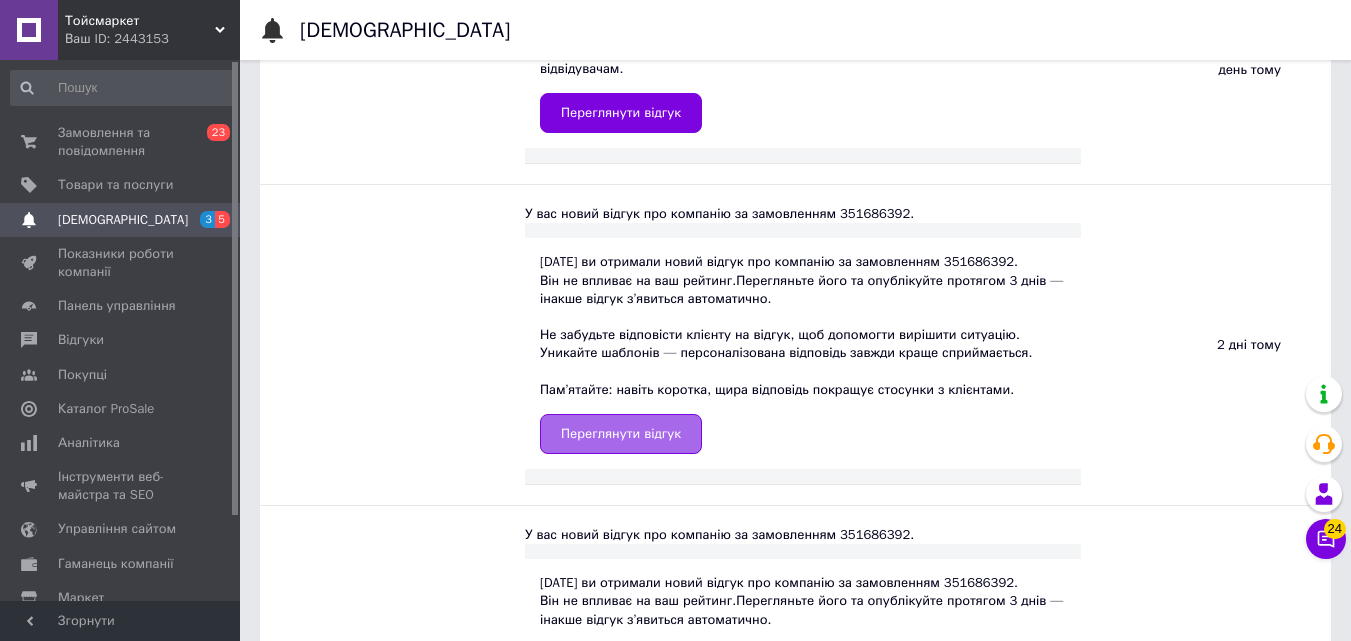 click on "Переглянути відгук" at bounding box center [621, 434] 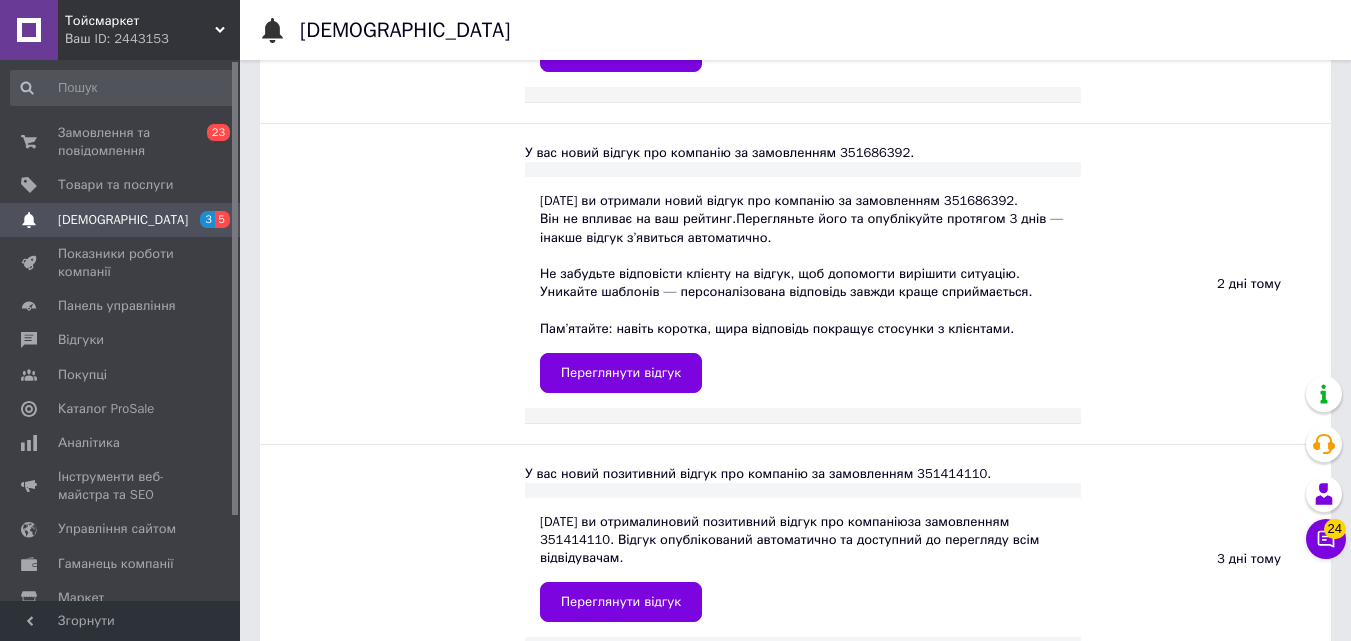 scroll, scrollTop: 2200, scrollLeft: 0, axis: vertical 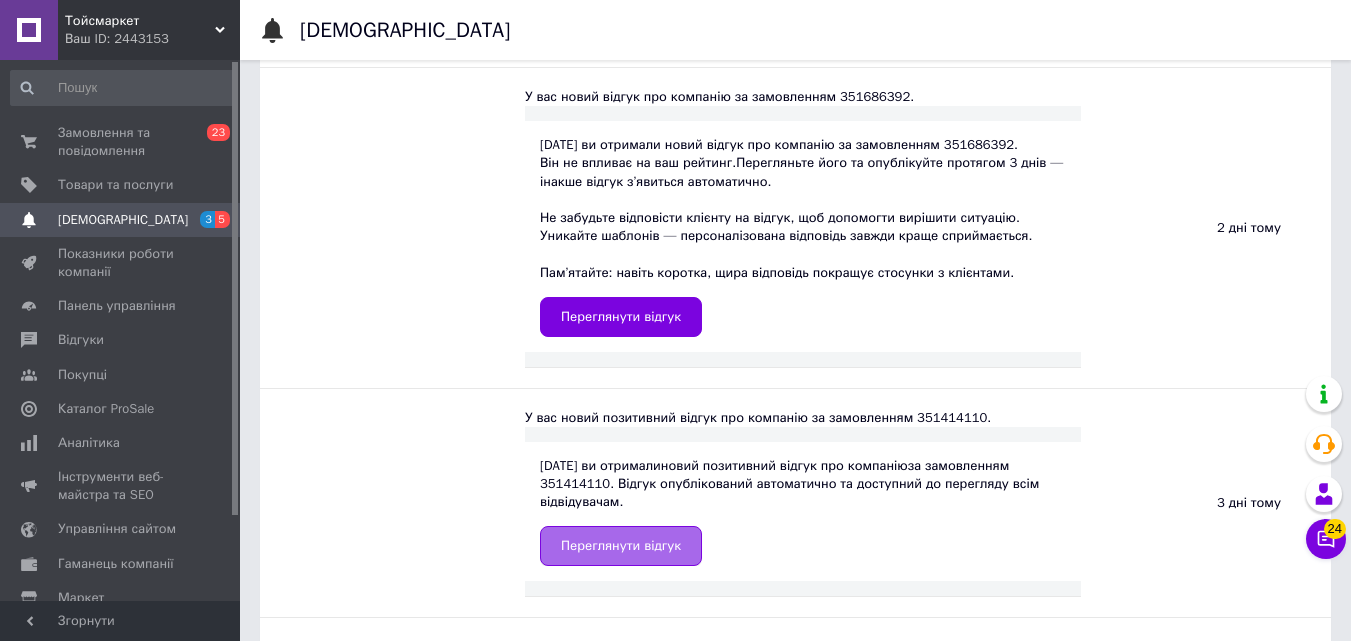 click on "Переглянути відгук" at bounding box center (621, 546) 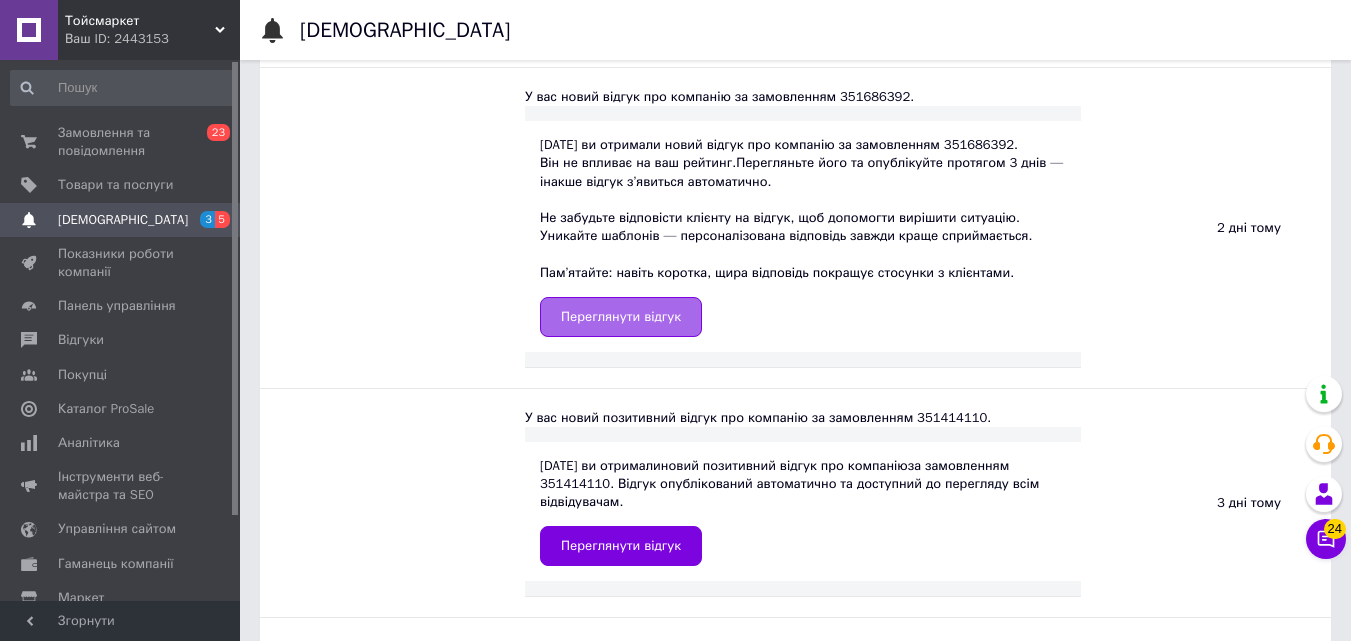 click on "Переглянути відгук" at bounding box center [621, 317] 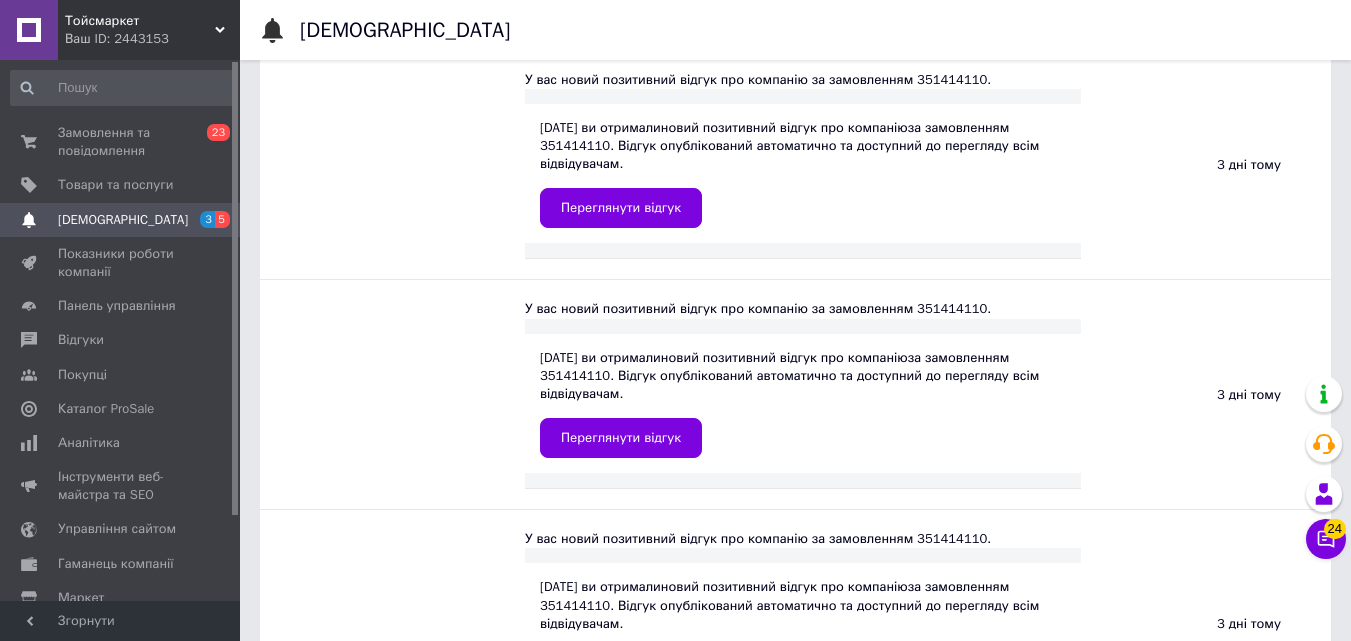 scroll, scrollTop: 2600, scrollLeft: 0, axis: vertical 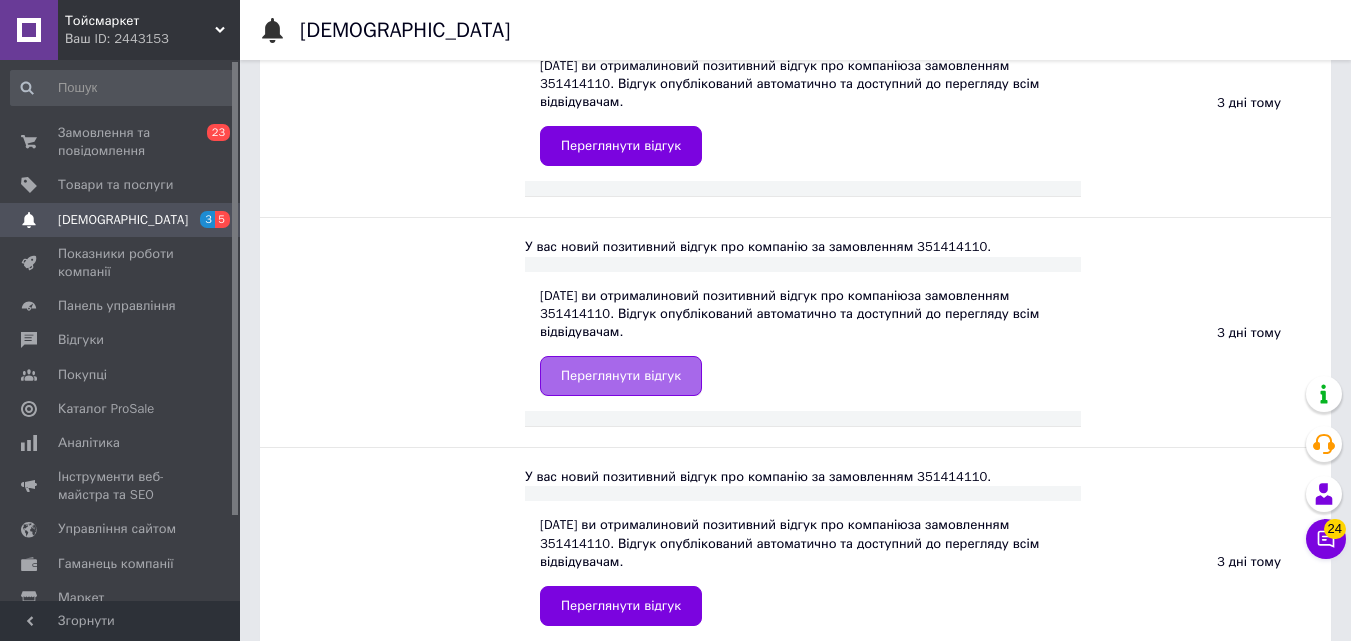 click on "Переглянути відгук" at bounding box center [621, 376] 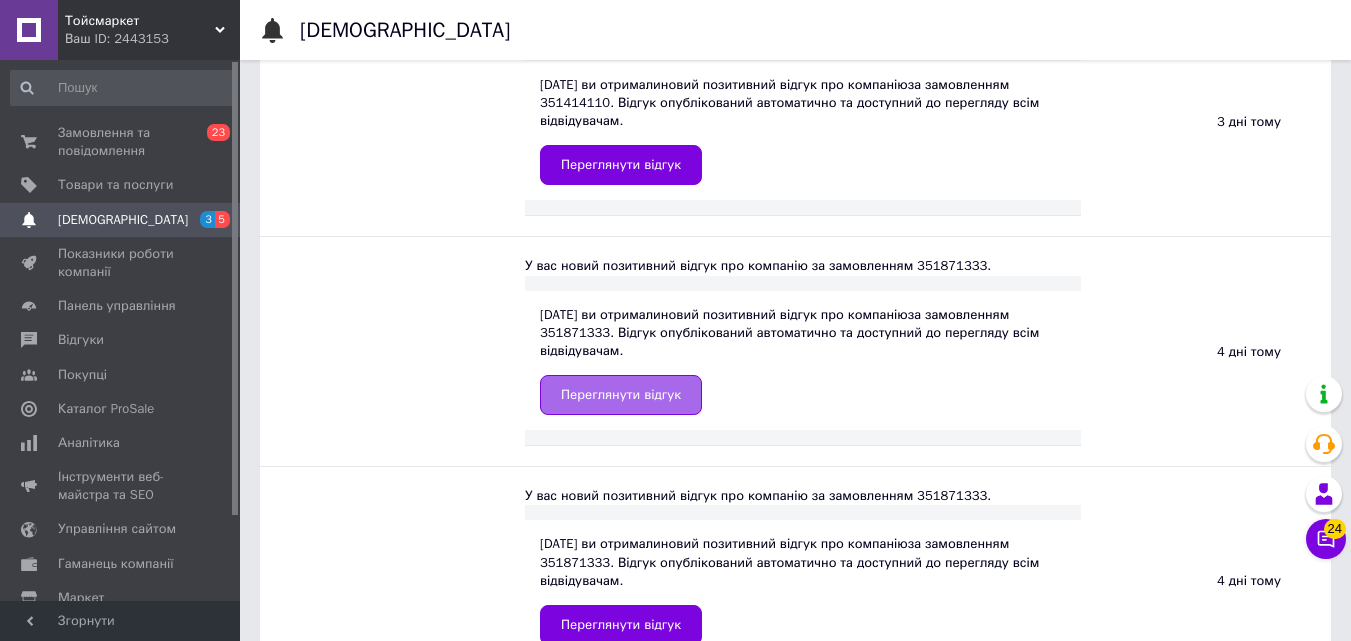 scroll, scrollTop: 3400, scrollLeft: 0, axis: vertical 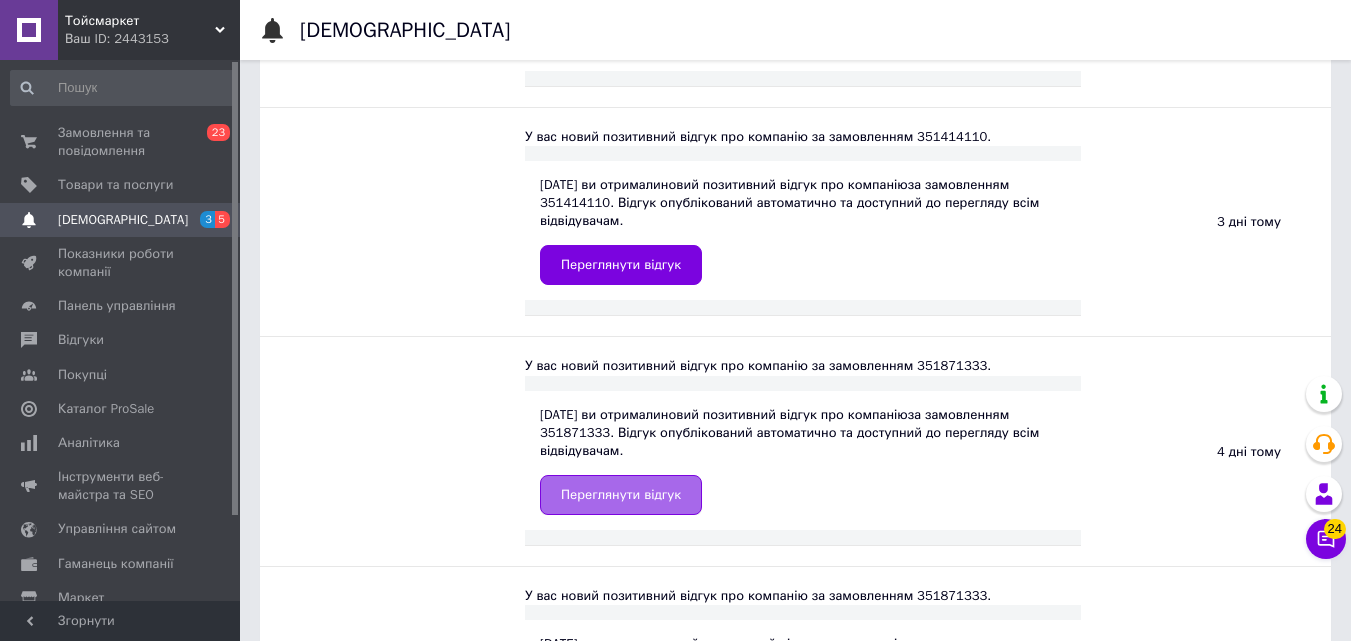 click on "Переглянути відгук" at bounding box center [621, 495] 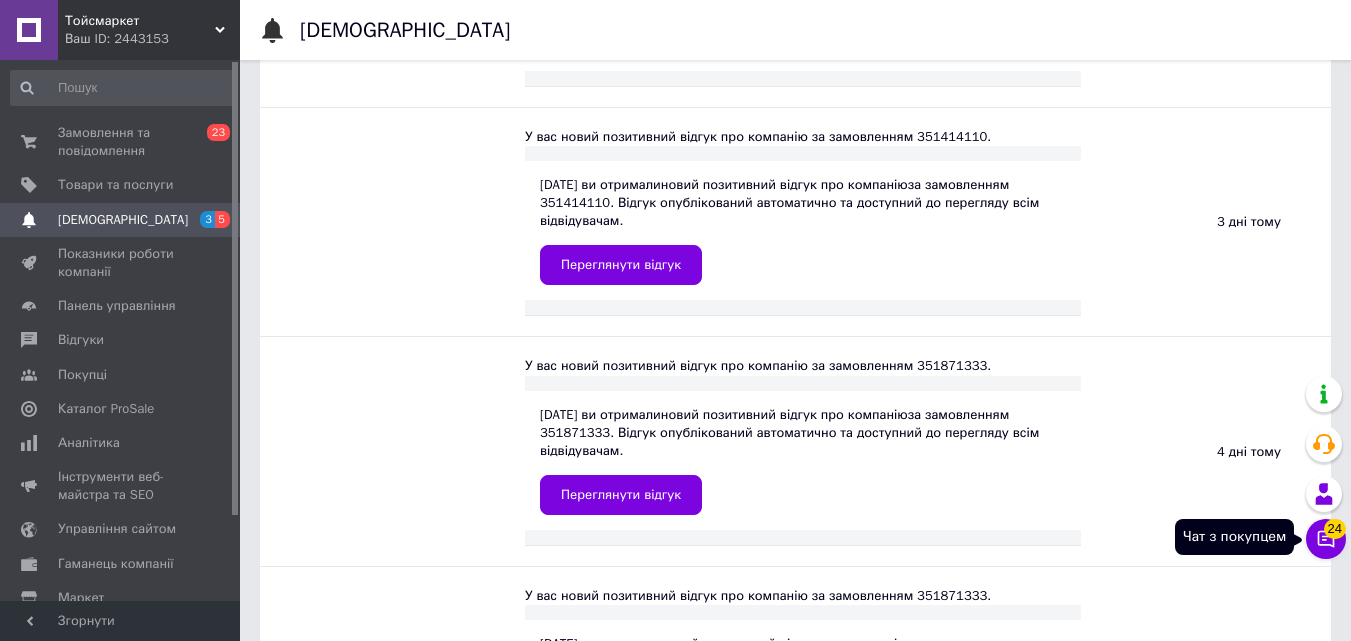 click on "24" at bounding box center (1335, 529) 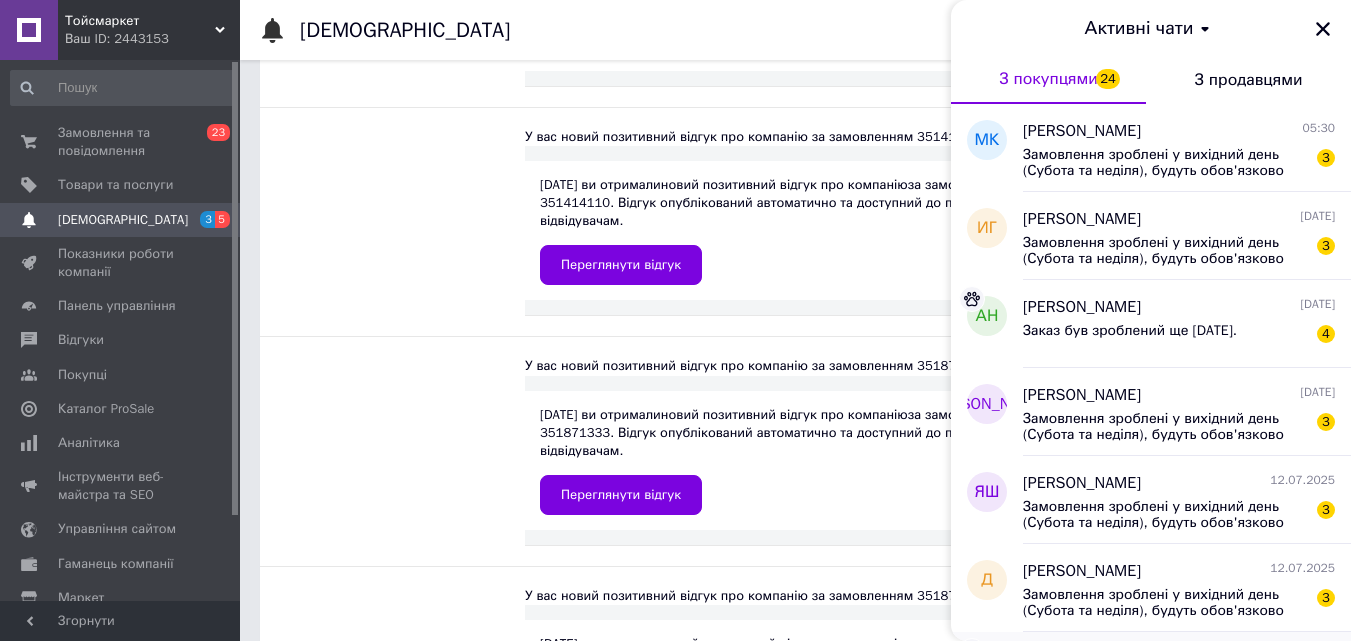 scroll, scrollTop: 500, scrollLeft: 0, axis: vertical 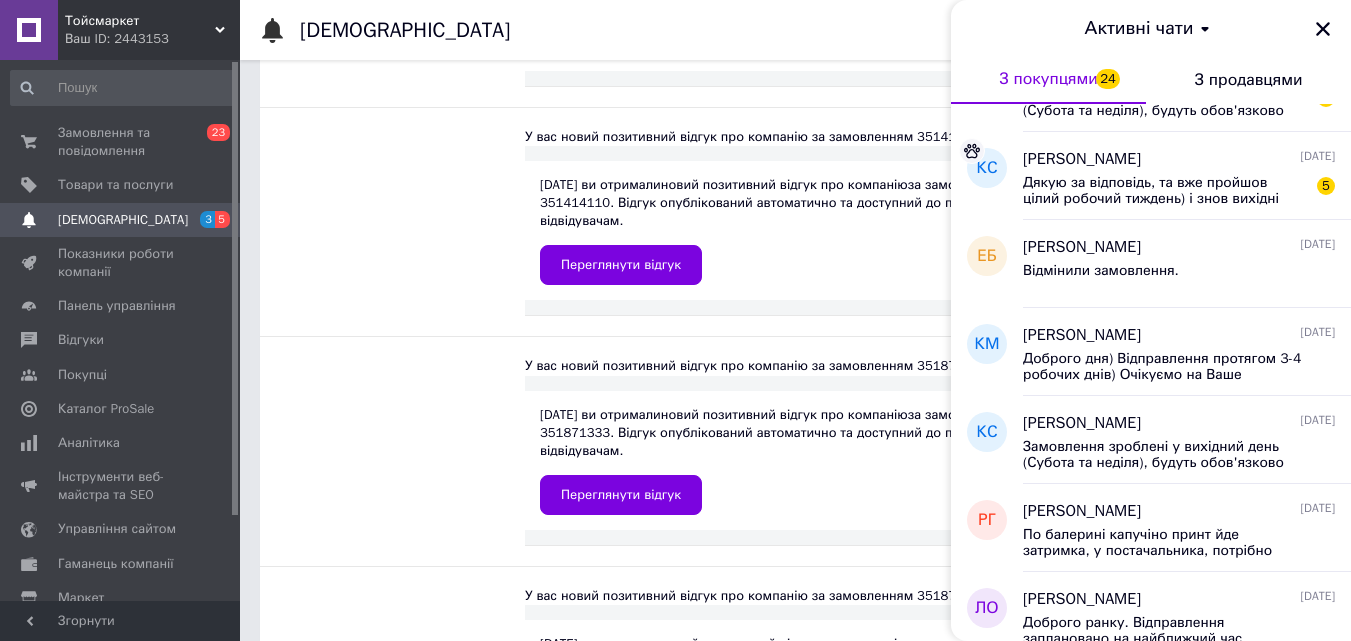 click on "Тойсмаркет" at bounding box center (140, 21) 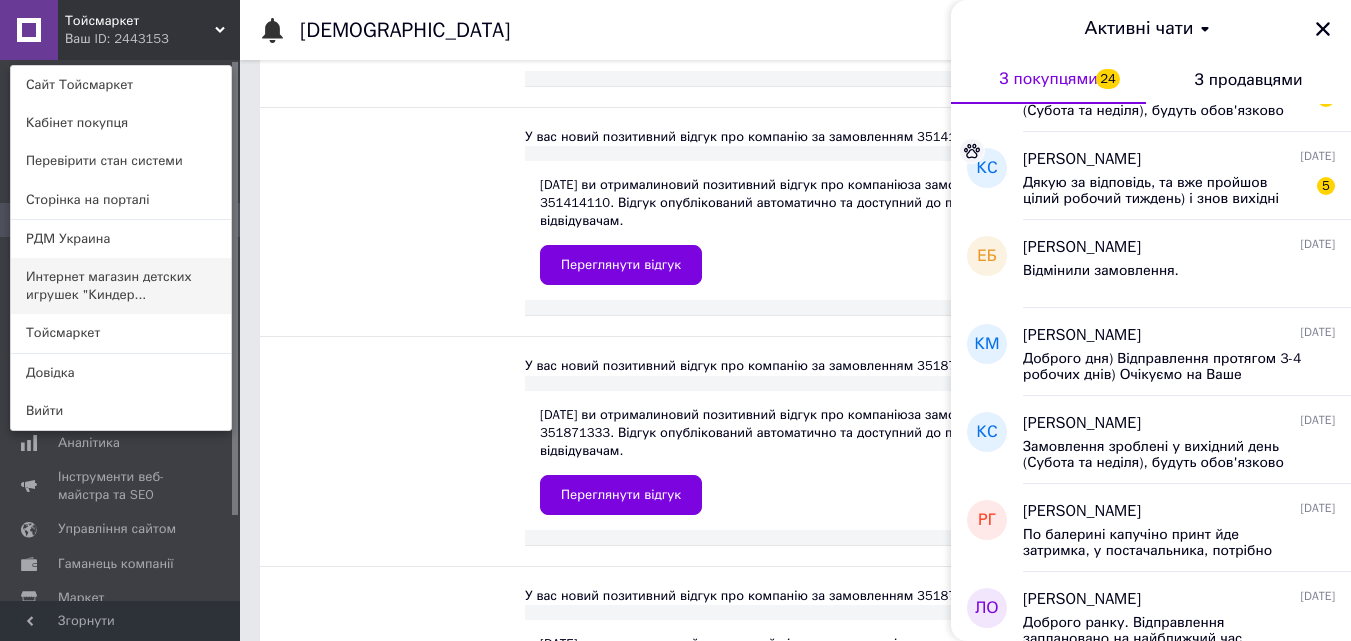click on "Интернет магазин детских игрушек "Киндер..." at bounding box center (121, 286) 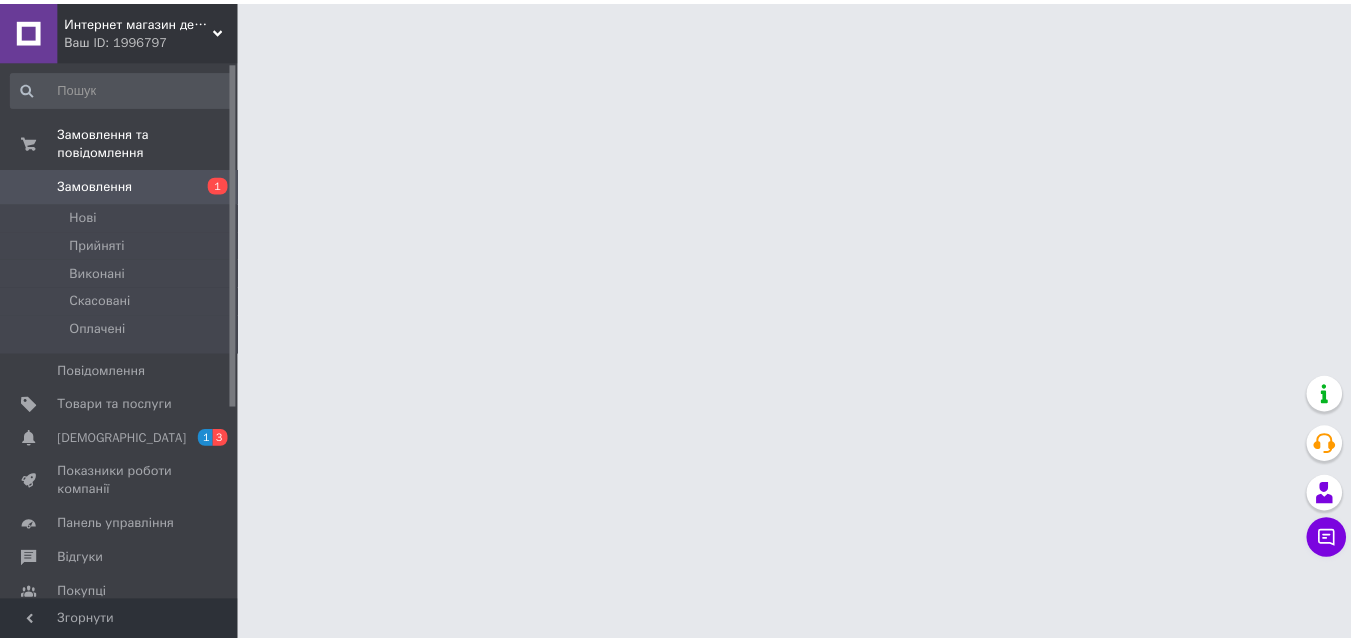 scroll, scrollTop: 0, scrollLeft: 0, axis: both 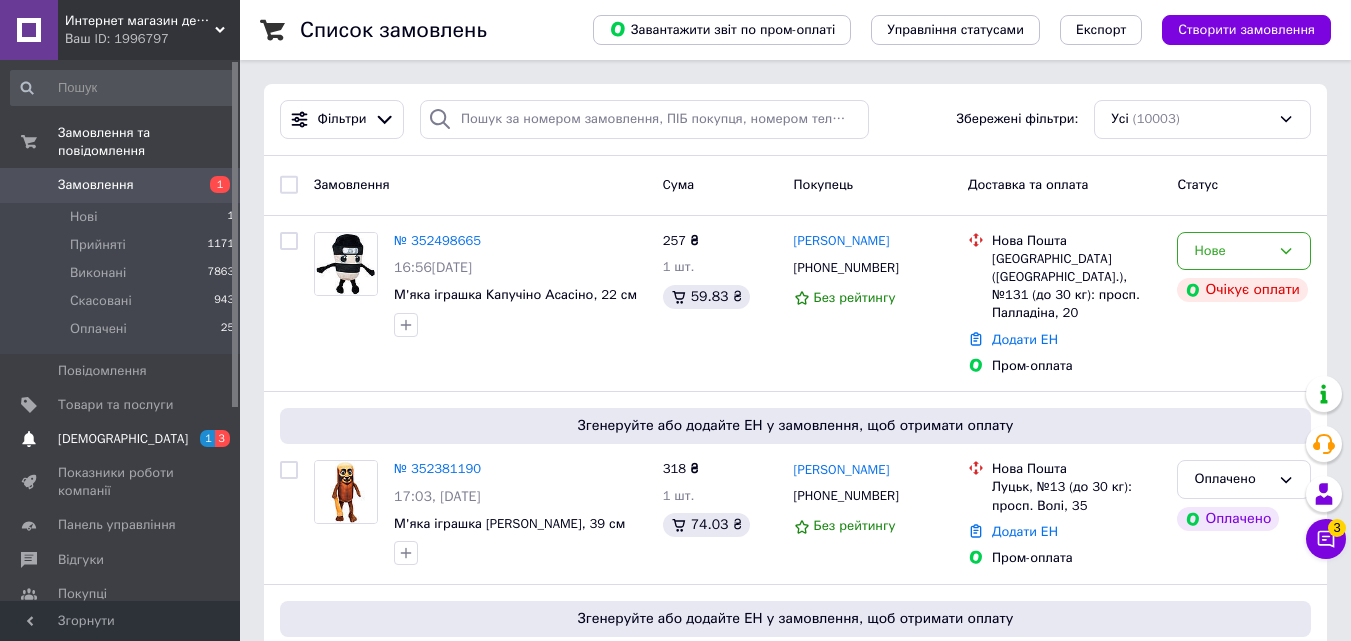 click on "[DEMOGRAPHIC_DATA]" at bounding box center [123, 439] 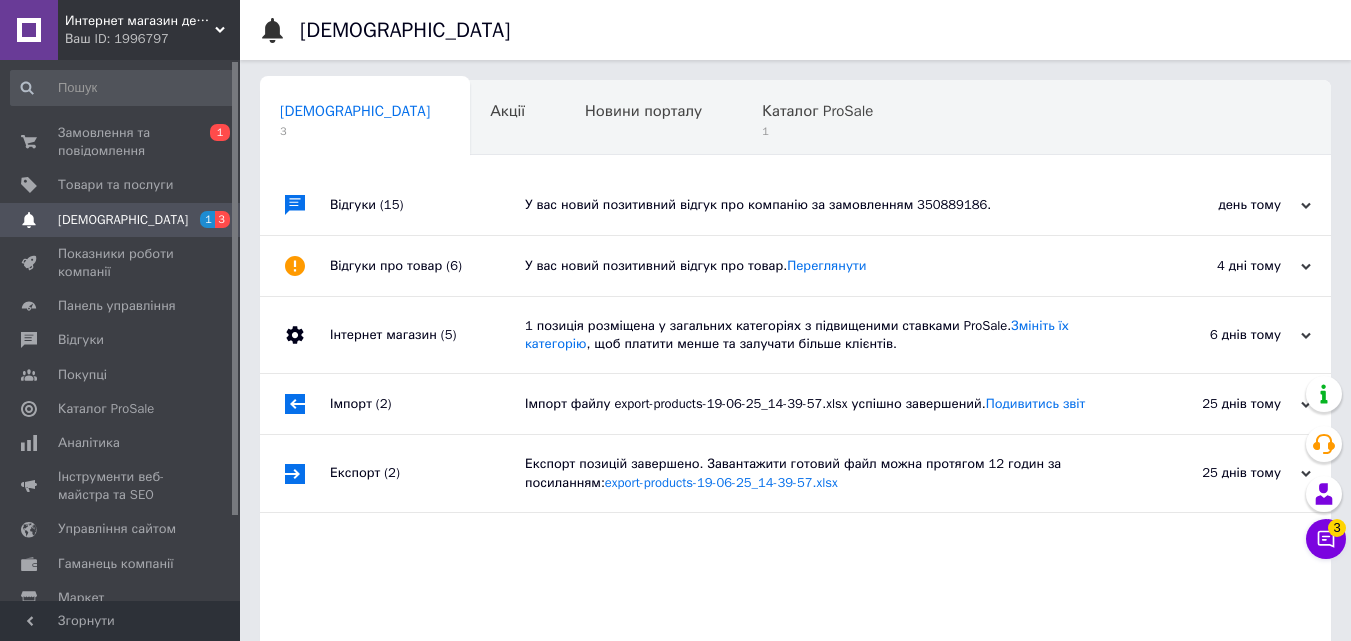 click 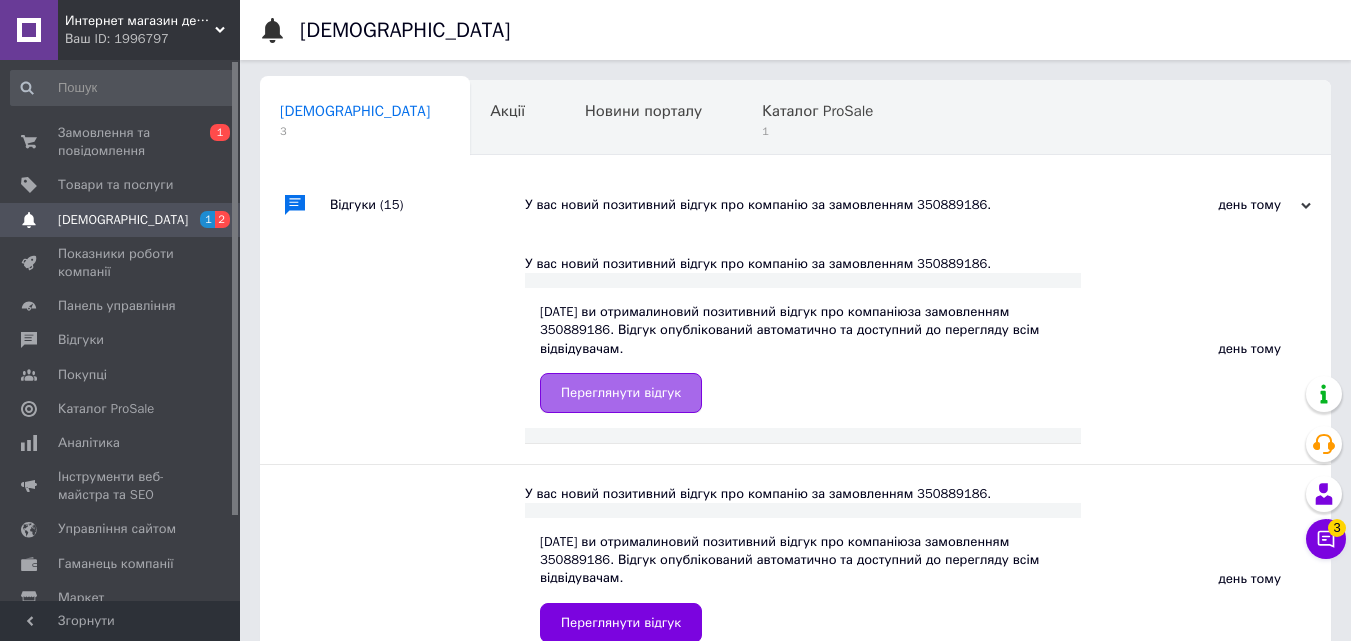 click on "Переглянути відгук" at bounding box center [621, 393] 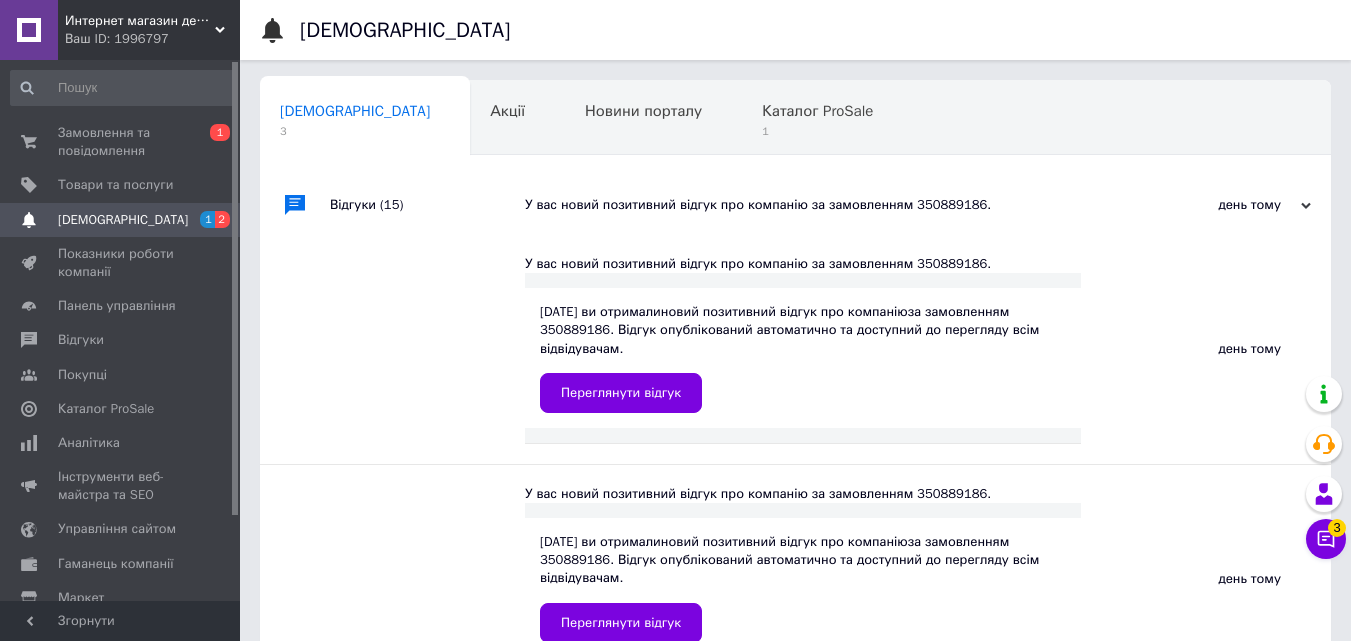 scroll, scrollTop: 500, scrollLeft: 0, axis: vertical 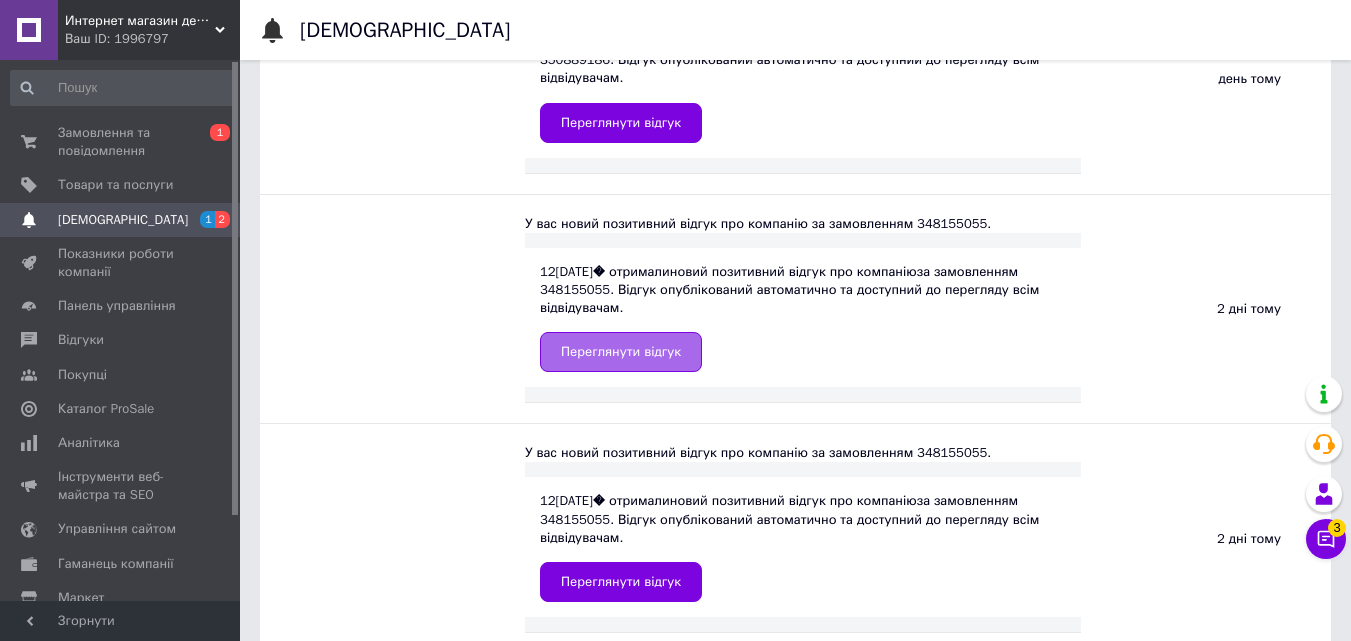 click on "Переглянути відгук" at bounding box center [621, 352] 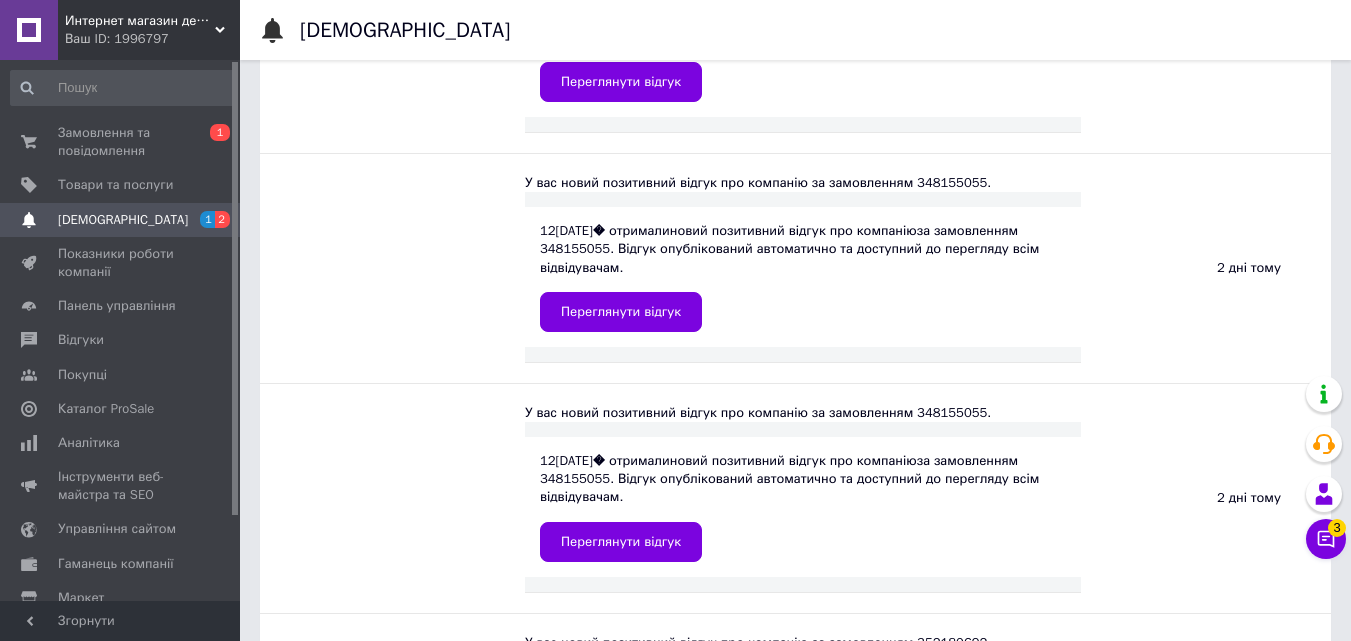scroll, scrollTop: 1200, scrollLeft: 0, axis: vertical 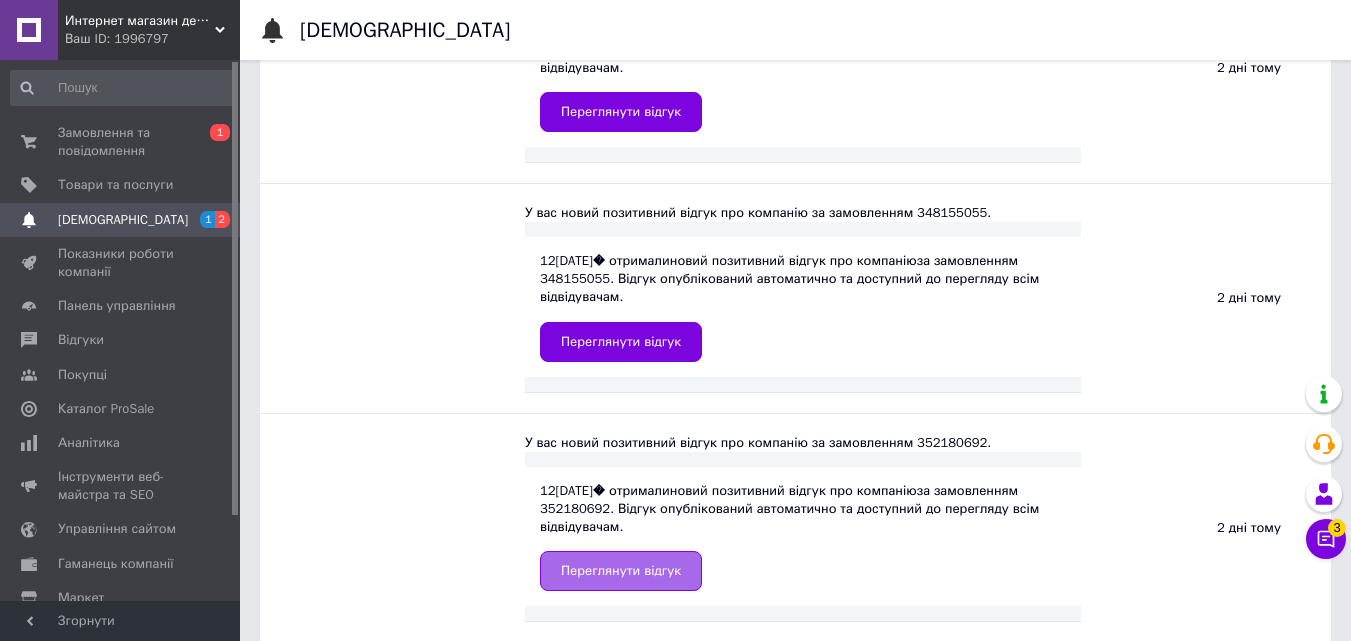 click on "Переглянути відгук" at bounding box center (621, 571) 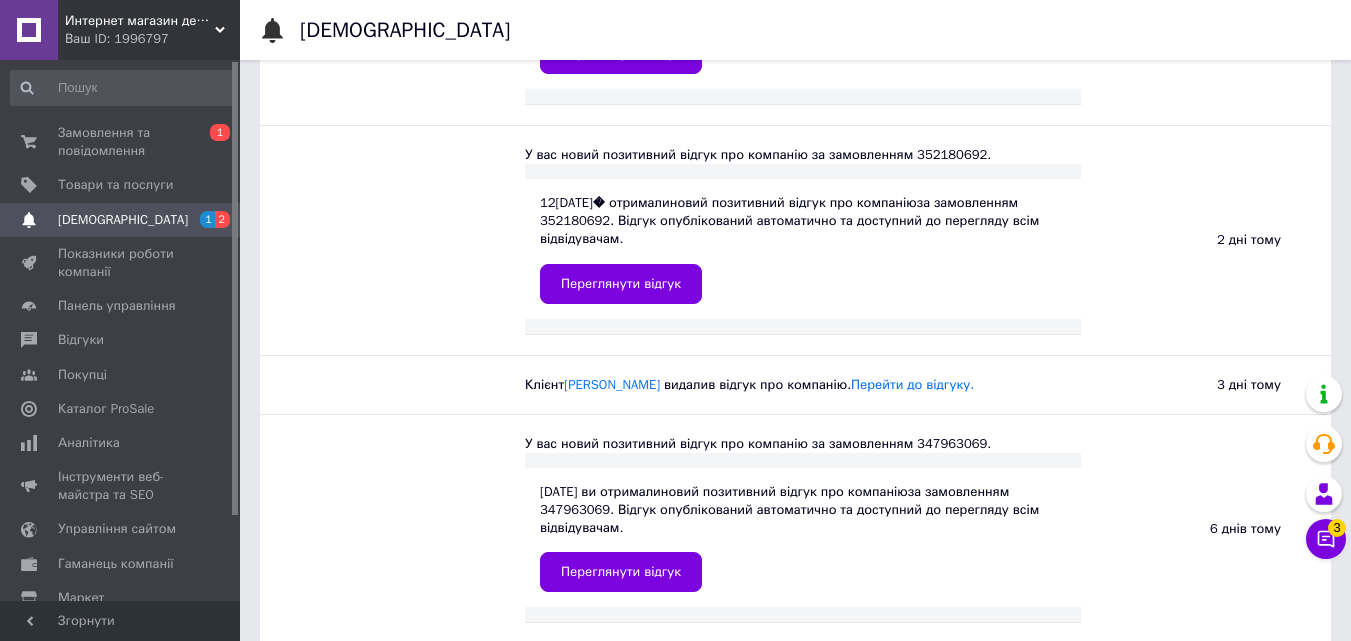 scroll, scrollTop: 2200, scrollLeft: 0, axis: vertical 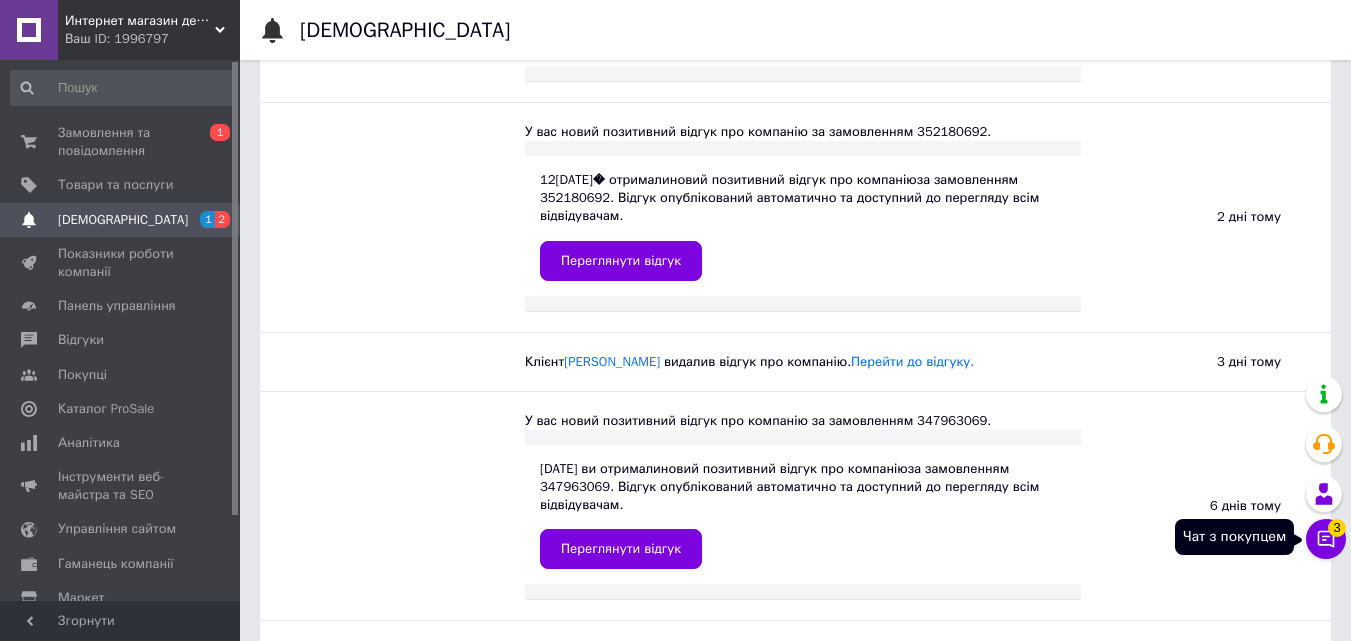 click 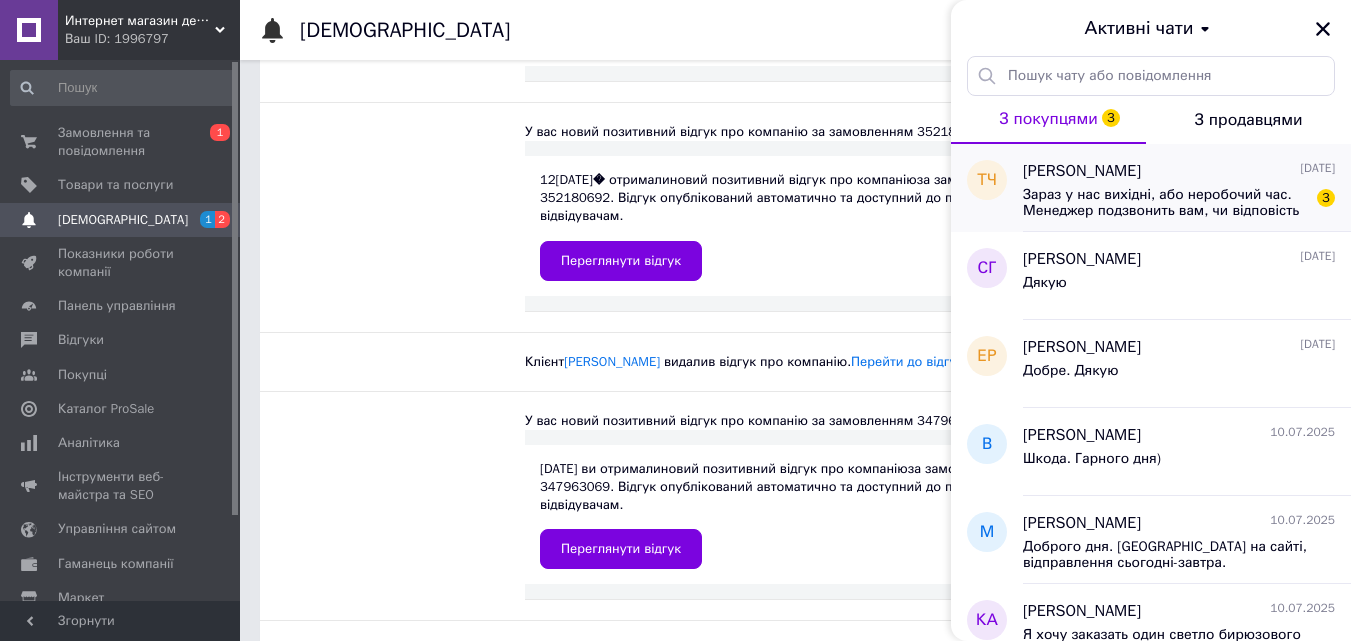 click on "Зараз у нас вихідні, або неробочий час. Менеджер подзвонить вам, чи відповість в чаті у найближчий робочий день." at bounding box center (1165, 203) 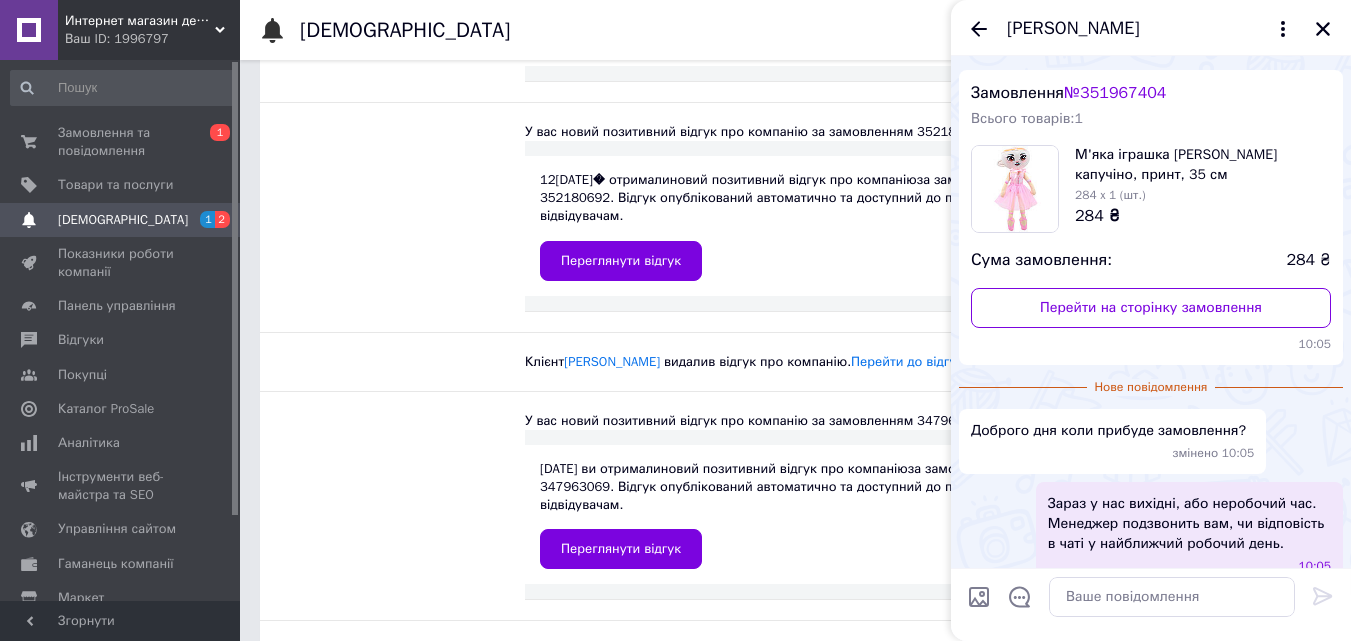scroll, scrollTop: 3, scrollLeft: 0, axis: vertical 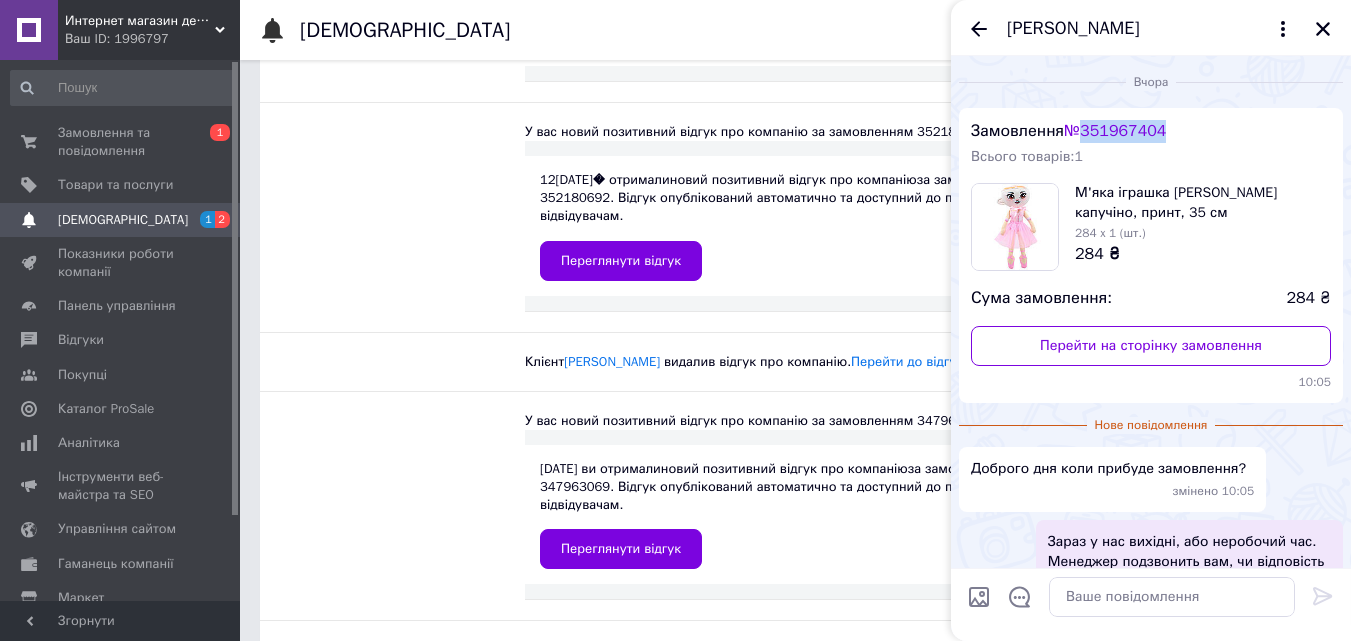 drag, startPoint x: 1242, startPoint y: 127, endPoint x: 1124, endPoint y: 146, distance: 119.519875 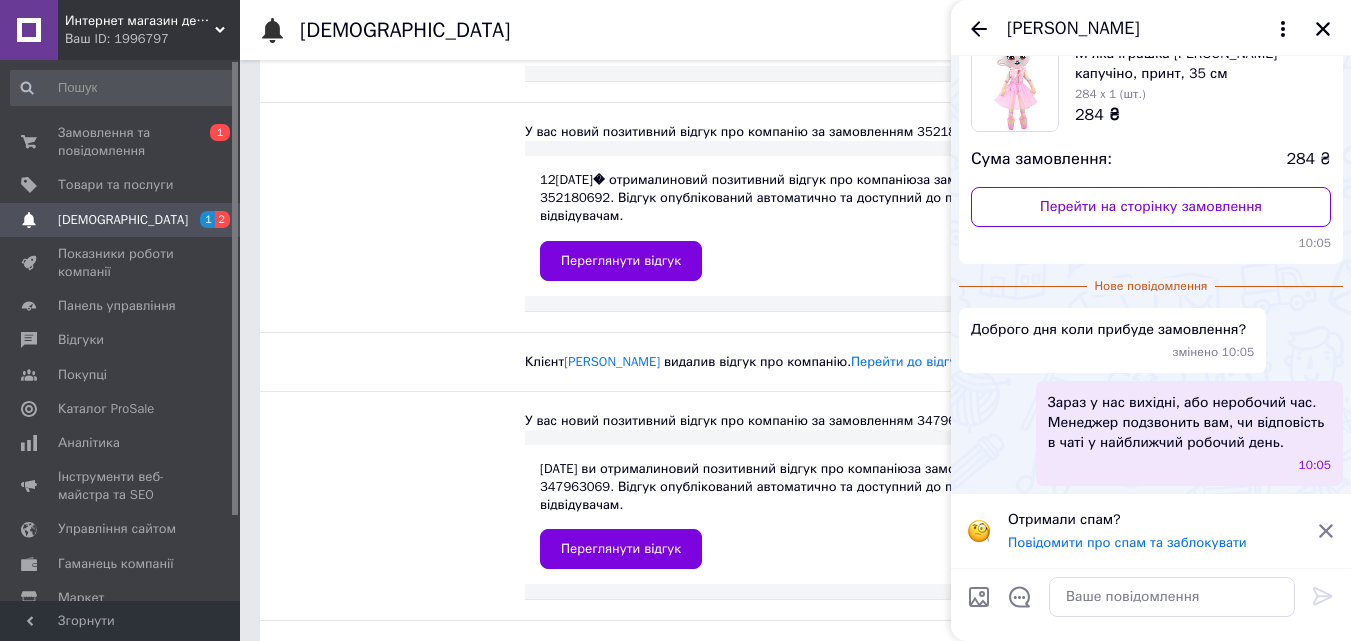 scroll, scrollTop: 303, scrollLeft: 0, axis: vertical 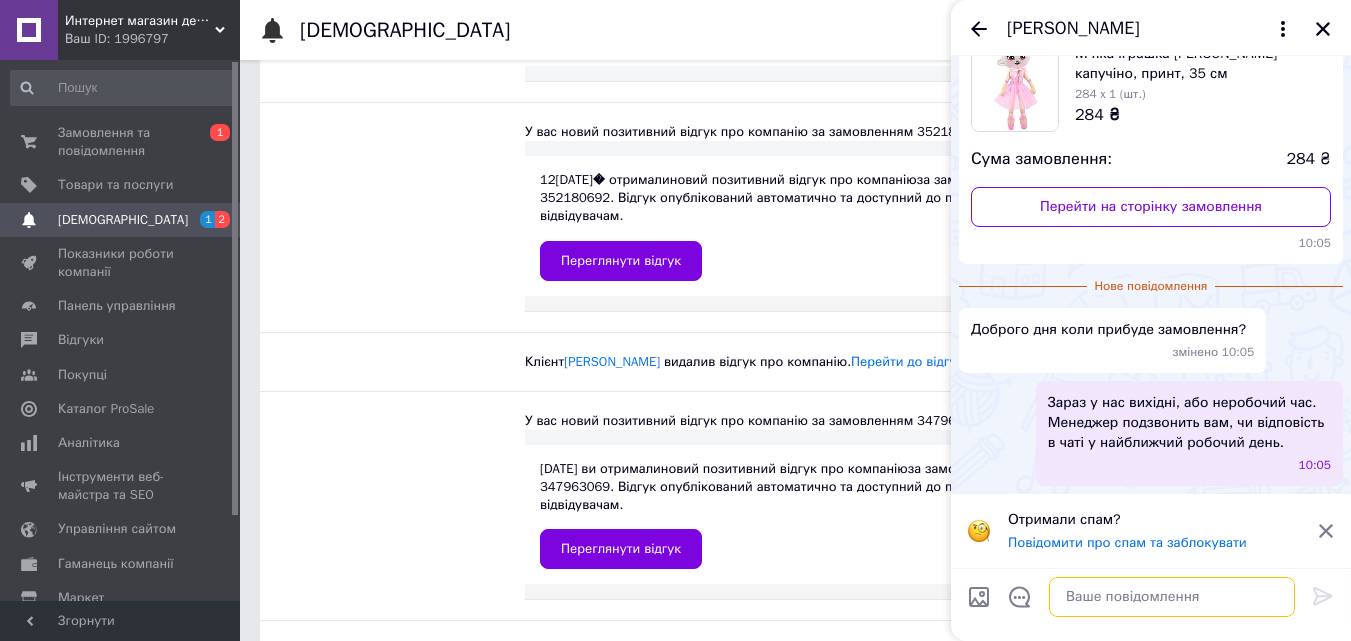 click at bounding box center [1172, 597] 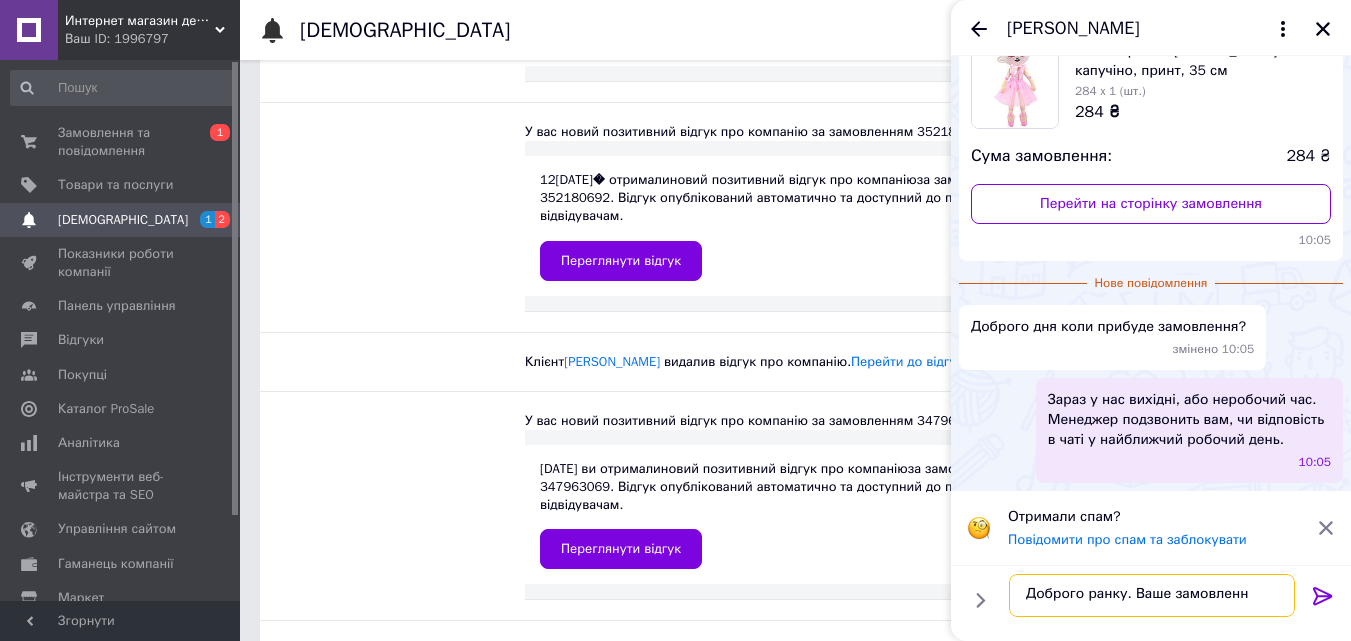 scroll, scrollTop: 2, scrollLeft: 0, axis: vertical 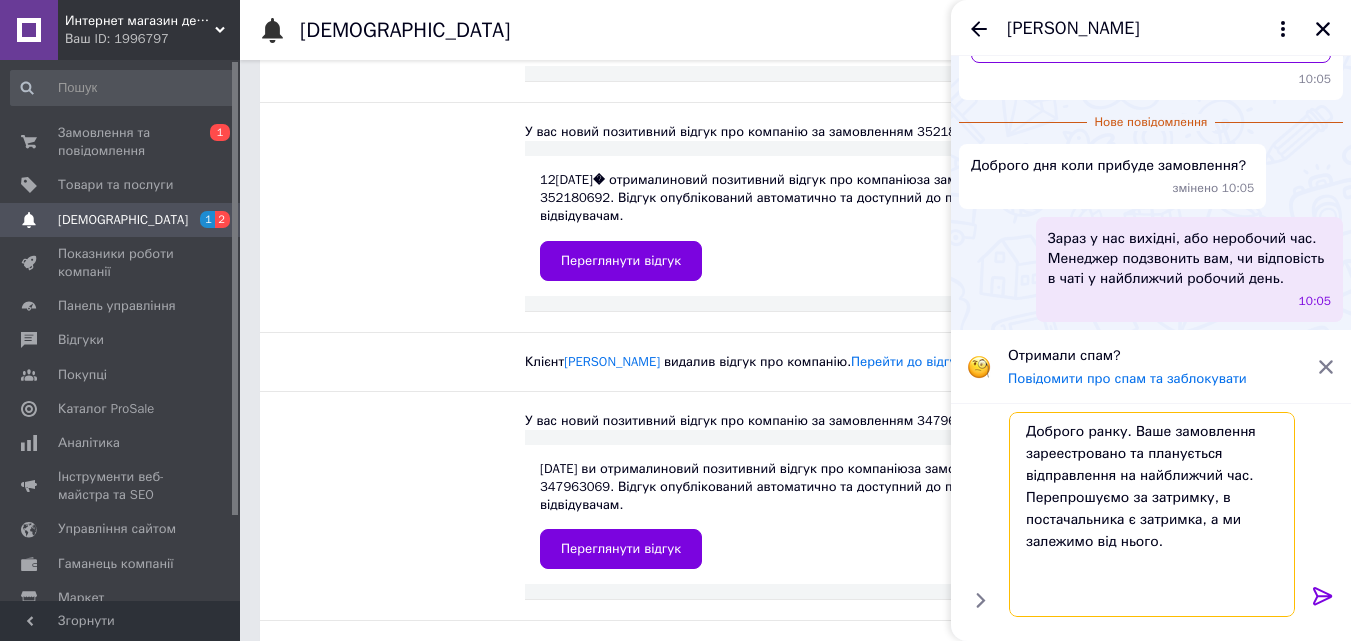 drag, startPoint x: 1254, startPoint y: 595, endPoint x: 837, endPoint y: 413, distance: 454.98682 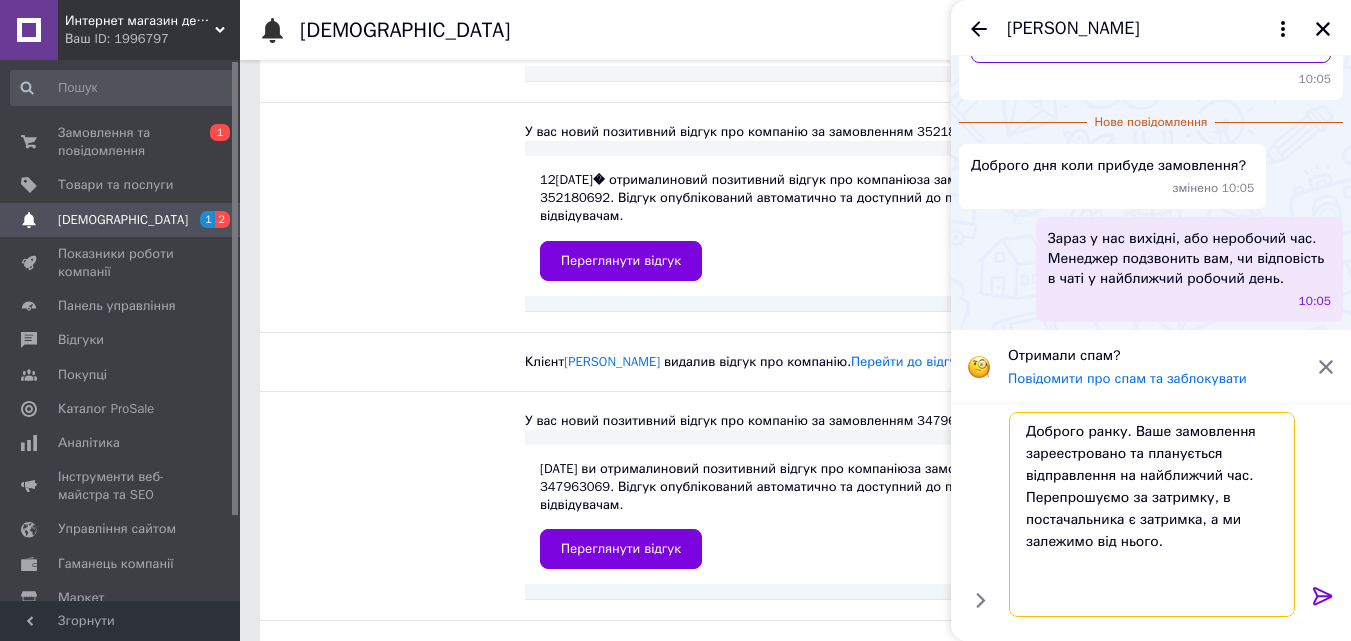 paste on "є" 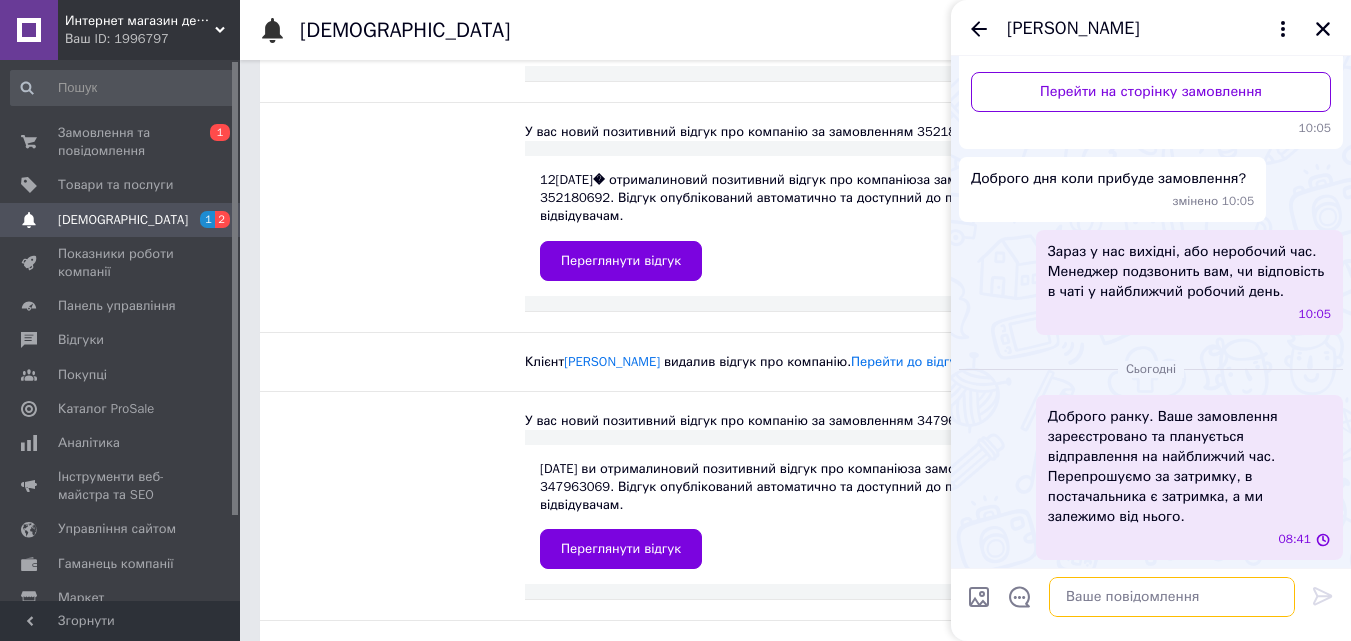 scroll, scrollTop: 420, scrollLeft: 0, axis: vertical 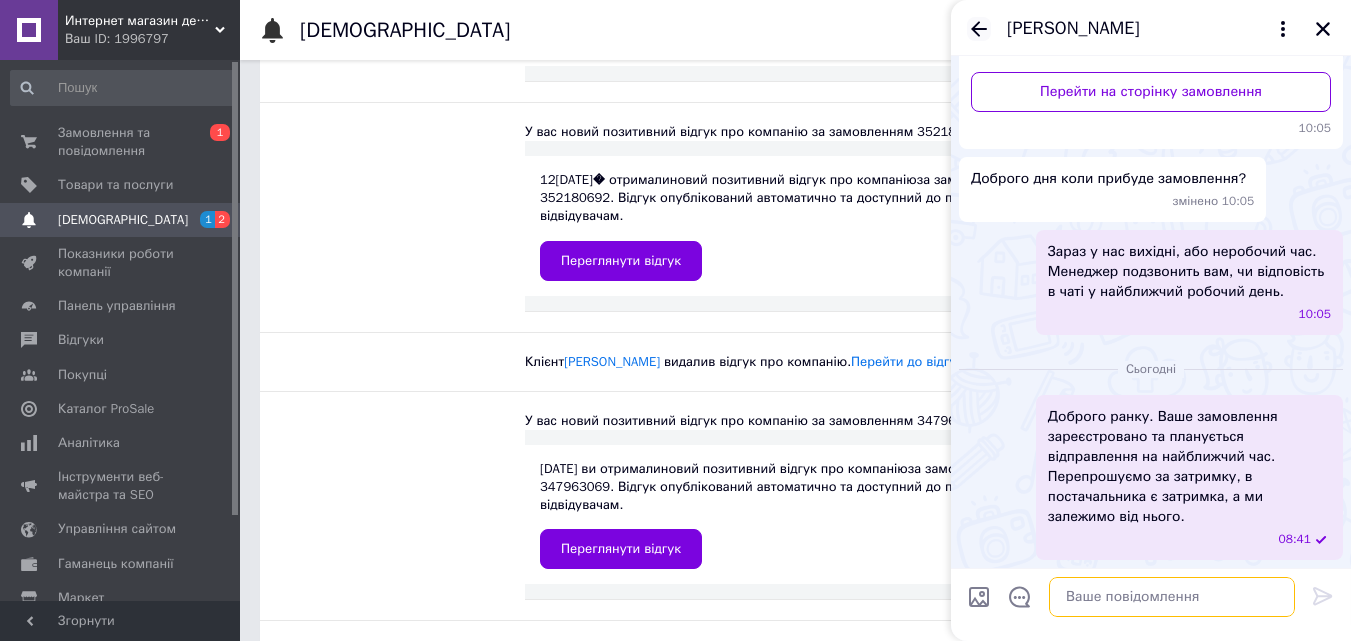 type 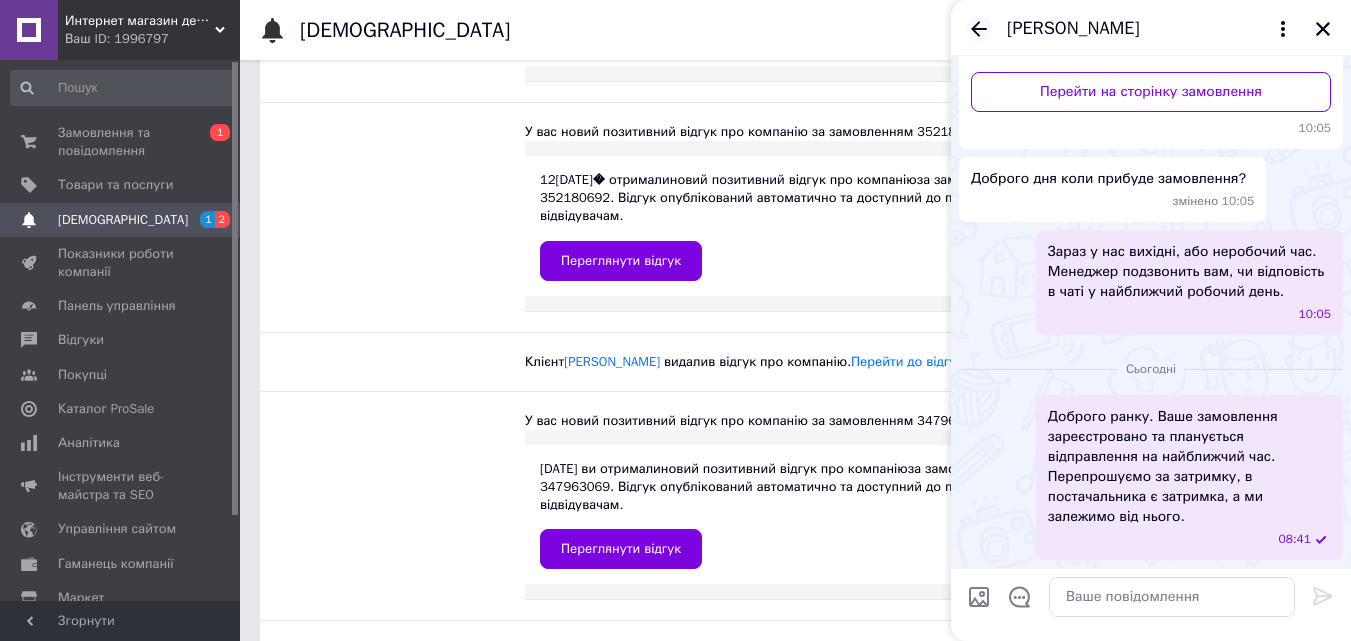 click 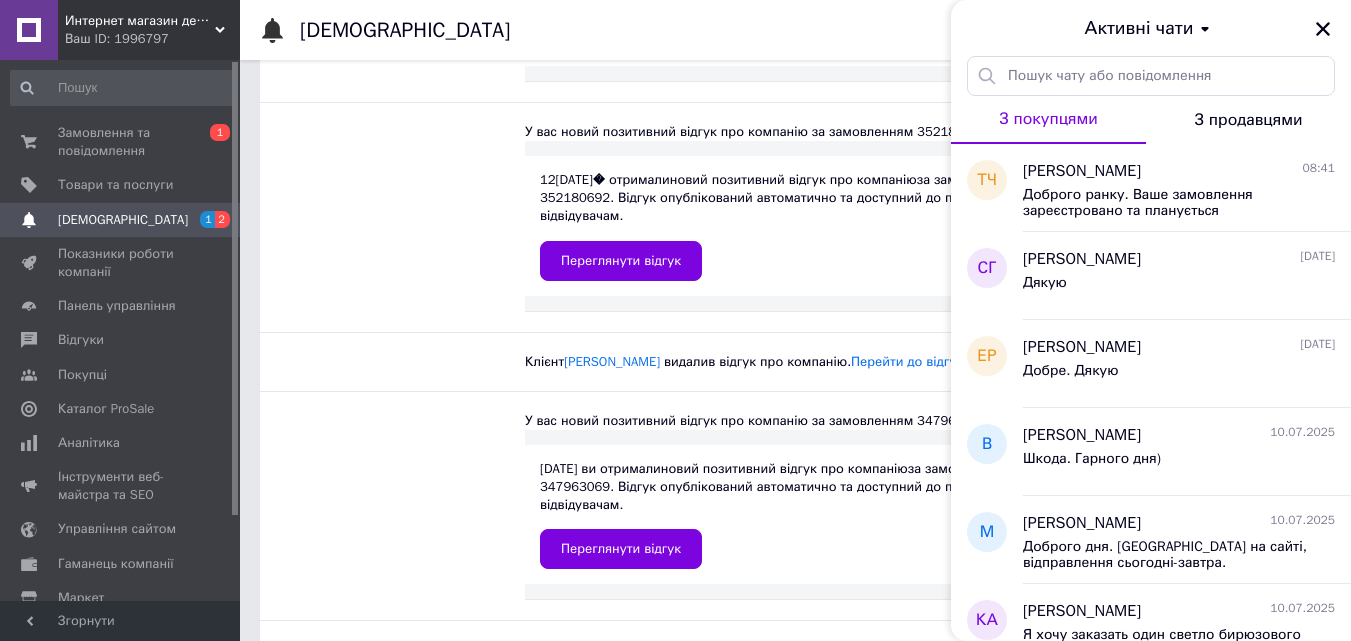 click on "[DEMOGRAPHIC_DATA]" at bounding box center (123, 220) 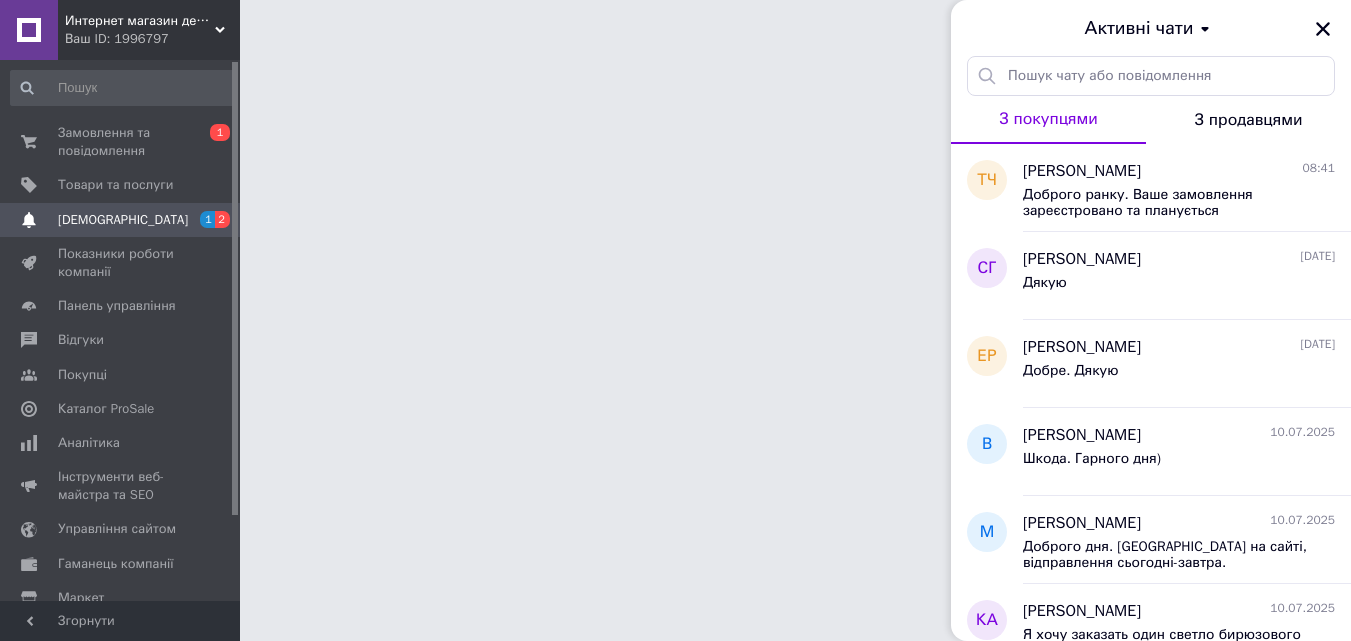 scroll, scrollTop: 0, scrollLeft: 0, axis: both 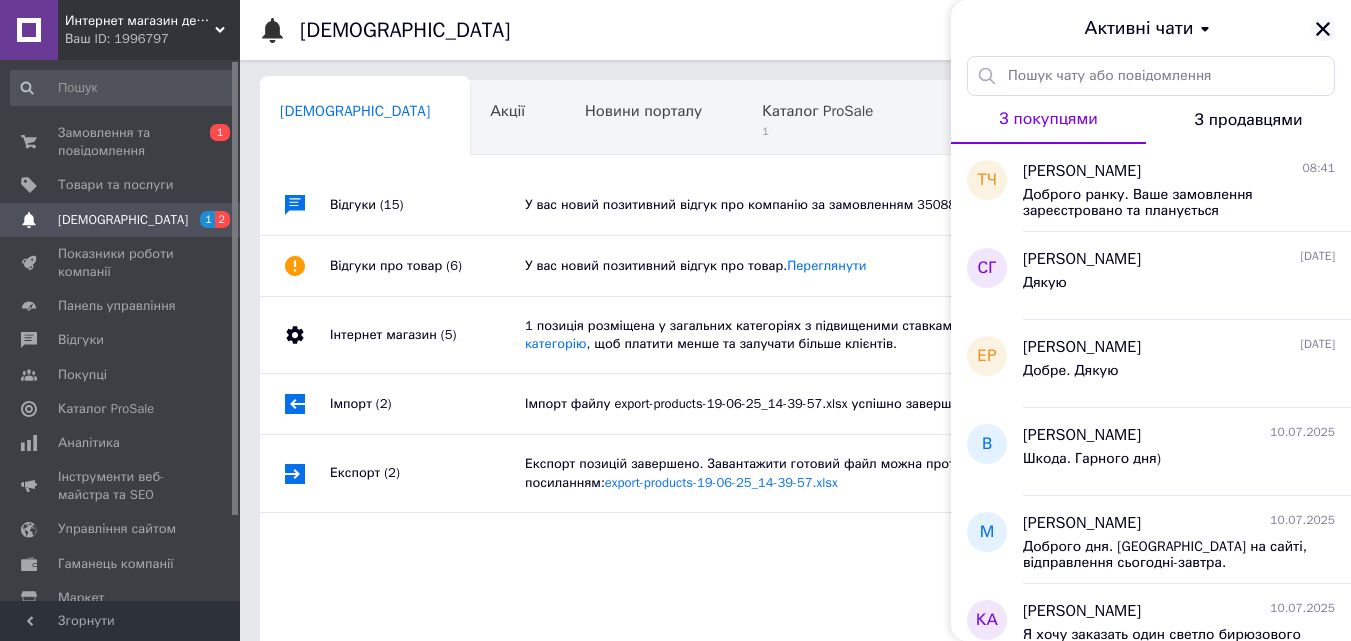 click 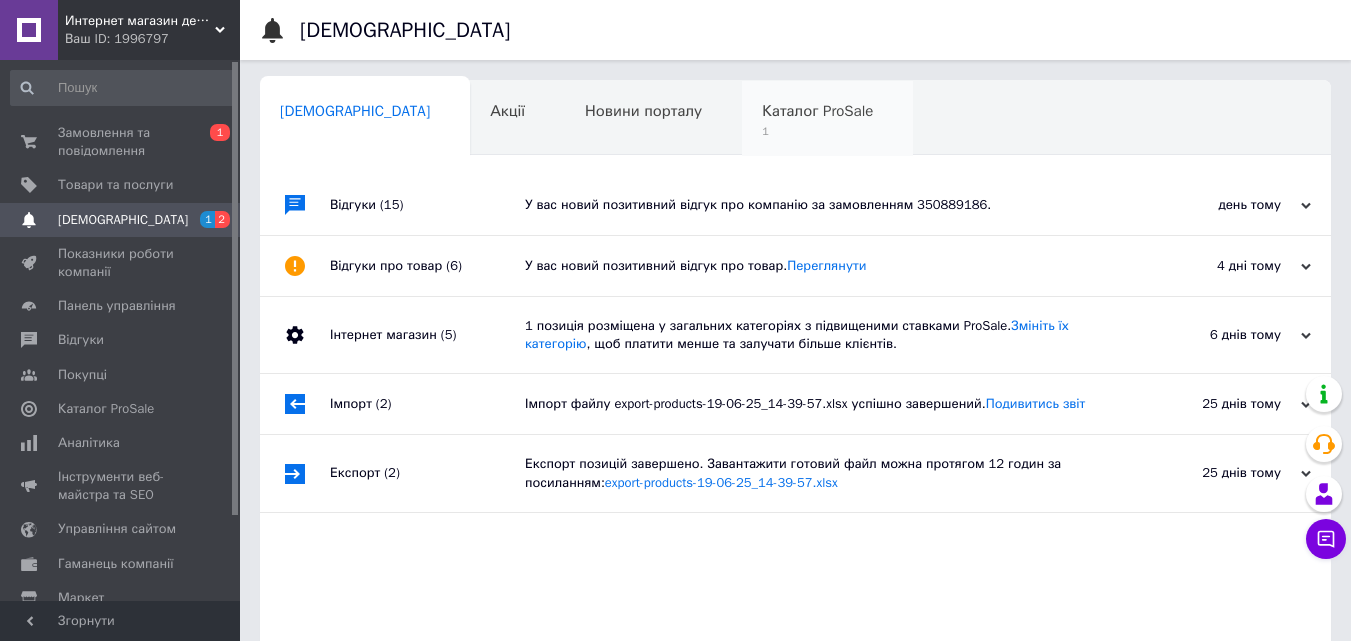 click on "Каталог ProSale" at bounding box center (817, 111) 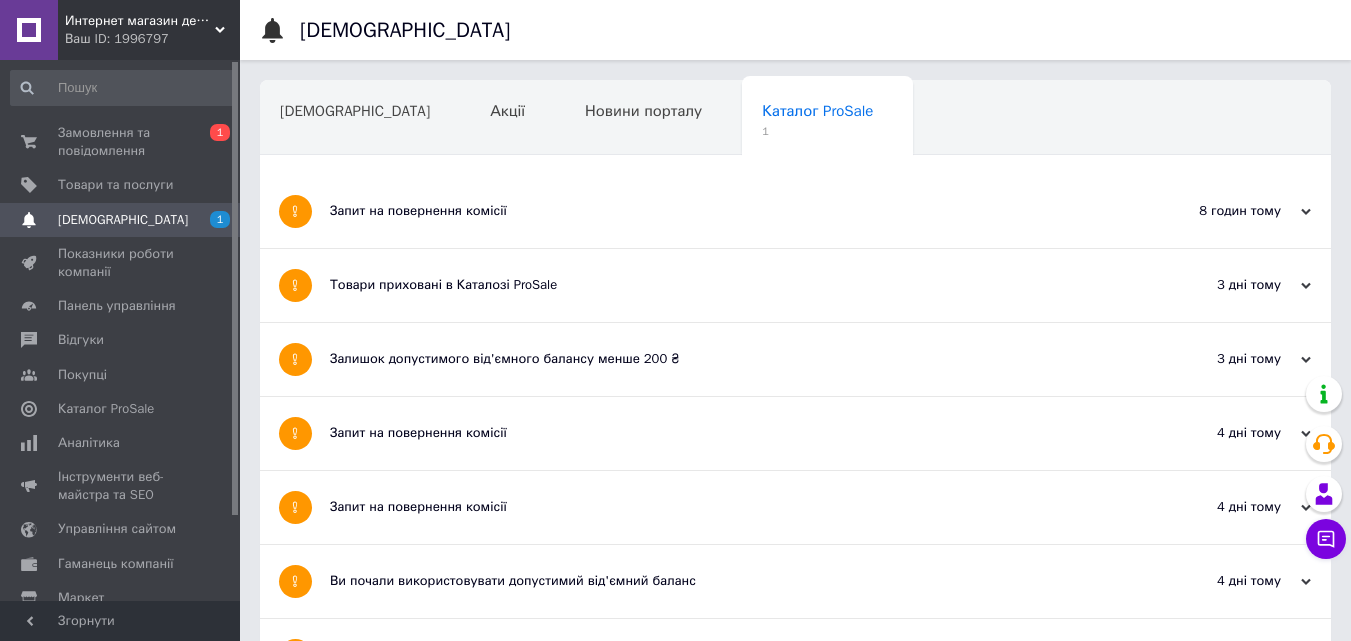 click on "8 годин тому" at bounding box center (1211, 211) 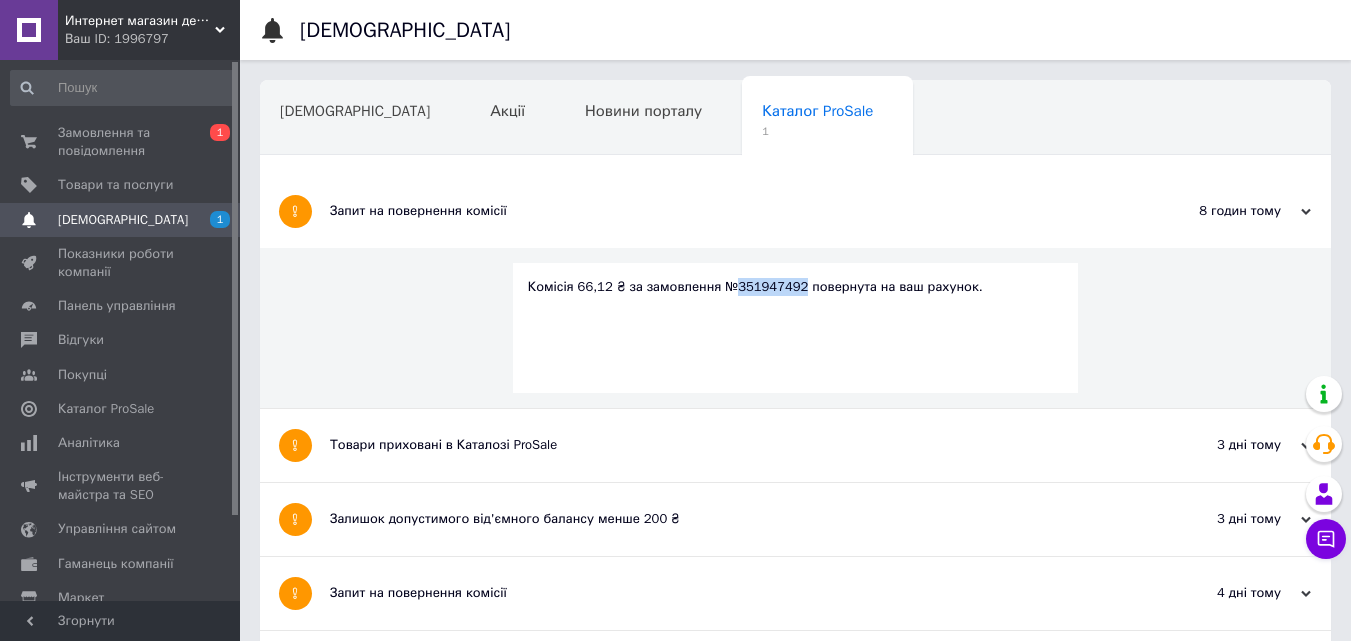 drag, startPoint x: 787, startPoint y: 289, endPoint x: 728, endPoint y: 281, distance: 59.5399 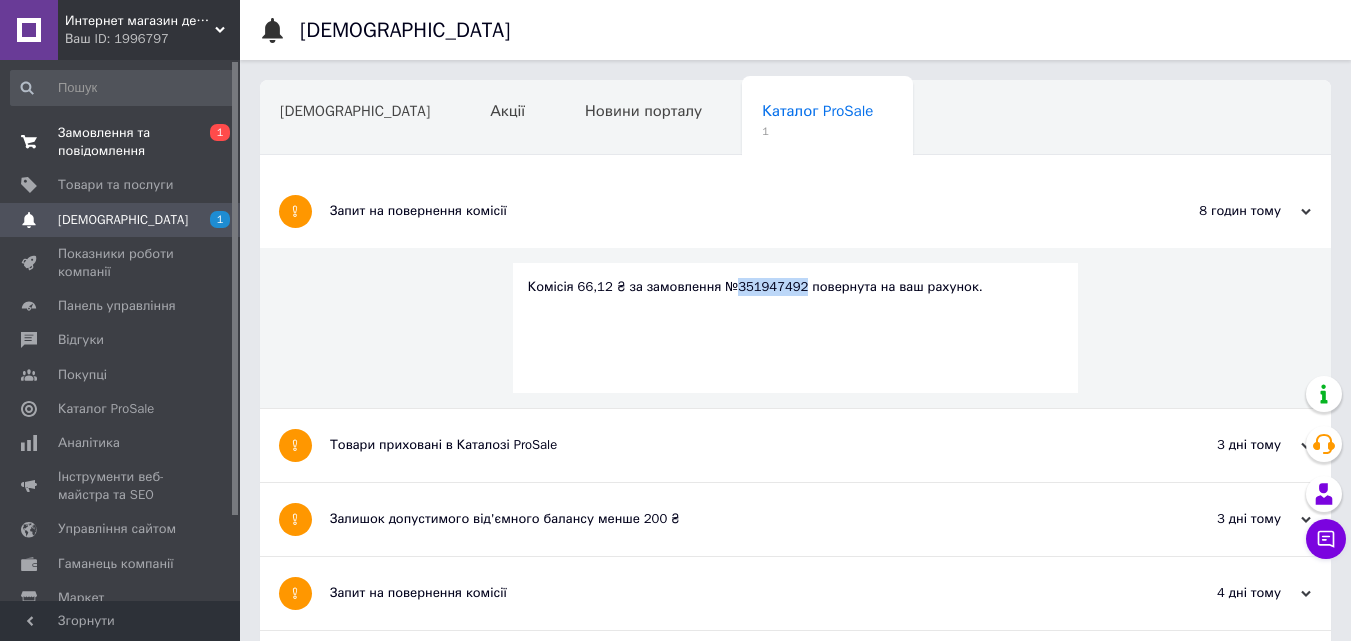 click on "Замовлення та повідомлення" at bounding box center [121, 142] 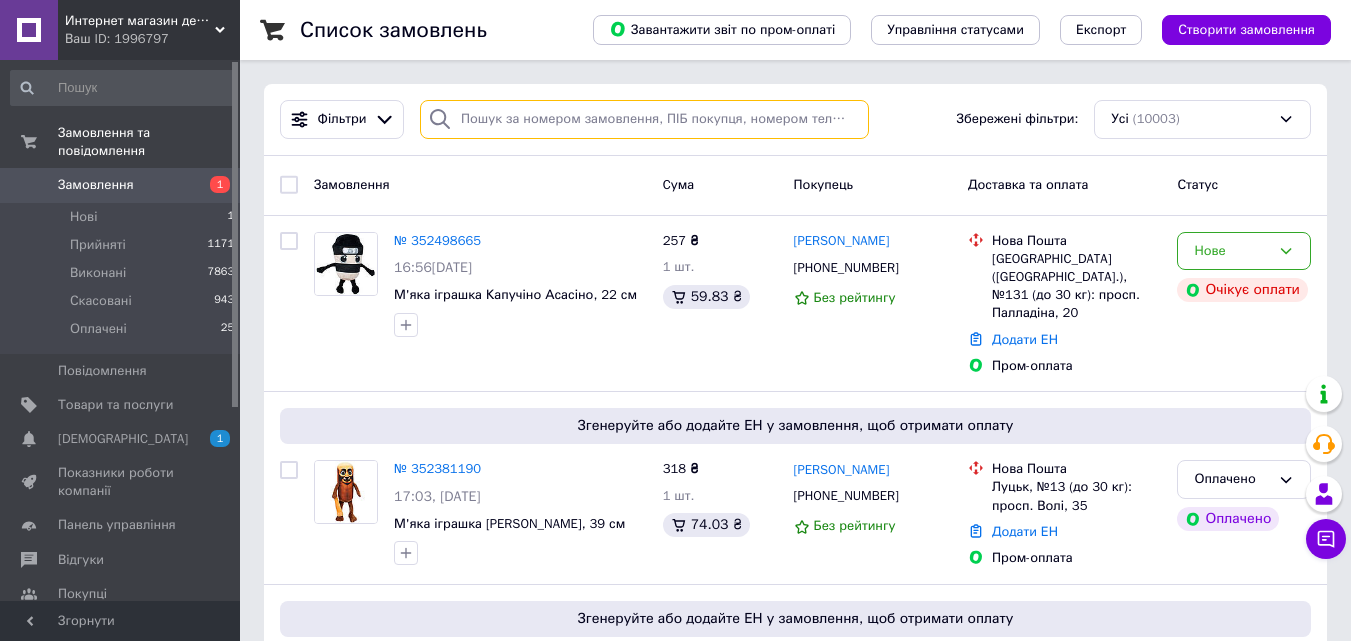 click at bounding box center (644, 119) 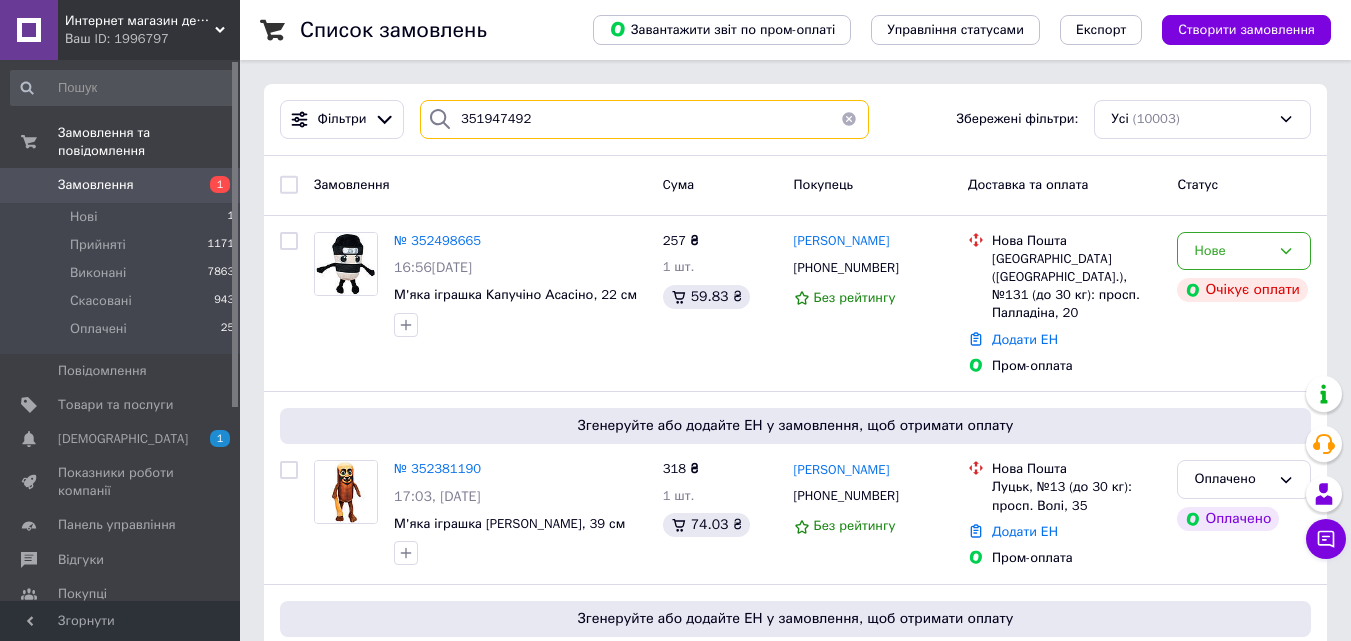 click on "351947492" at bounding box center [644, 119] 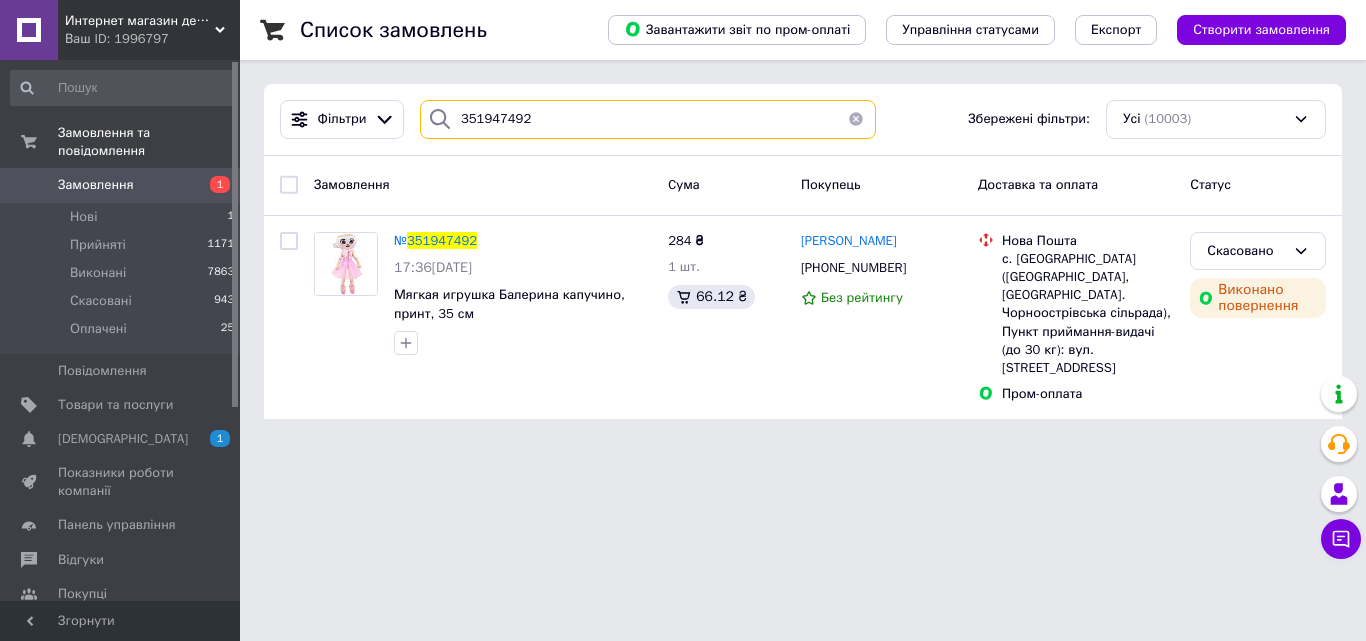type on "351947492" 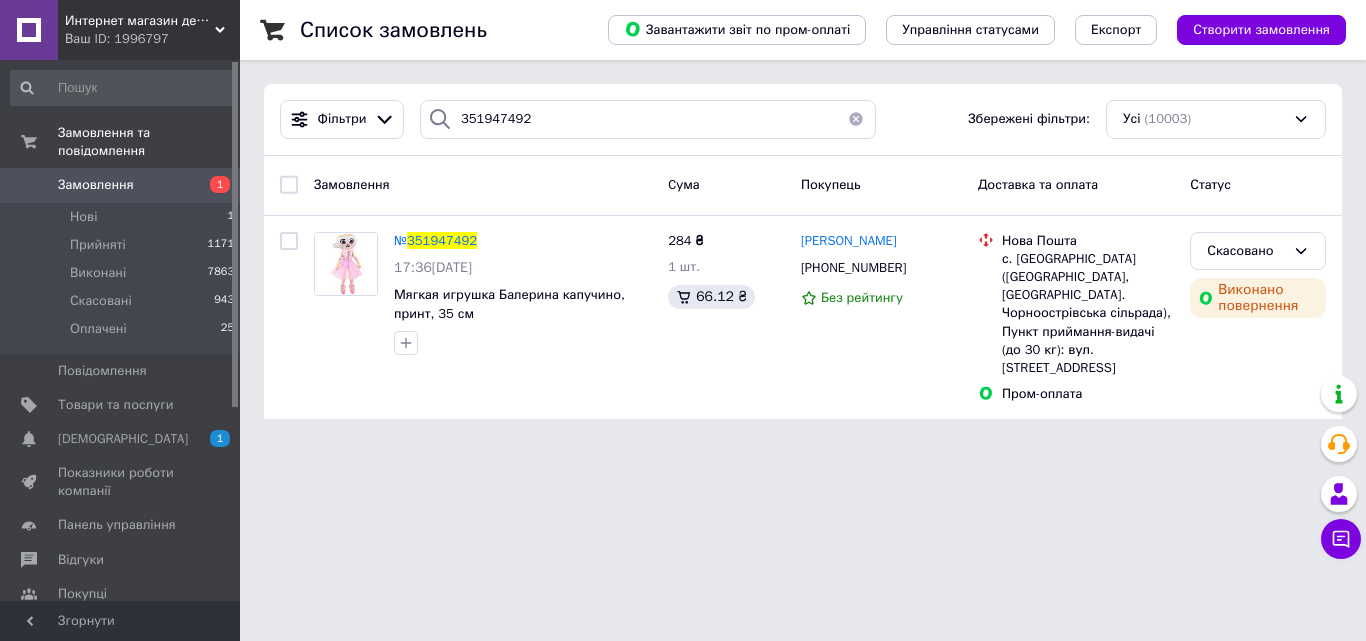 click on "[DEMOGRAPHIC_DATA]" at bounding box center [121, 439] 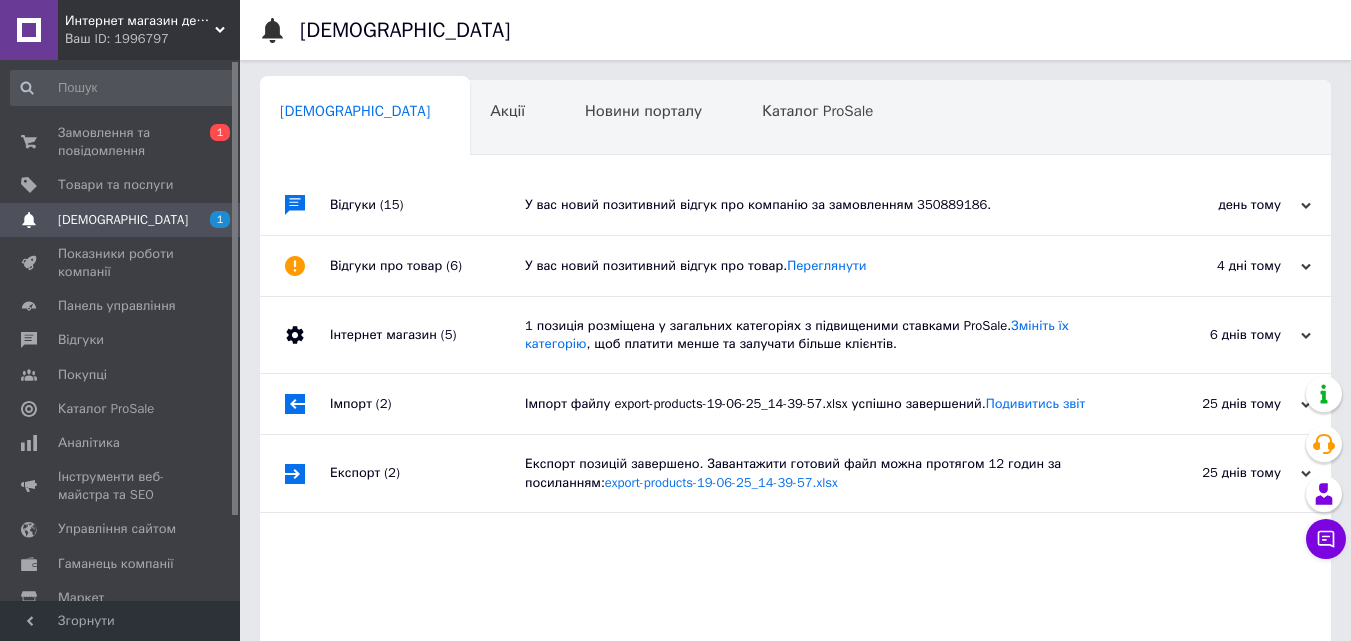 click on "Ваш ID: 1996797" at bounding box center (152, 39) 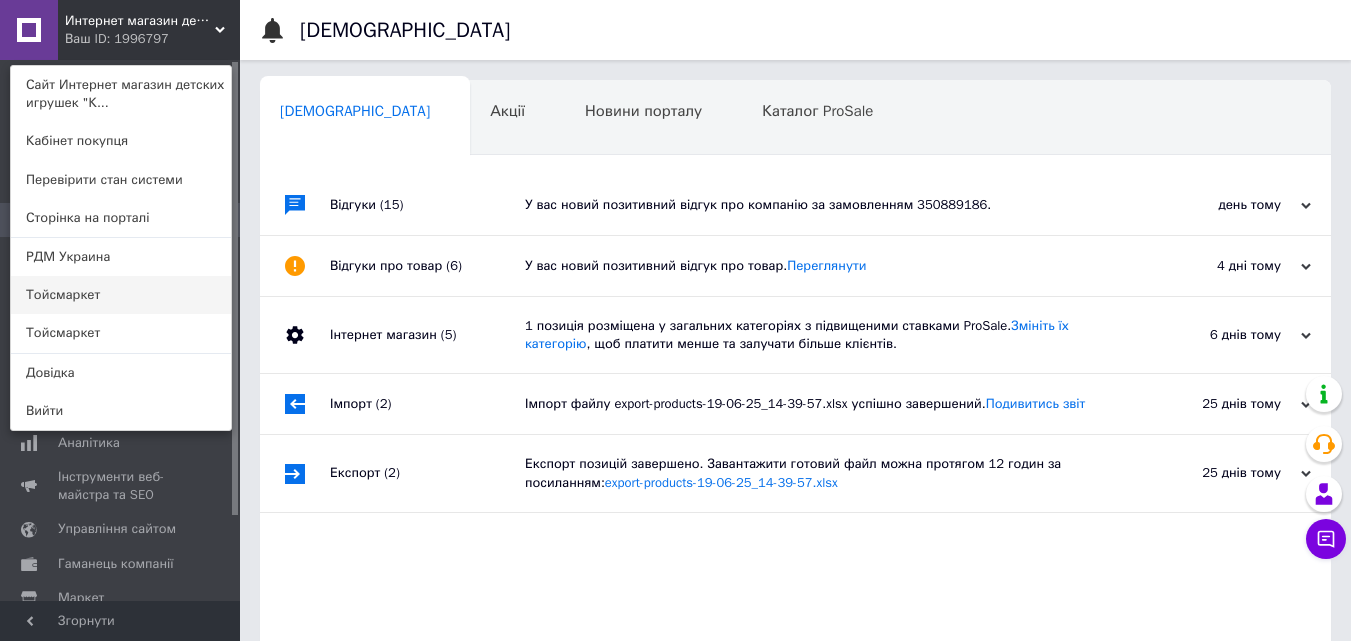 click on "Тойсмаркет" at bounding box center [121, 295] 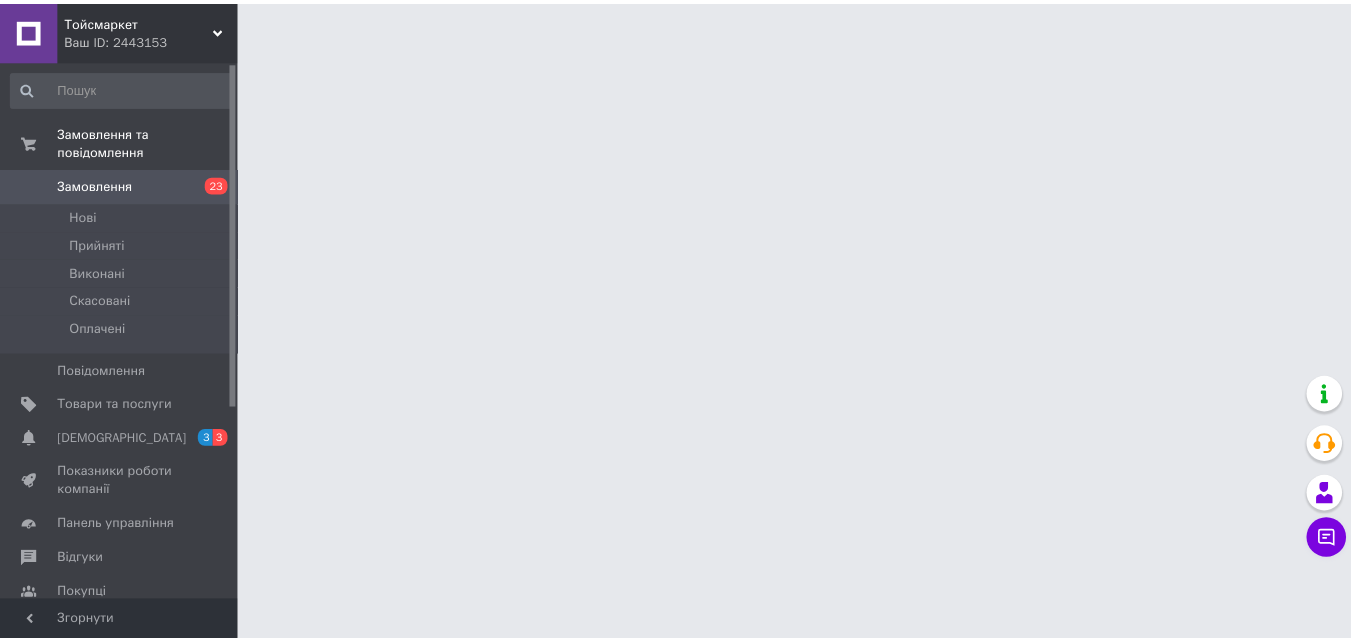 scroll, scrollTop: 0, scrollLeft: 0, axis: both 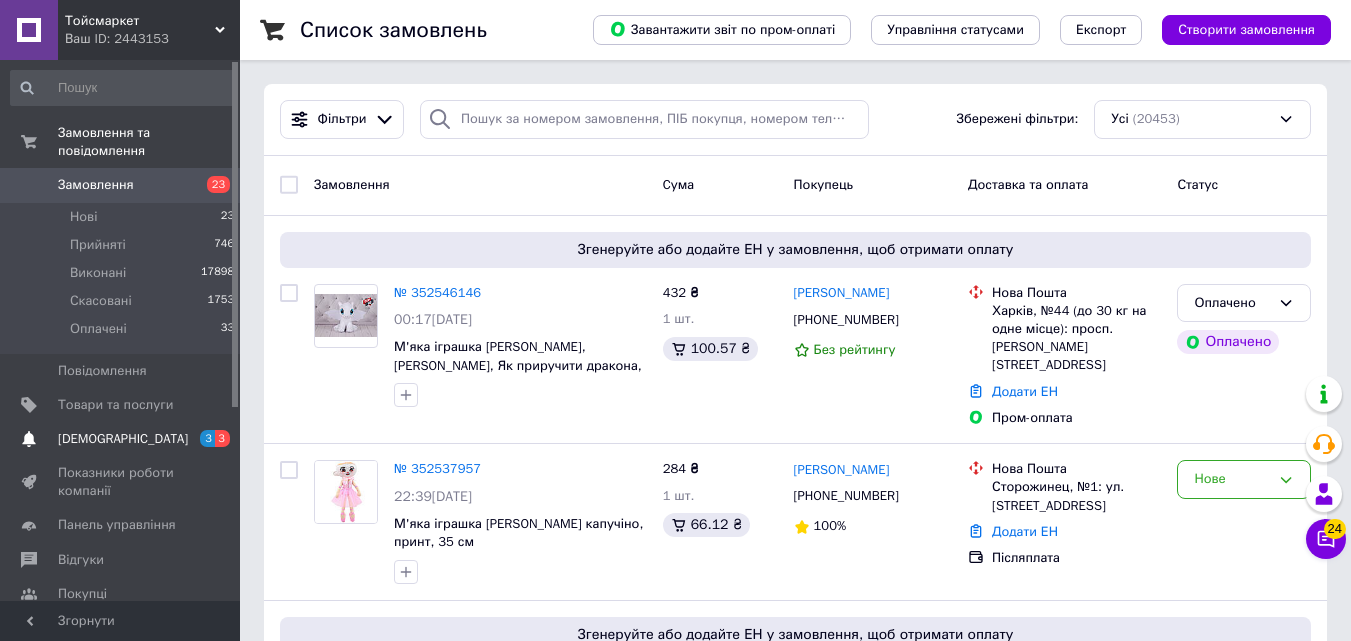 click on "[DEMOGRAPHIC_DATA]" at bounding box center (123, 439) 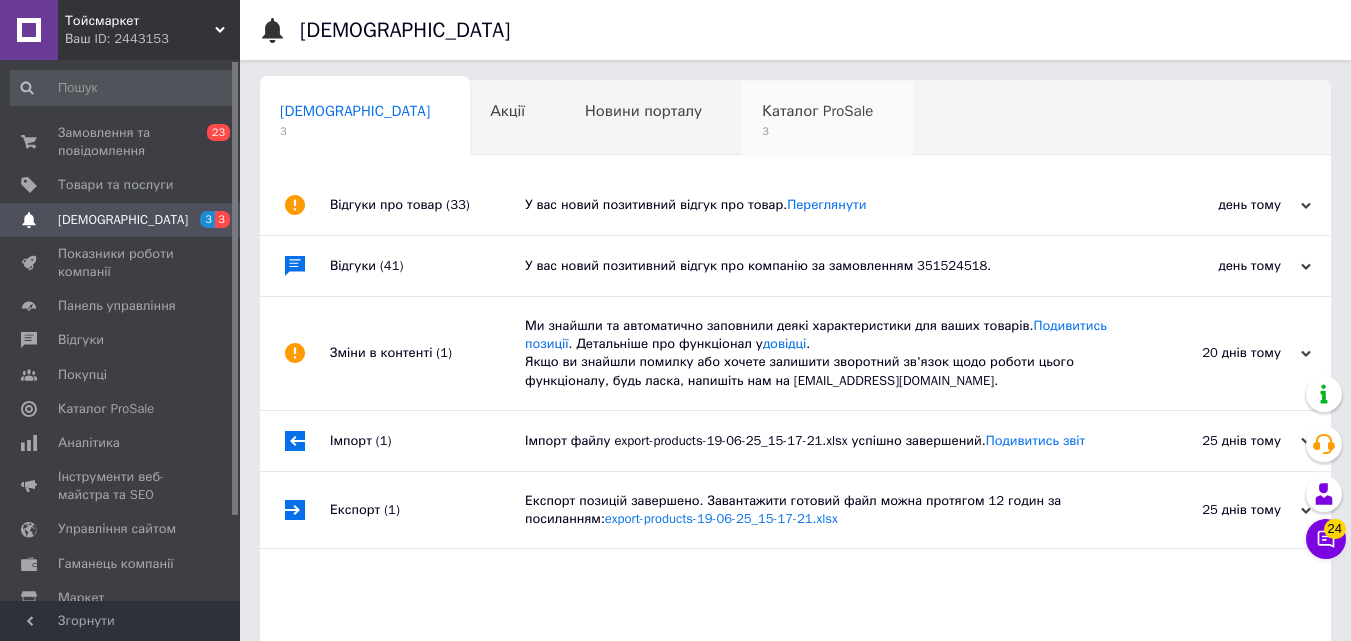 click on "3" at bounding box center [817, 131] 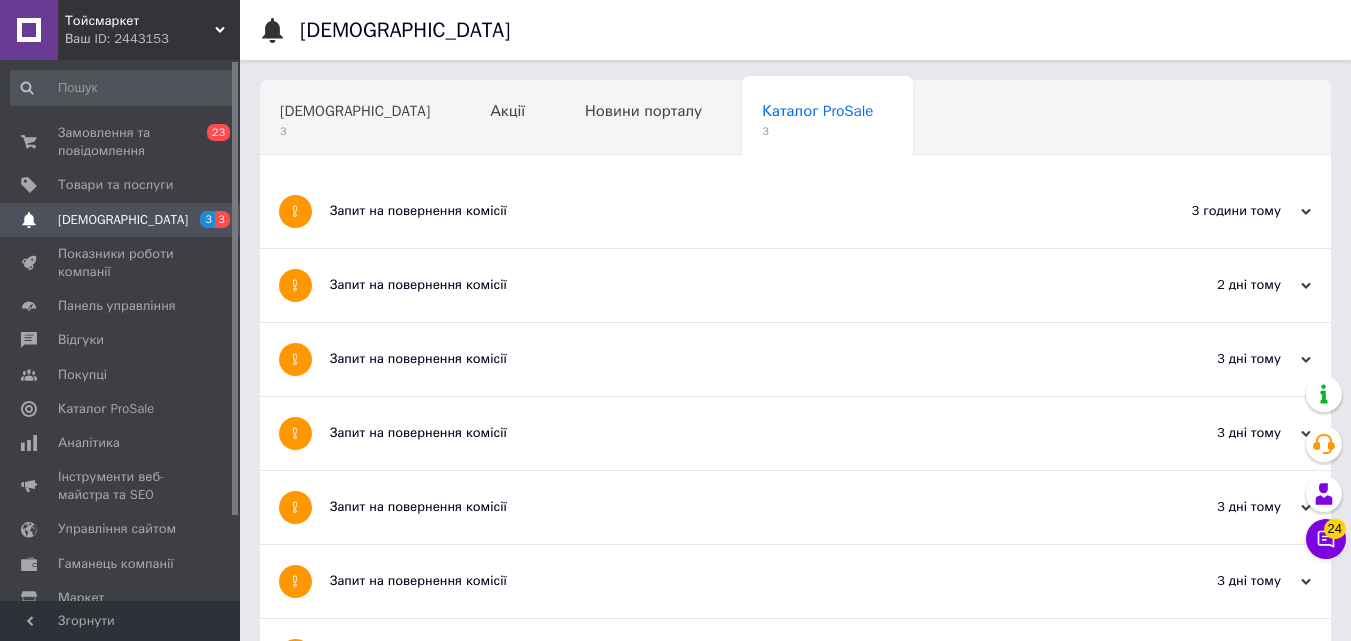 click on "3 дні тому [DATE]" at bounding box center [1221, 359] 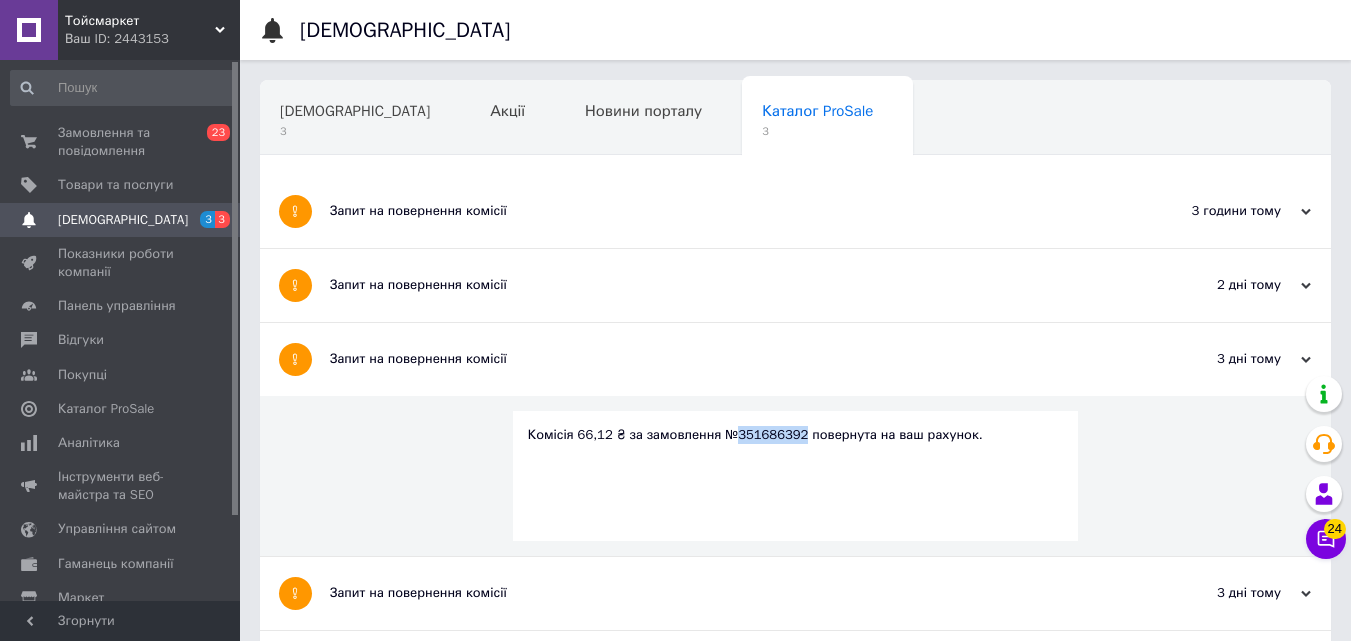 drag, startPoint x: 788, startPoint y: 433, endPoint x: 726, endPoint y: 418, distance: 63.788715 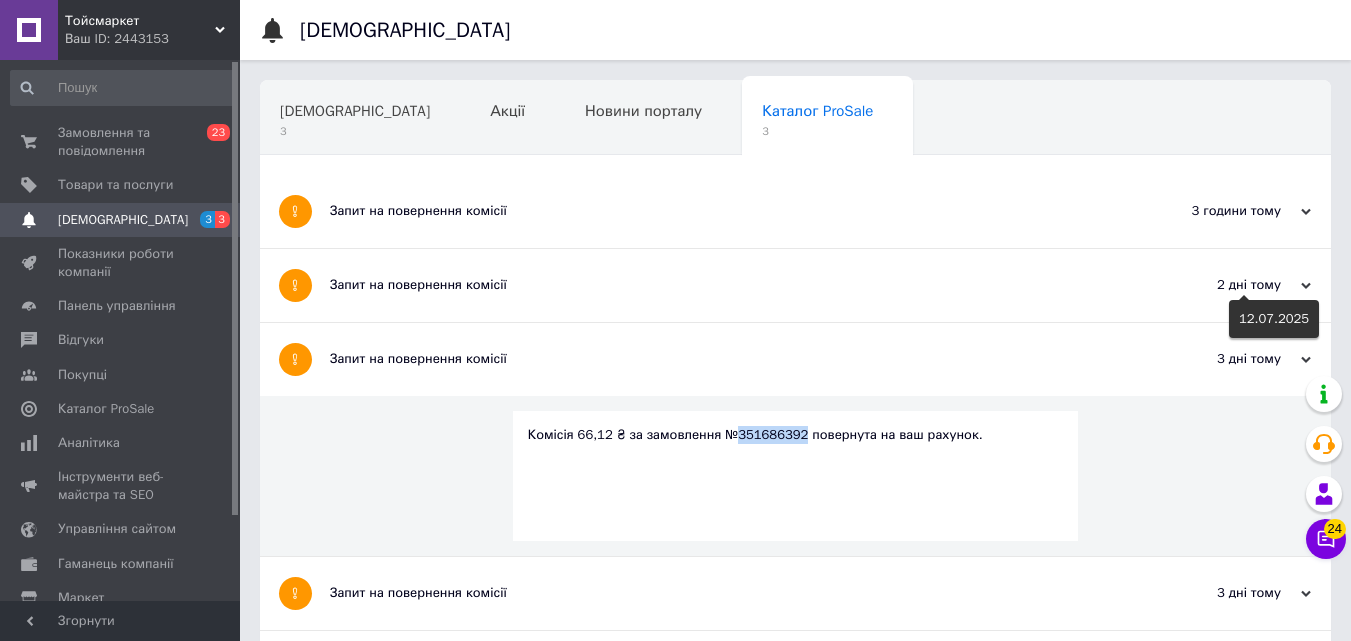 click 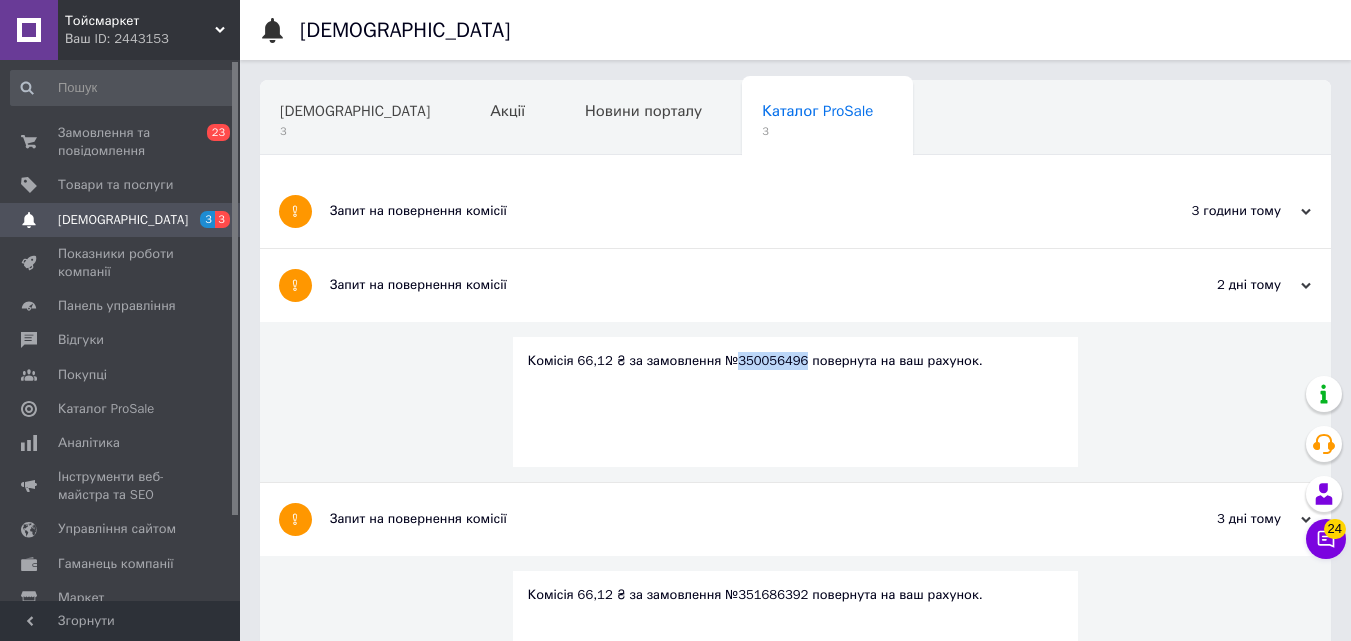 drag, startPoint x: 788, startPoint y: 362, endPoint x: 725, endPoint y: 364, distance: 63.03174 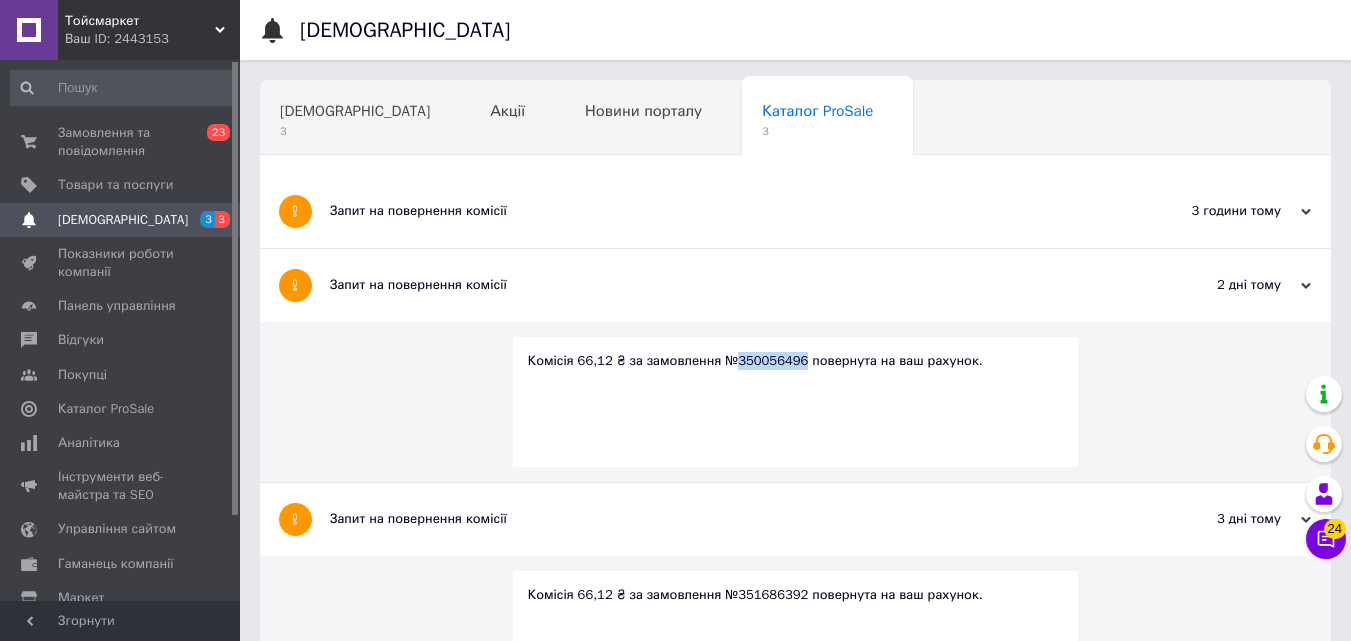 click on "Комісія 66,12 ₴ за замовлення №350056496 повернута на ваш рахунок." at bounding box center [796, 361] 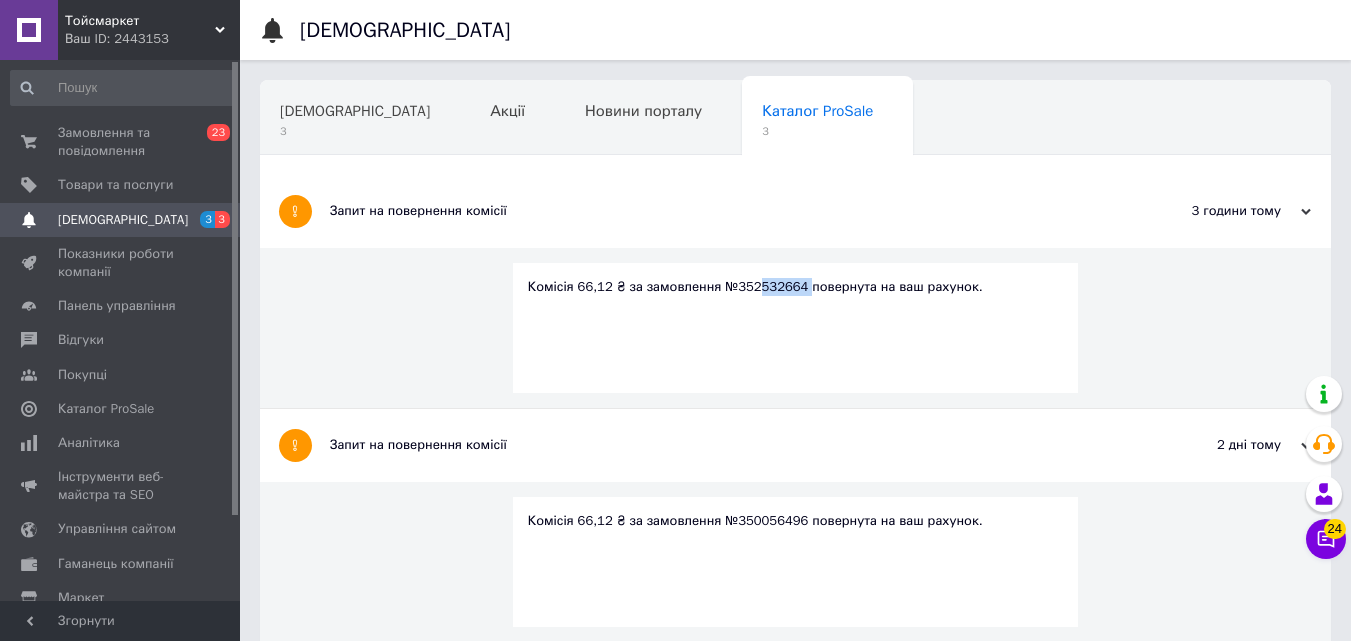 drag, startPoint x: 792, startPoint y: 289, endPoint x: 746, endPoint y: 288, distance: 46.010868 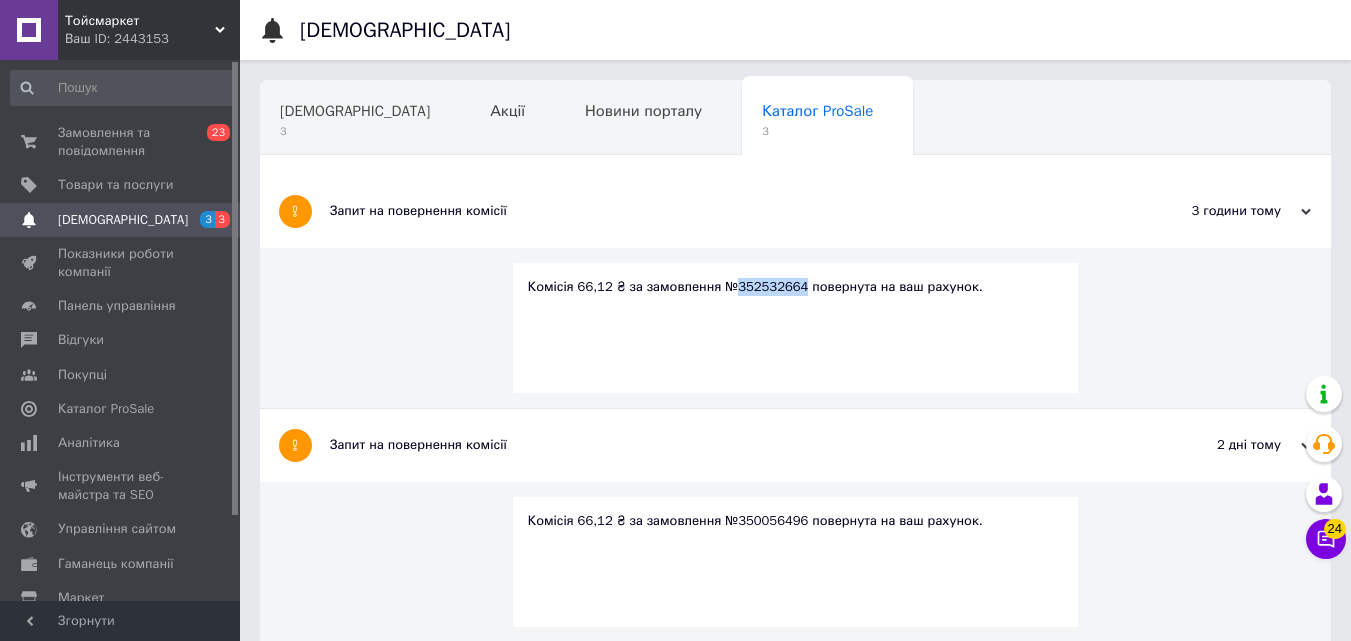 drag, startPoint x: 787, startPoint y: 282, endPoint x: 727, endPoint y: 282, distance: 60 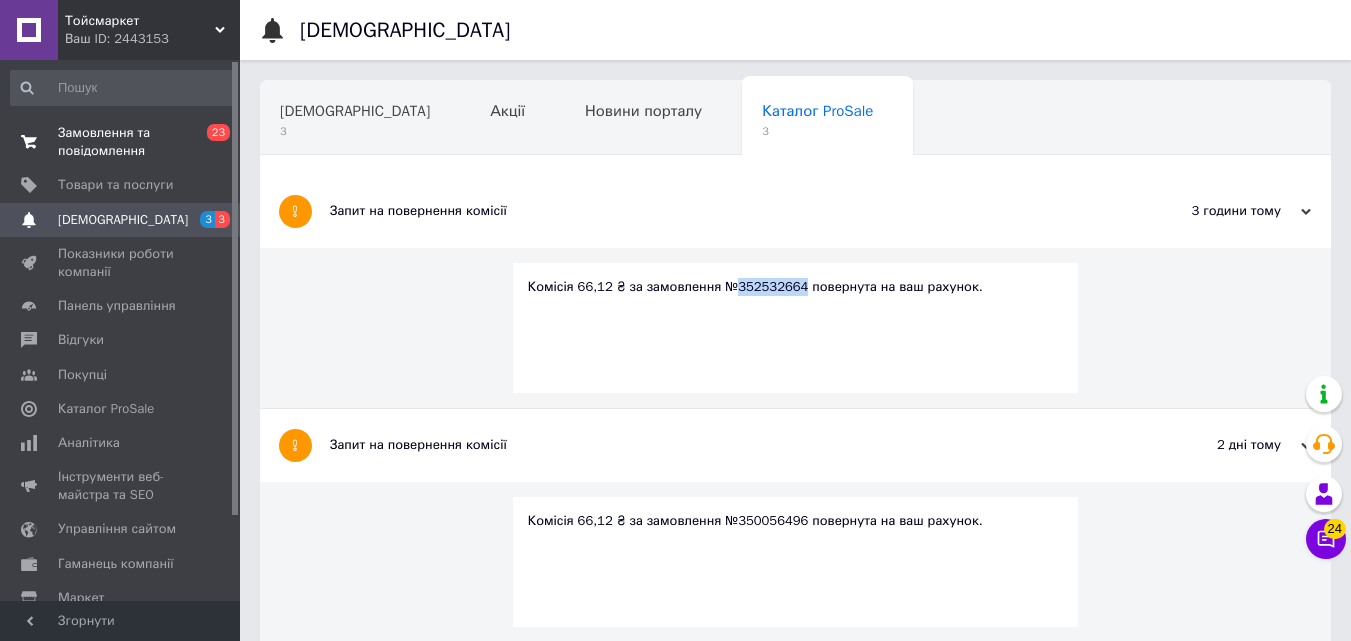 click on "Замовлення та повідомлення" at bounding box center [121, 142] 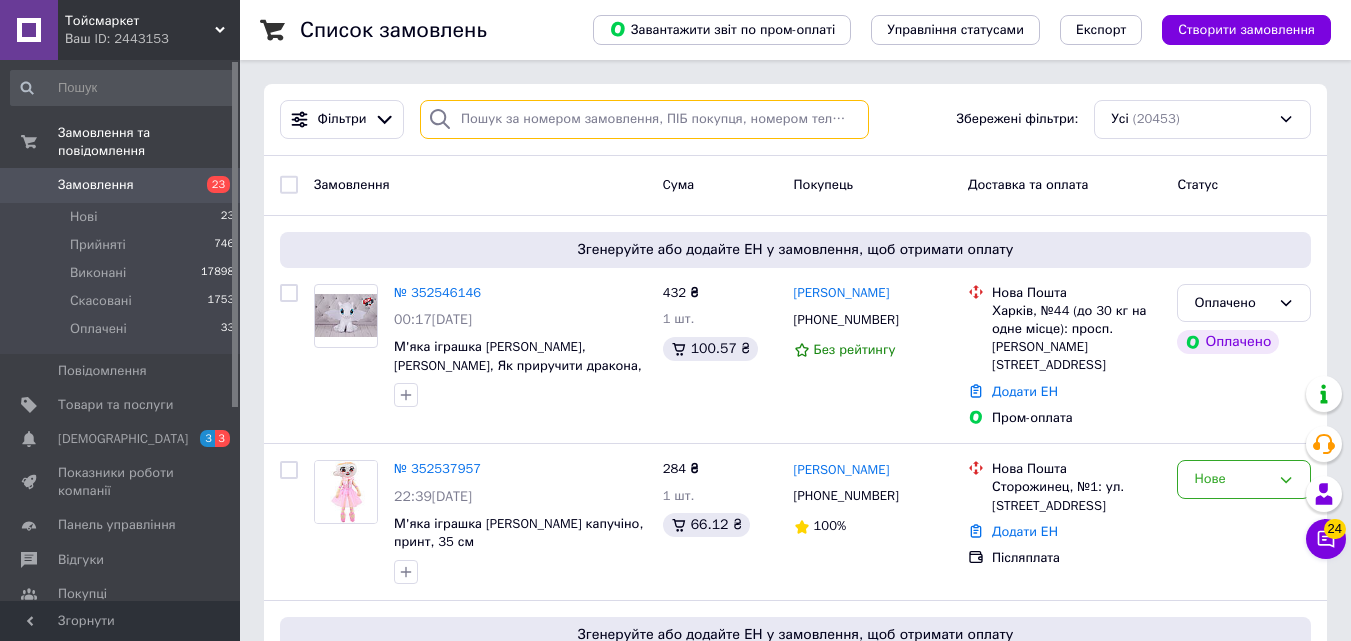 click at bounding box center (644, 119) 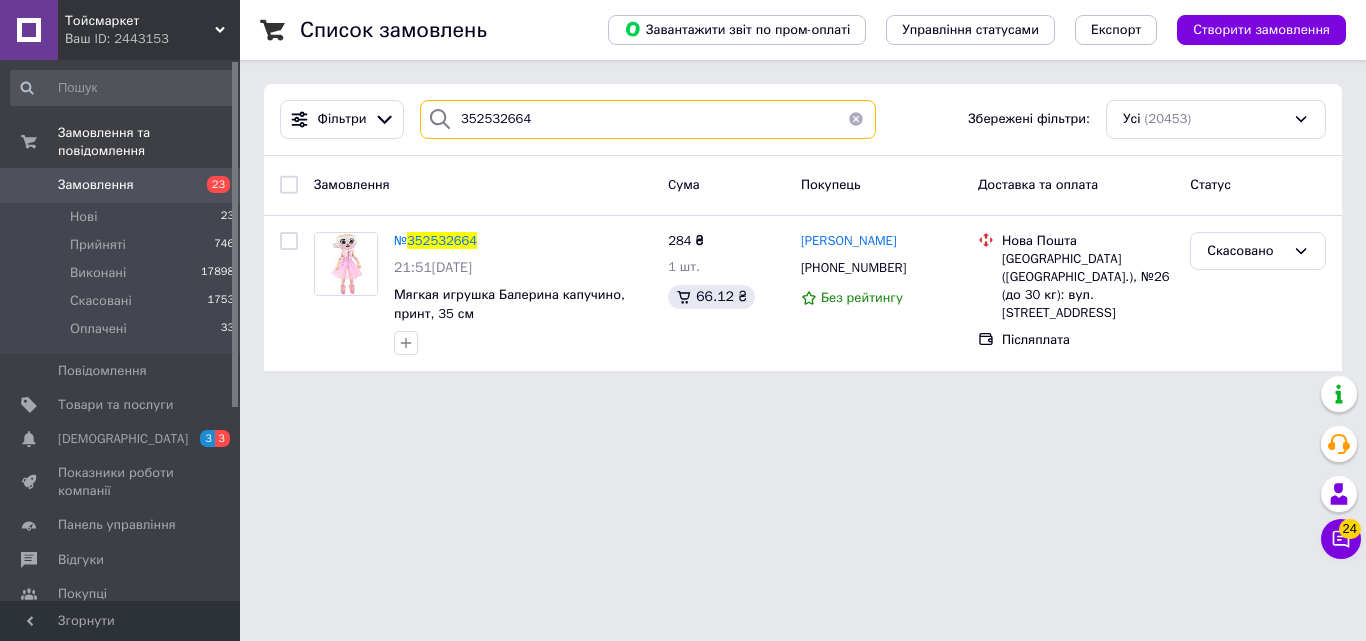 type on "352532664" 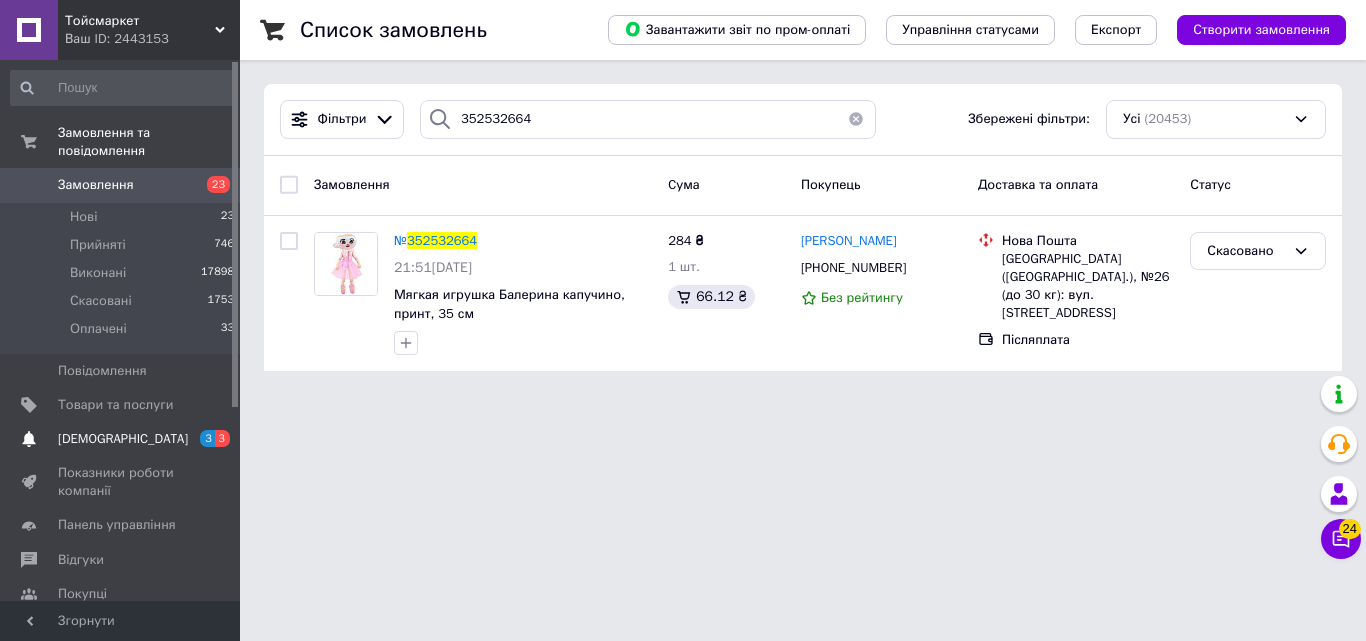 click on "[DEMOGRAPHIC_DATA]" at bounding box center (123, 439) 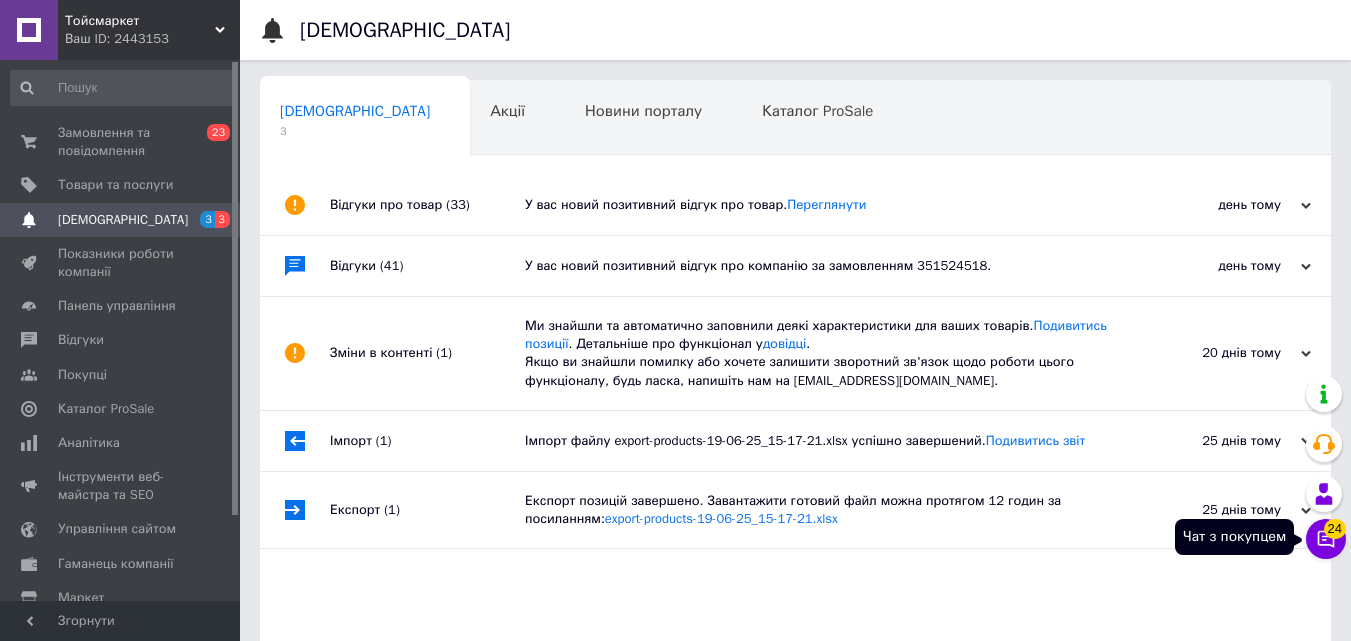 click on "24" at bounding box center (1335, 529) 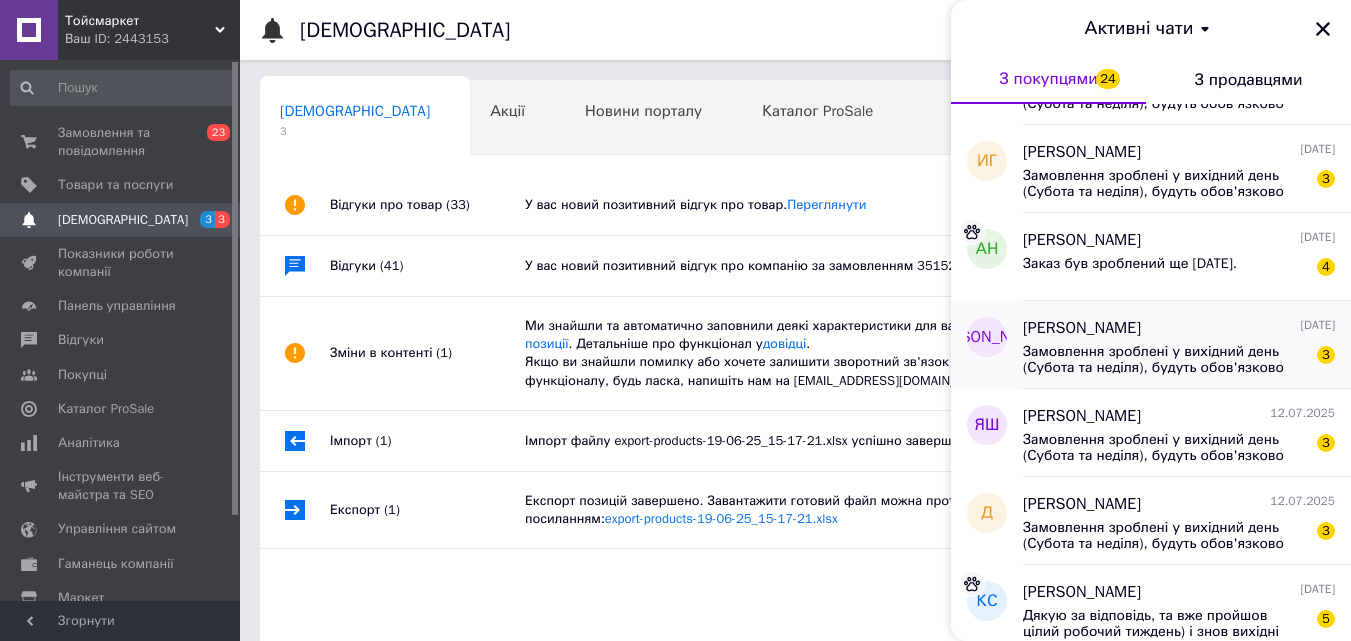 scroll, scrollTop: 200, scrollLeft: 0, axis: vertical 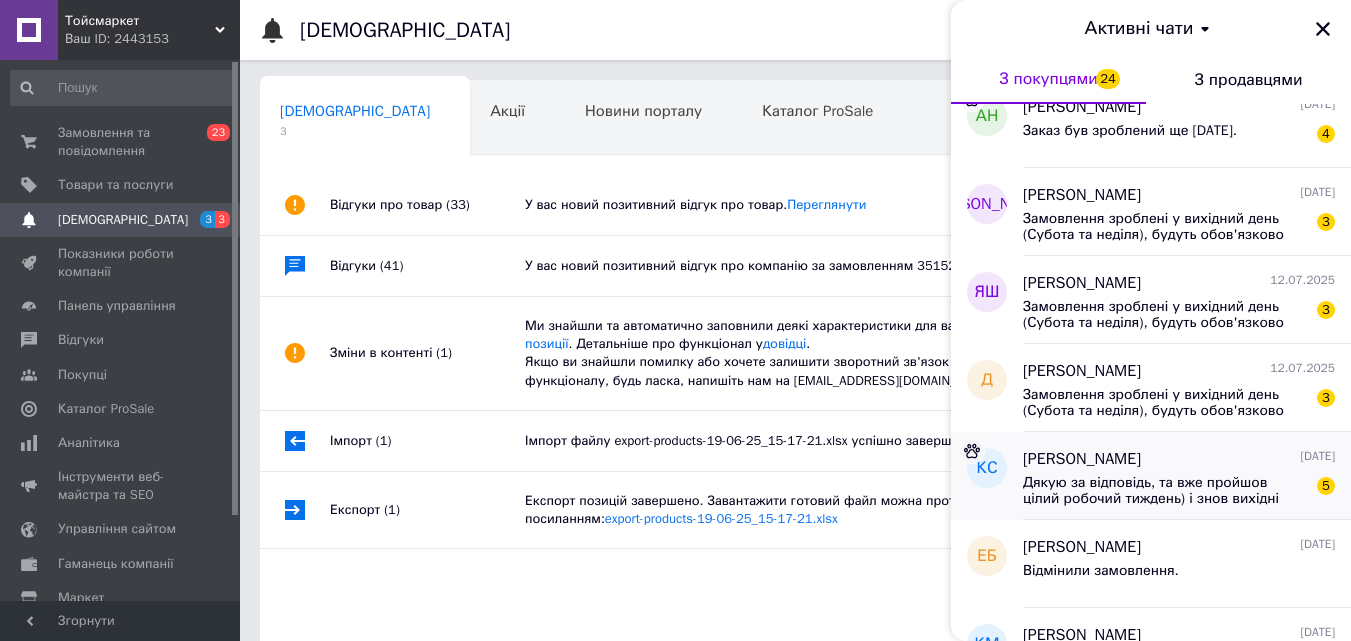 click on "Дякую за відповідь, та вже пройшов цілий робочий тиждень) і знов вихідні настають ,а я все чекаю)" at bounding box center (1165, 491) 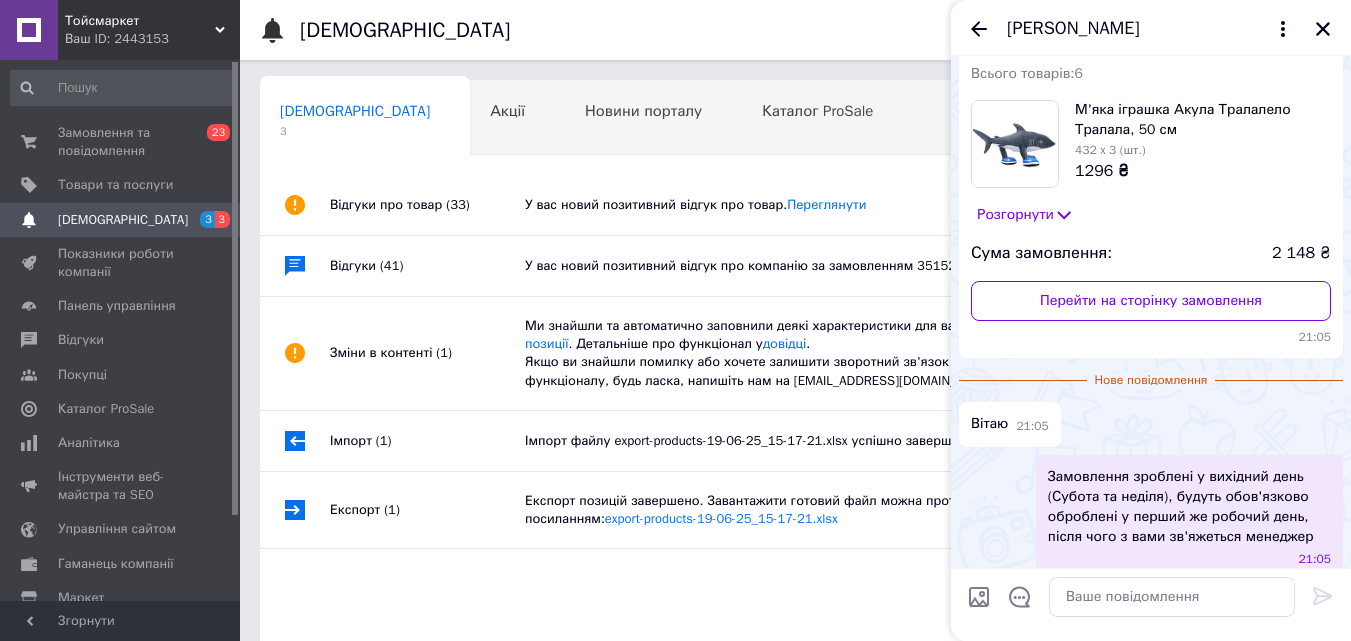 scroll, scrollTop: 34, scrollLeft: 0, axis: vertical 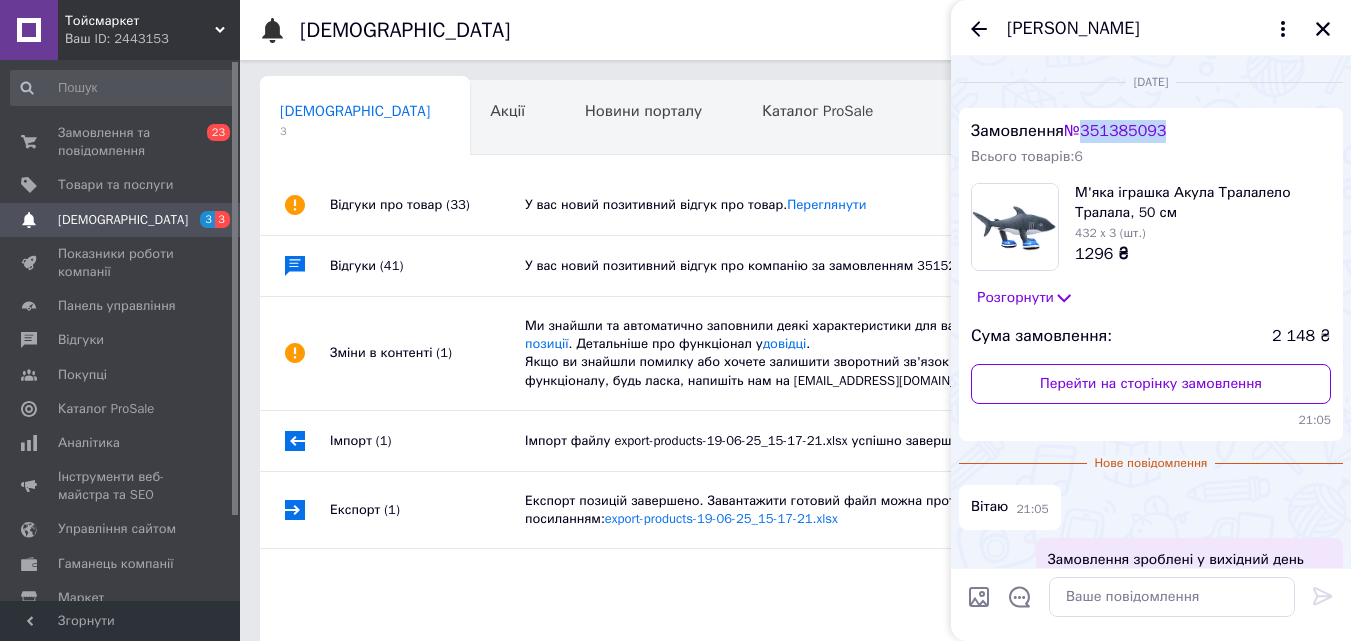 drag, startPoint x: 1231, startPoint y: 108, endPoint x: 1121, endPoint y: 114, distance: 110.16351 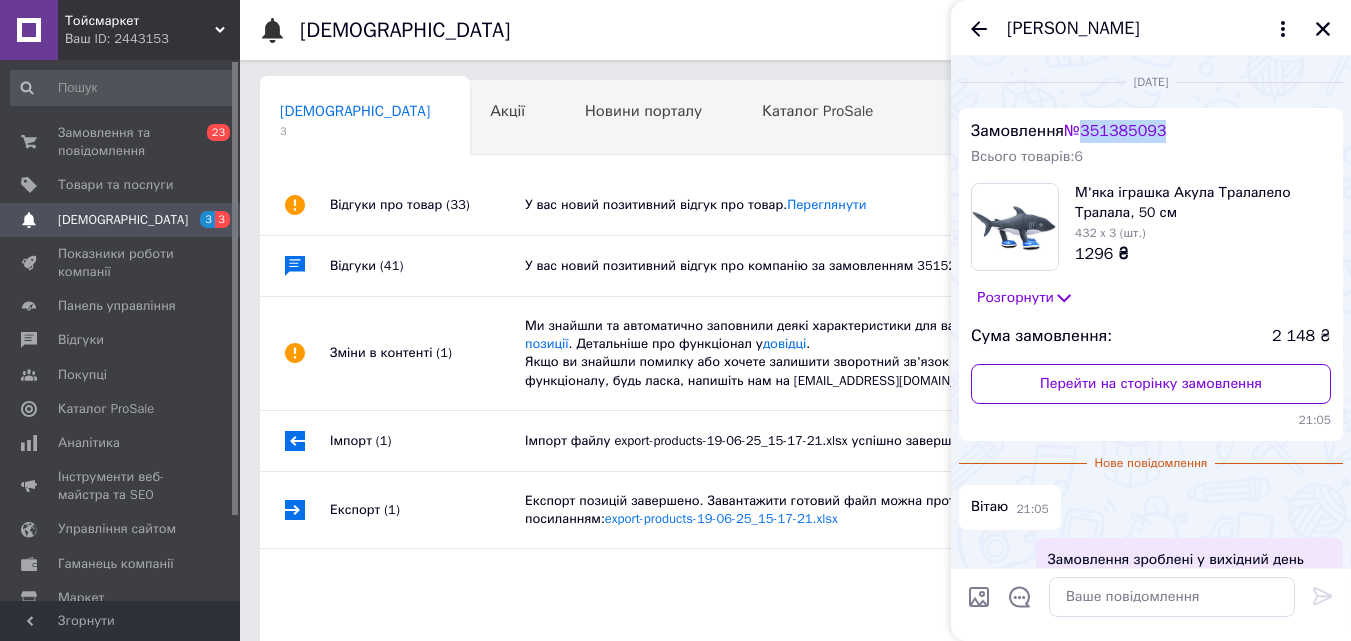 scroll, scrollTop: 5, scrollLeft: 0, axis: vertical 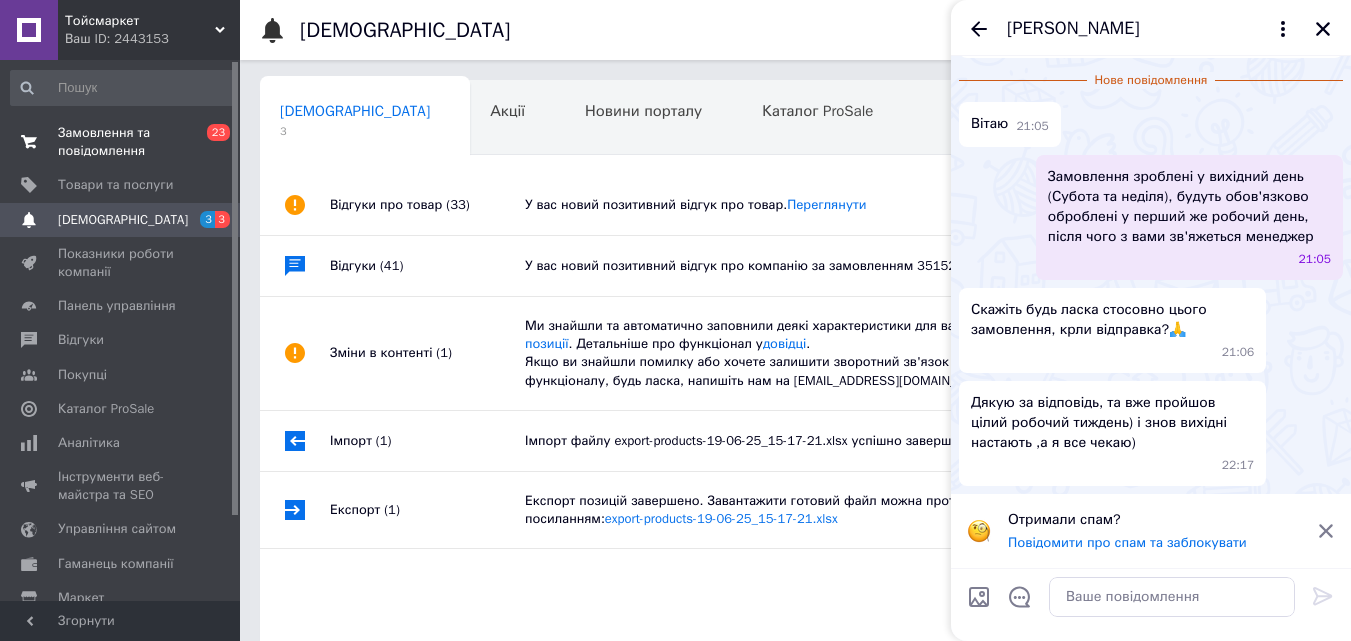 click on "Замовлення та повідомлення" at bounding box center [121, 142] 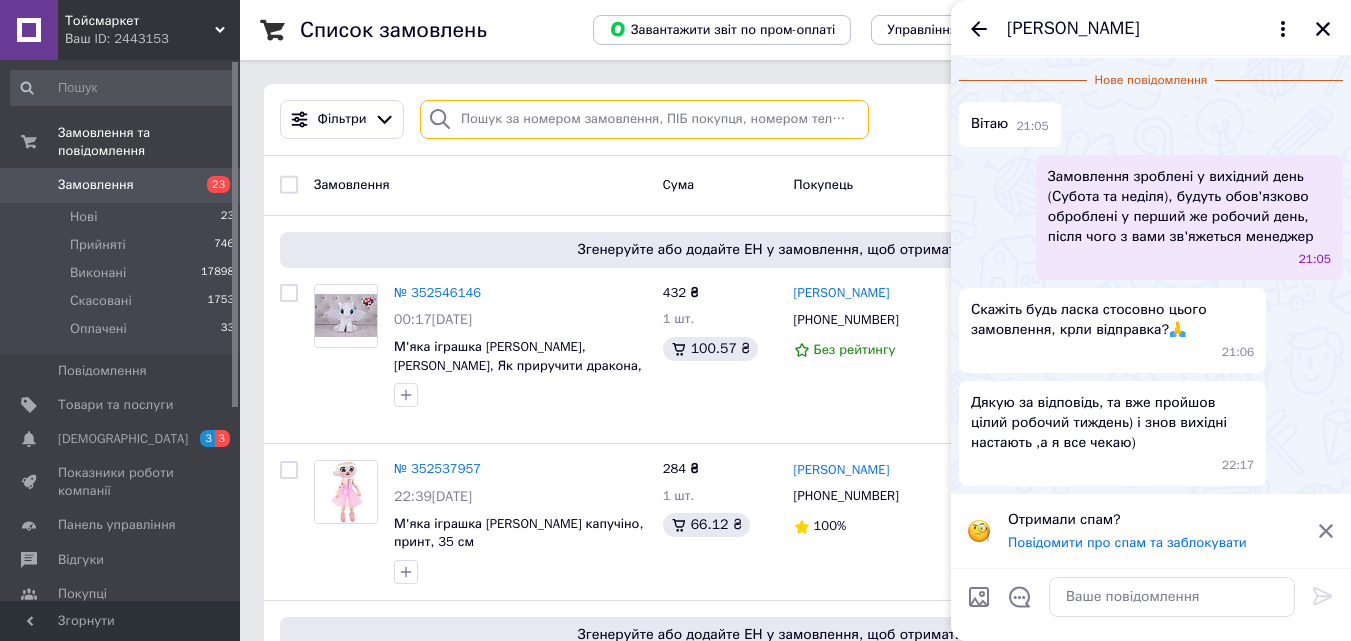 click at bounding box center (644, 119) 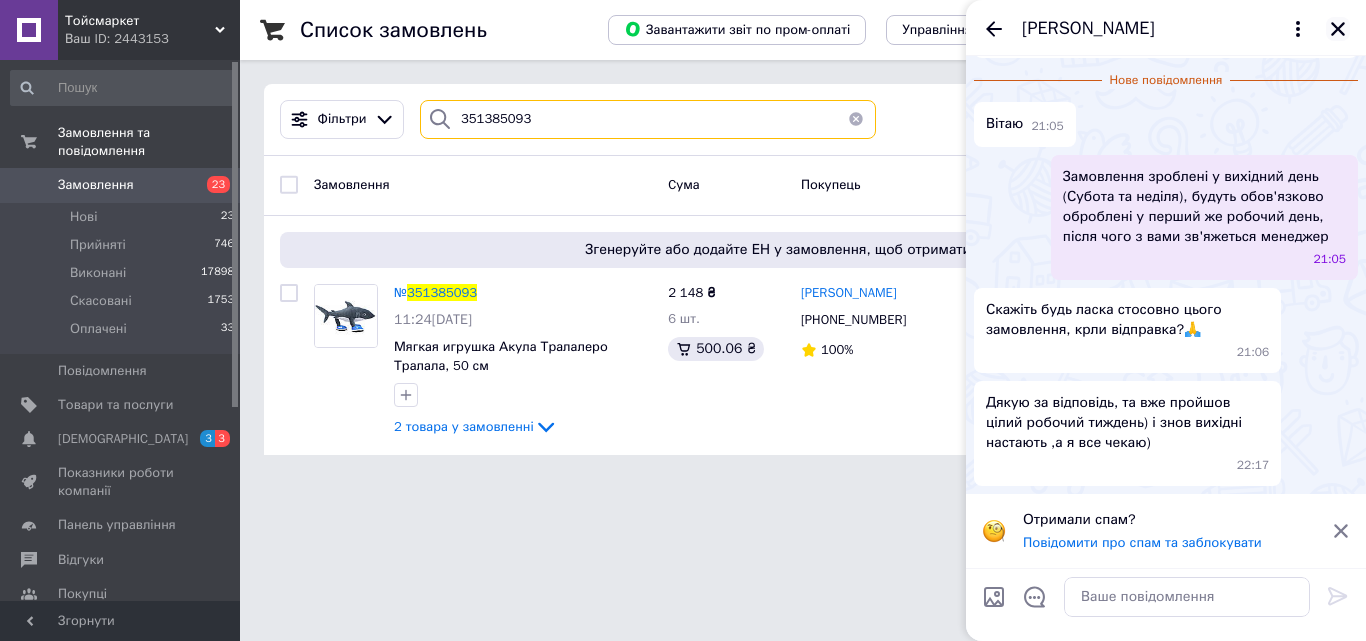 type on "351385093" 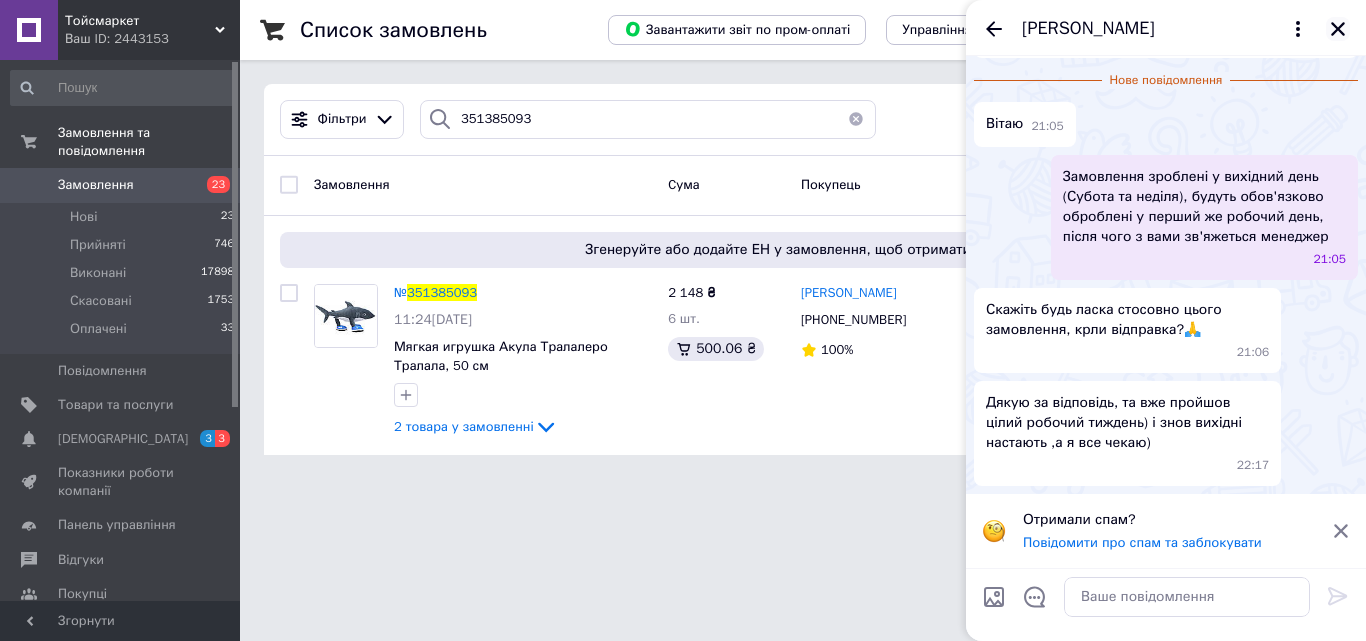 click 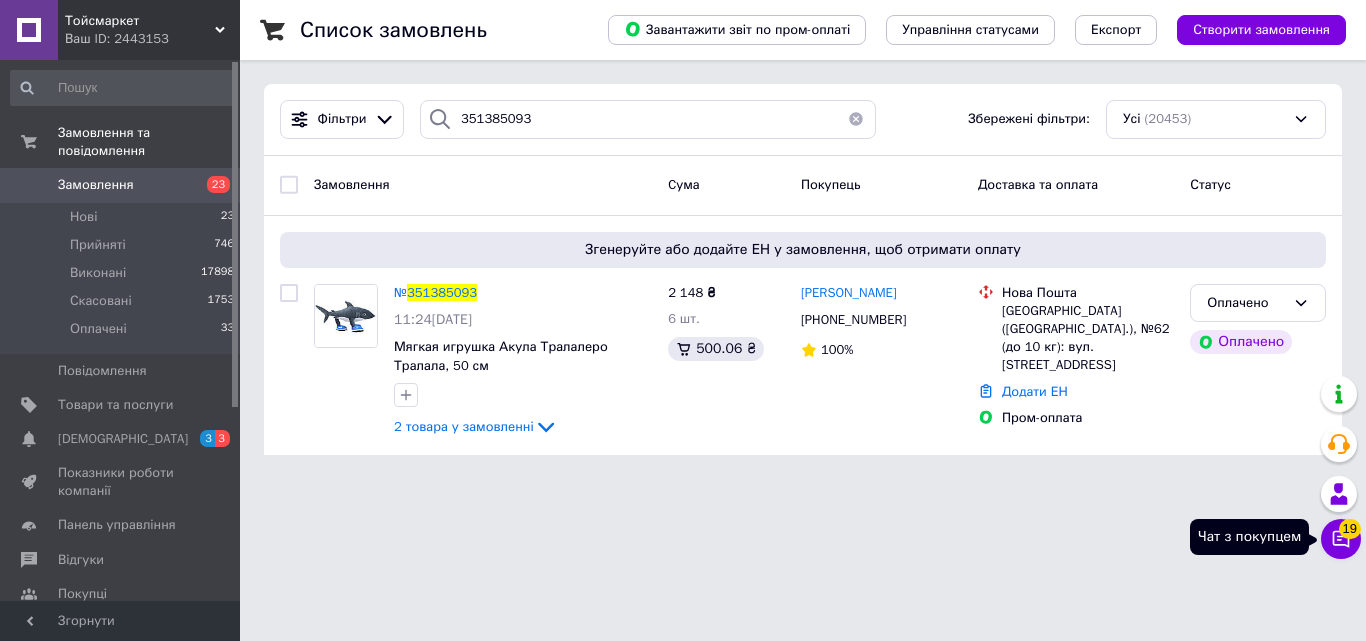 click on "19" at bounding box center [1350, 529] 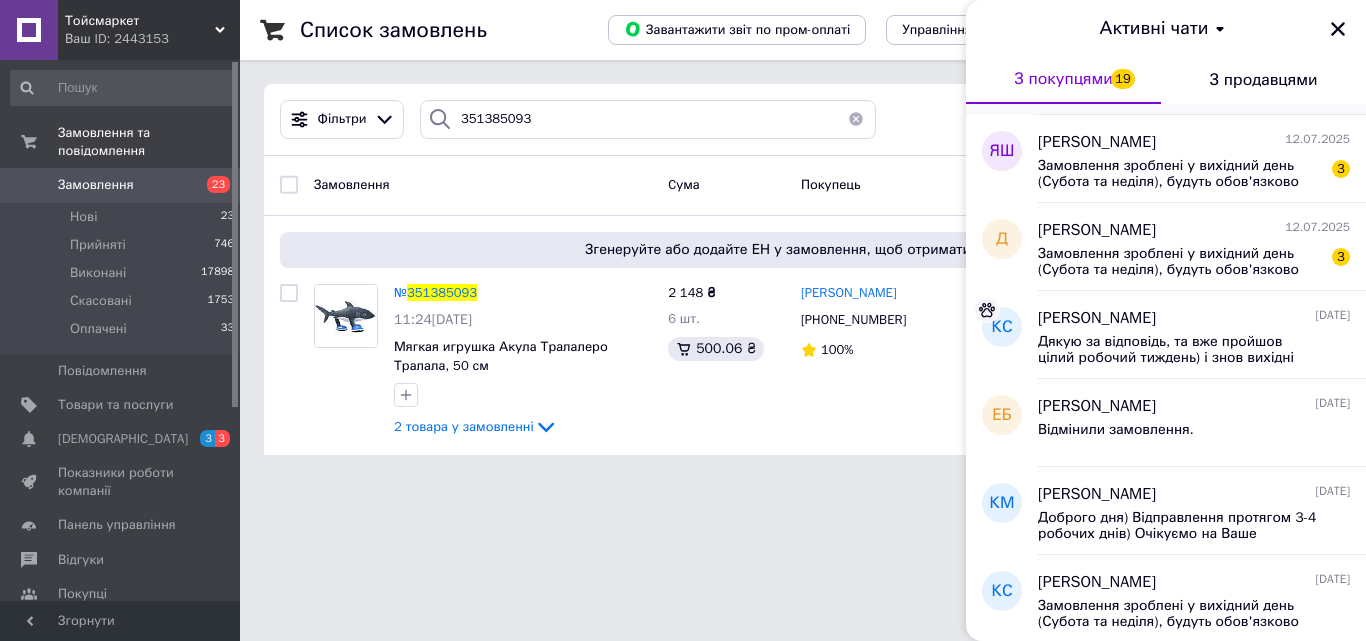 scroll, scrollTop: 400, scrollLeft: 0, axis: vertical 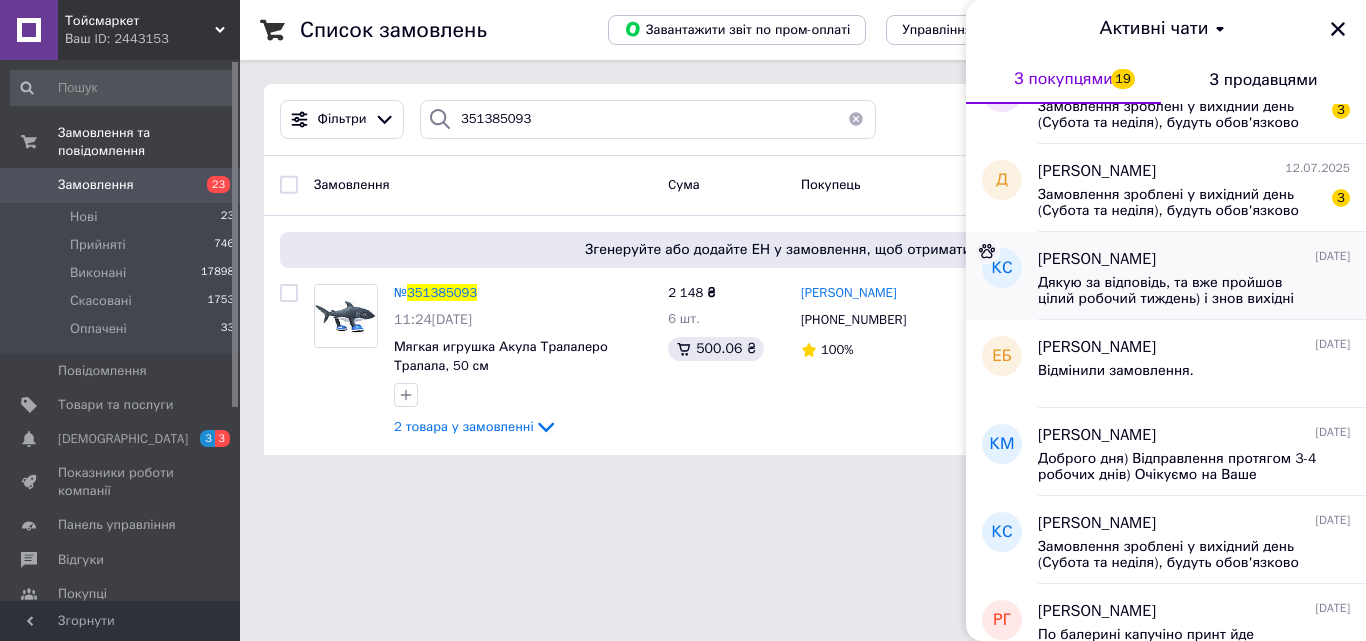 click on "Дякую за відповідь, та вже пройшов цілий робочий тиждень) і знов вихідні настають ,а я все чекаю)" at bounding box center (1180, 291) 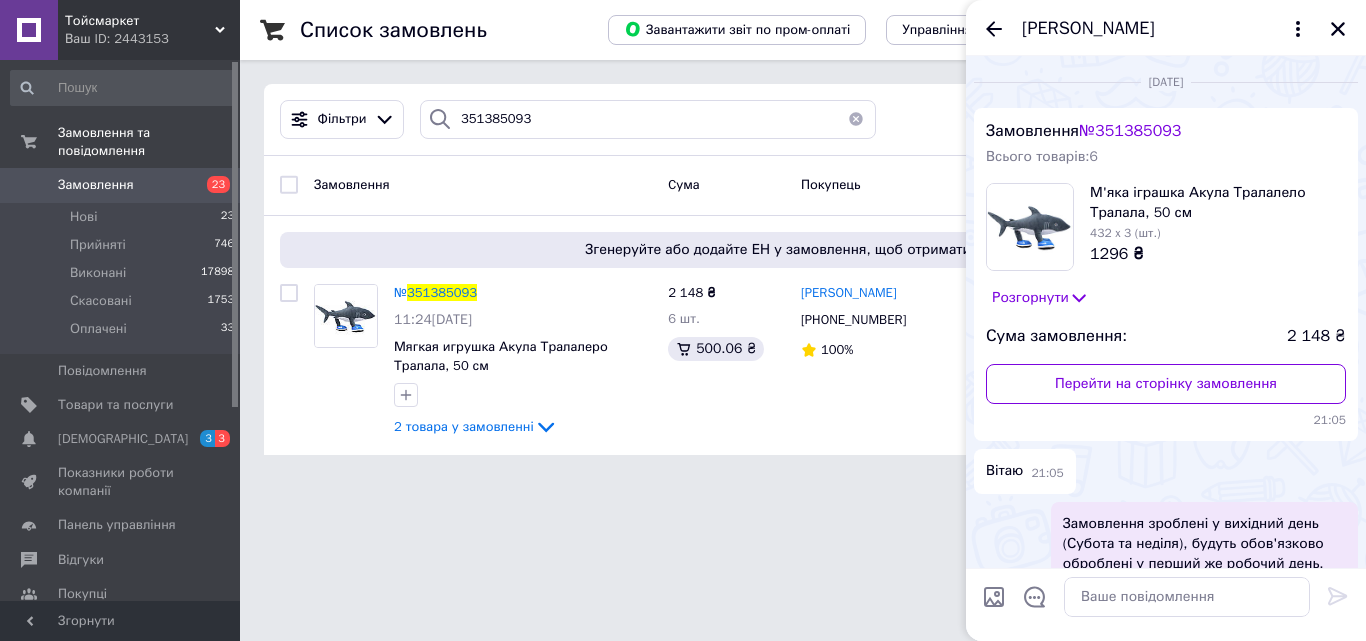 scroll, scrollTop: 543, scrollLeft: 0, axis: vertical 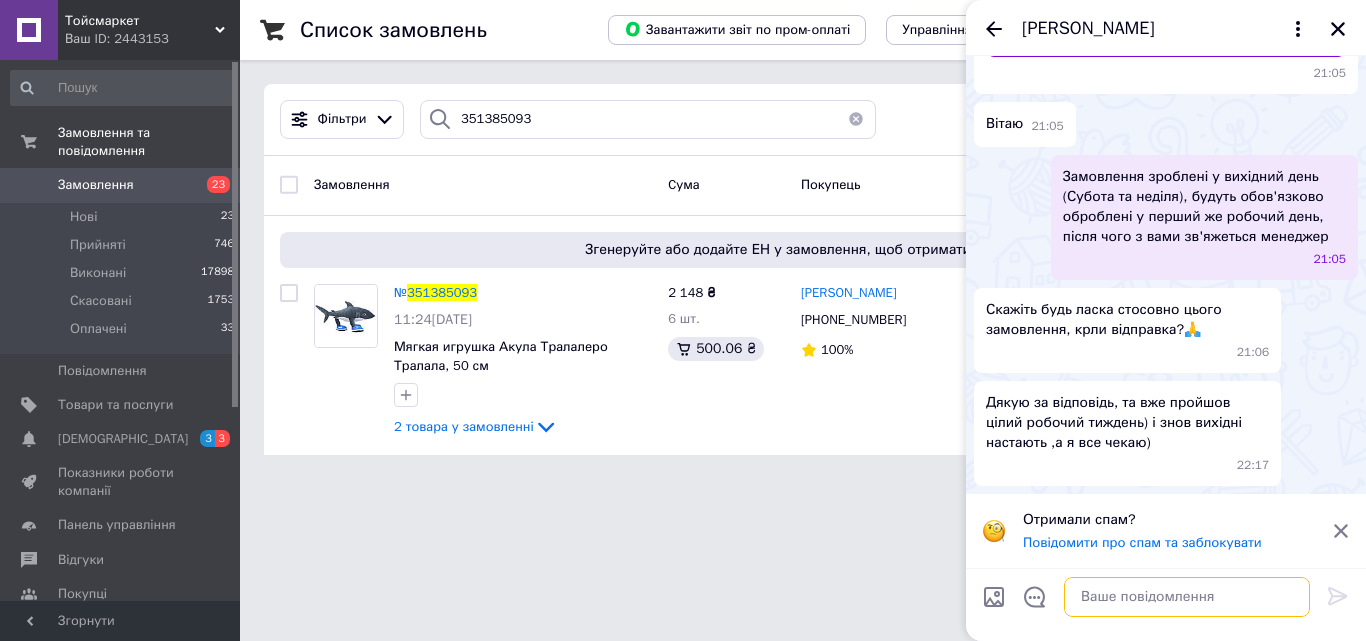 click at bounding box center [1187, 597] 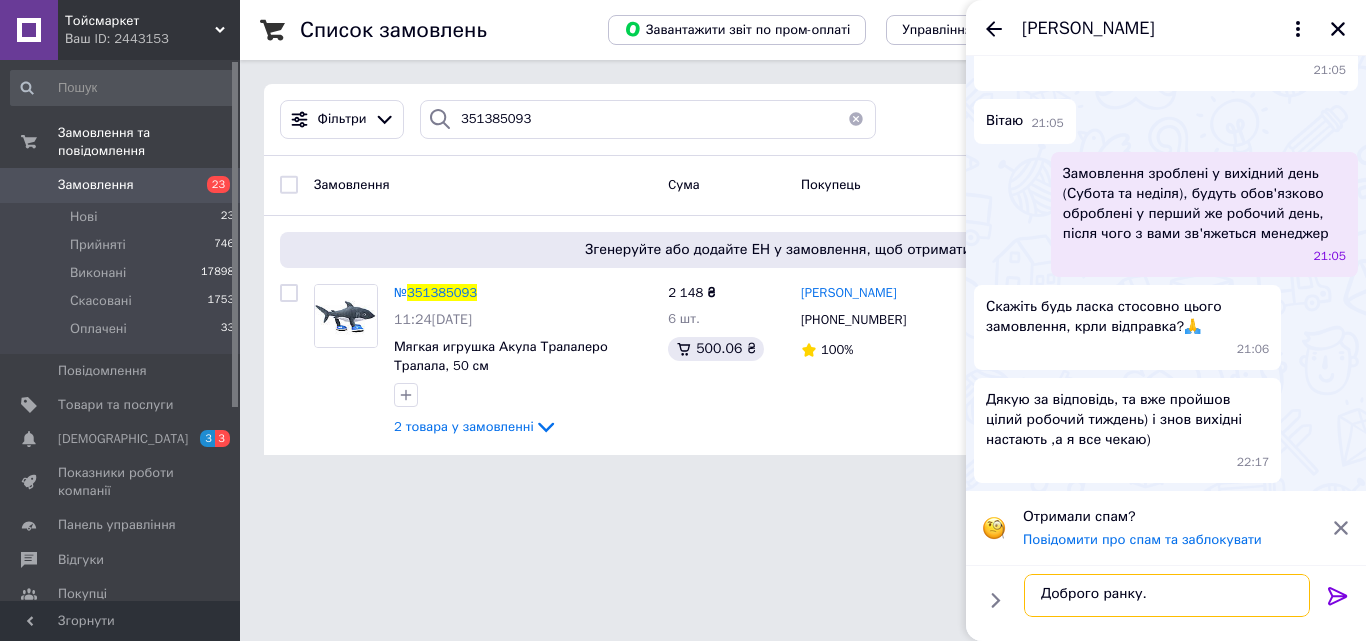 scroll, scrollTop: 546, scrollLeft: 0, axis: vertical 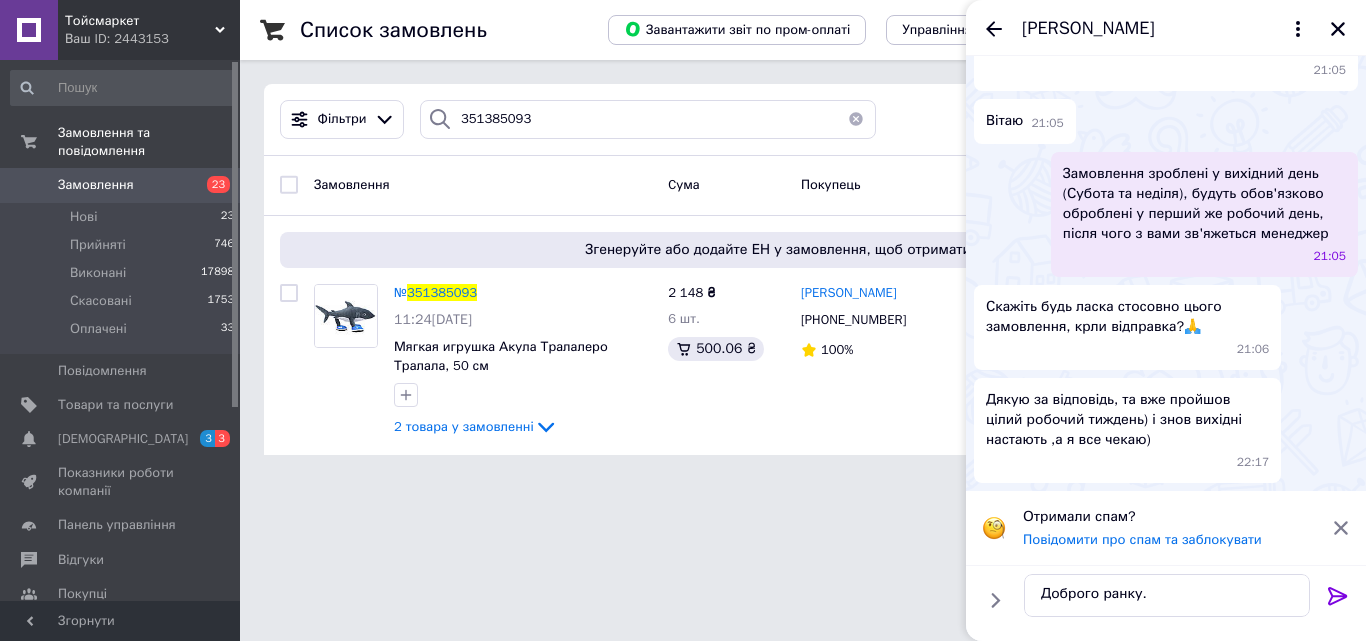 click on "Тойсмаркет Ваш ID: 2443153 Сайт Тойсмаркет Кабінет покупця Перевірити стан системи Сторінка на порталі РДМ Украина Интернет магазин детских игрушек "Киндер... Тойсмаркет Довідка Вийти Замовлення та повідомлення Замовлення 23 Нові 23 Прийняті 746 Виконані 17898 Скасовані 1753 Оплачені 33 Повідомлення 0 Товари та послуги Сповіщення 3 3 Показники роботи компанії Панель управління Відгуки Покупці Каталог ProSale Аналітика Інструменти веб-майстра та SEO Управління сайтом Гаманець компанії [PERSON_NAME] Prom топ   351385093" at bounding box center [683, 239] 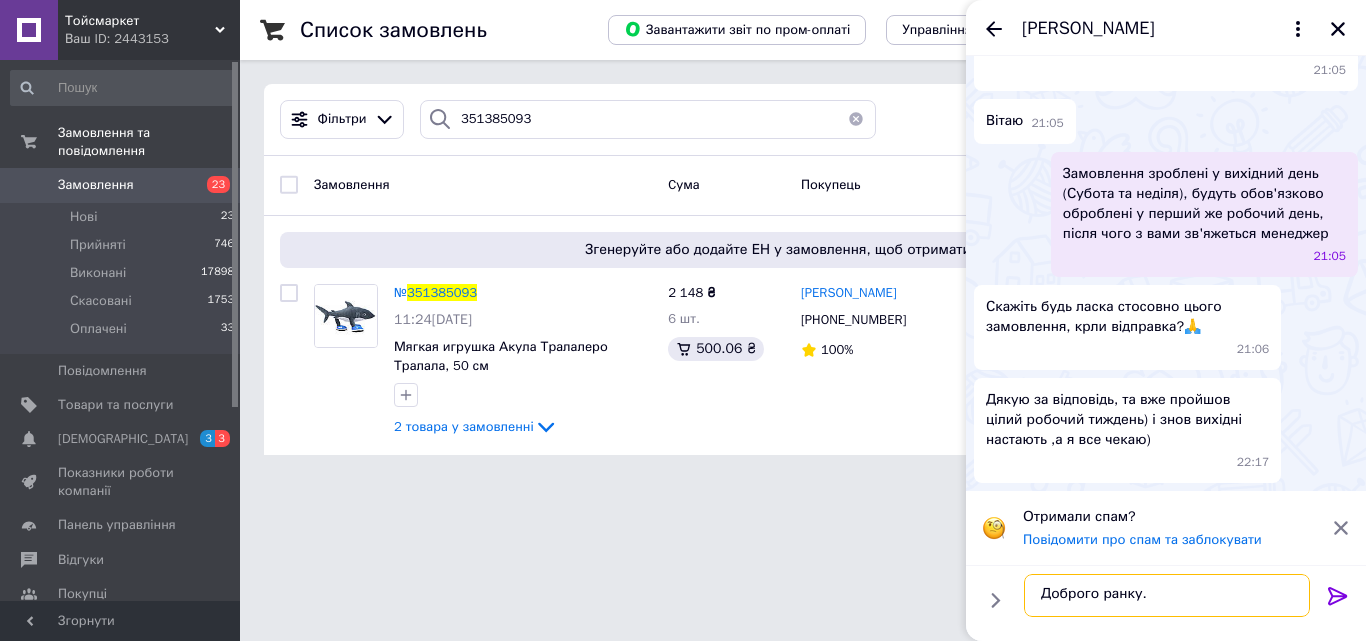 click on "Доброго ранку." at bounding box center (1167, 595) 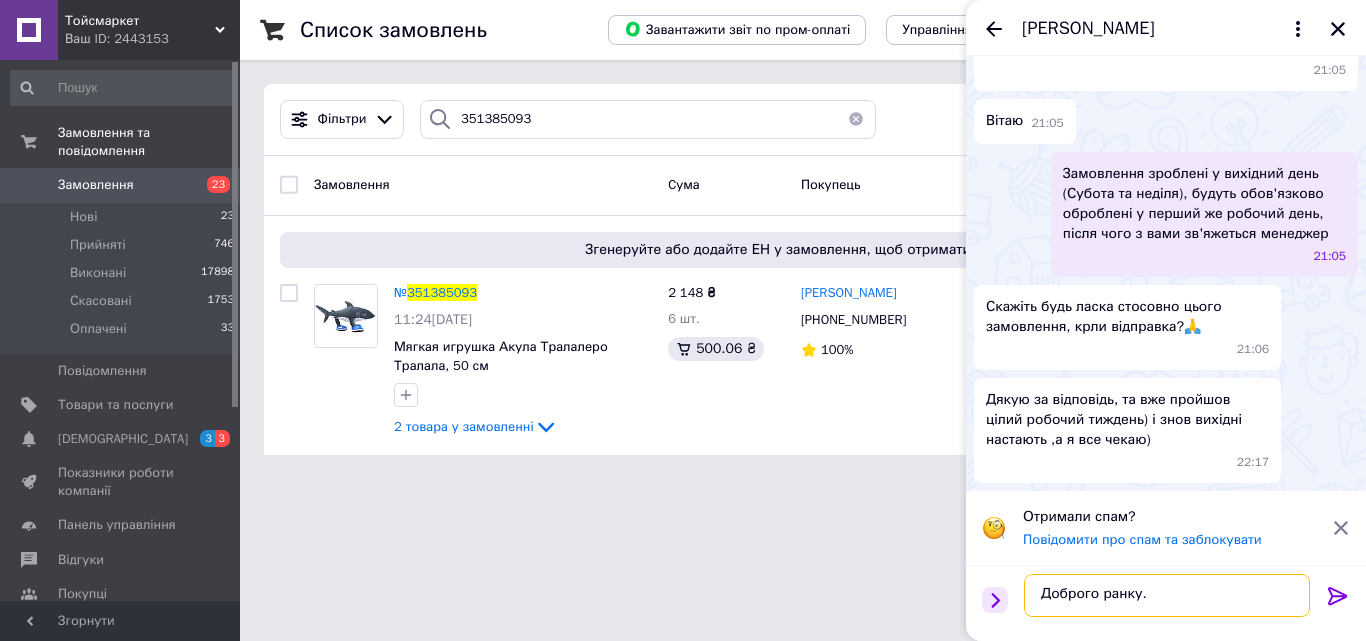 drag, startPoint x: 1215, startPoint y: 605, endPoint x: 998, endPoint y: 603, distance: 217.00922 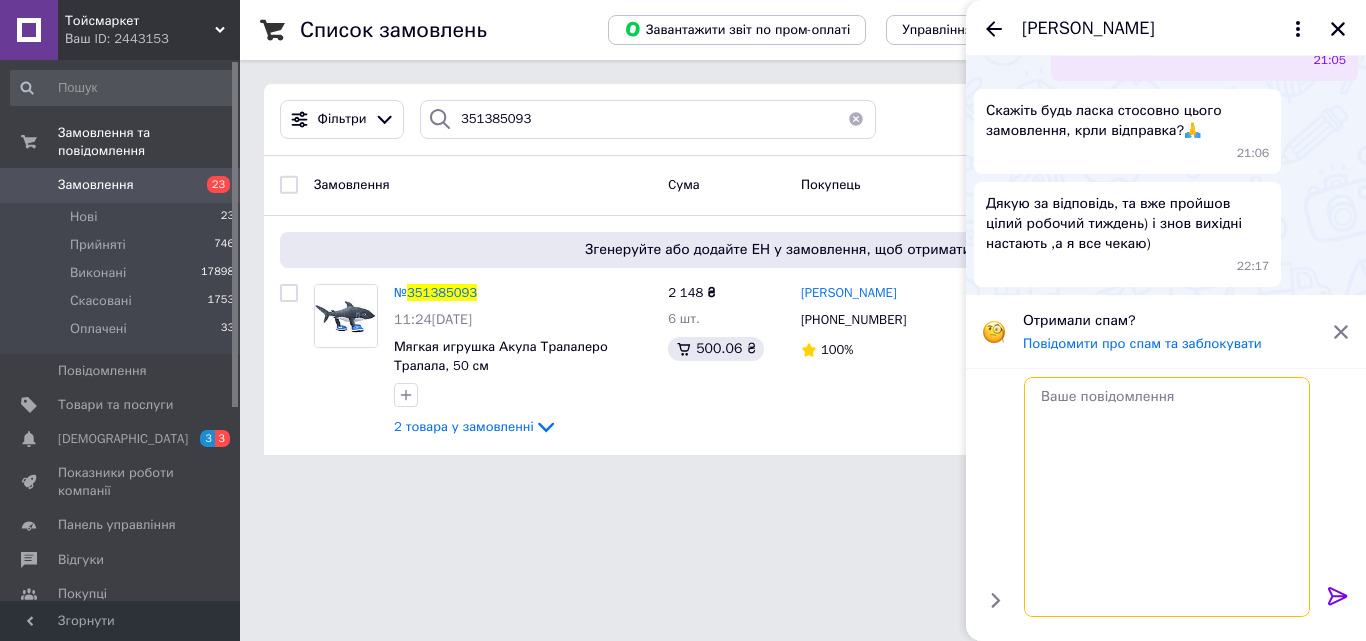 scroll, scrollTop: 0, scrollLeft: 0, axis: both 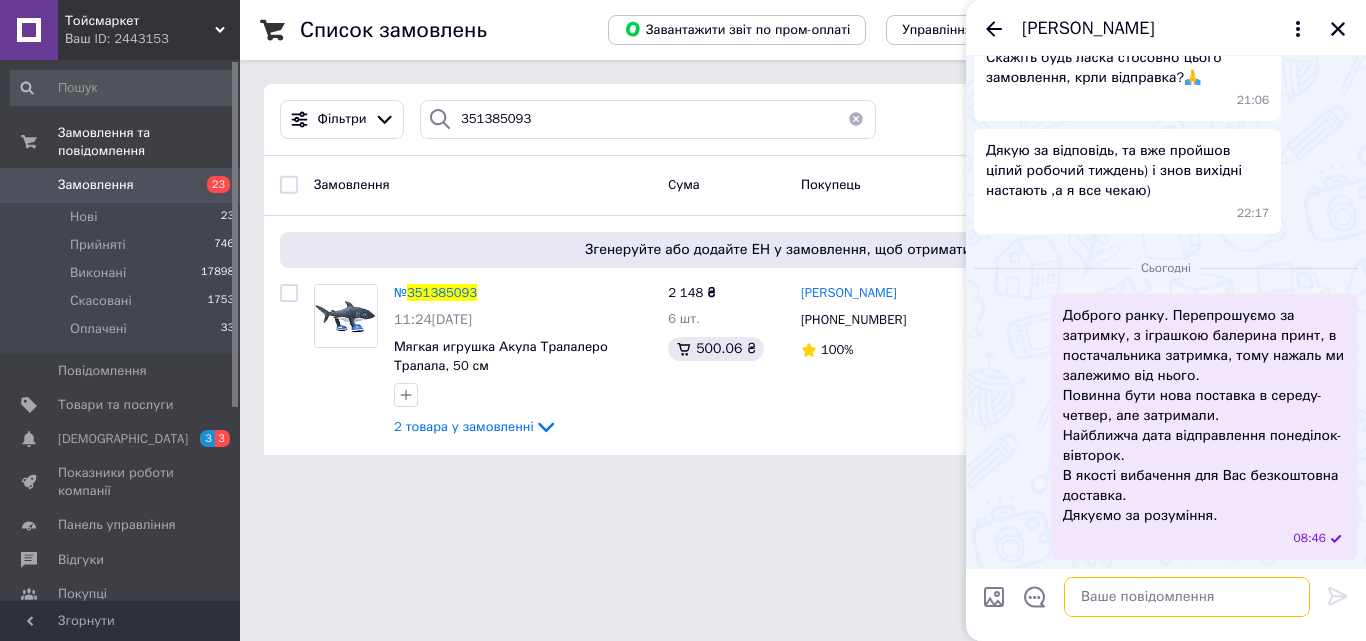 type 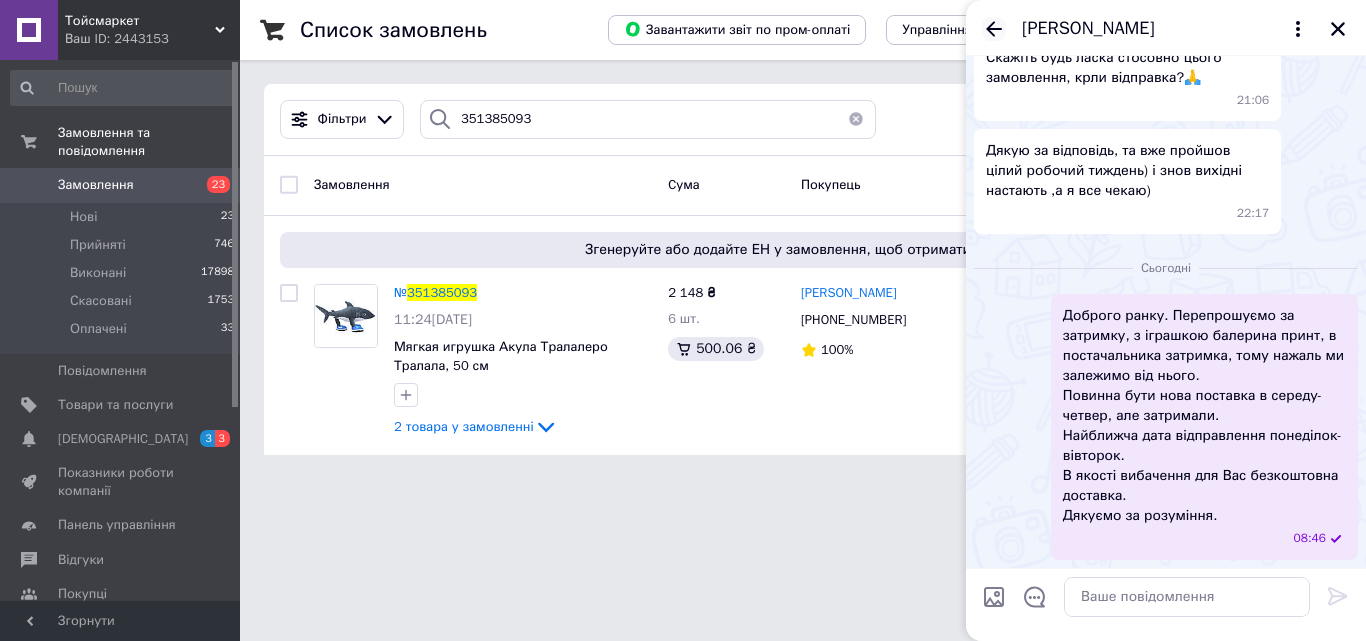 click 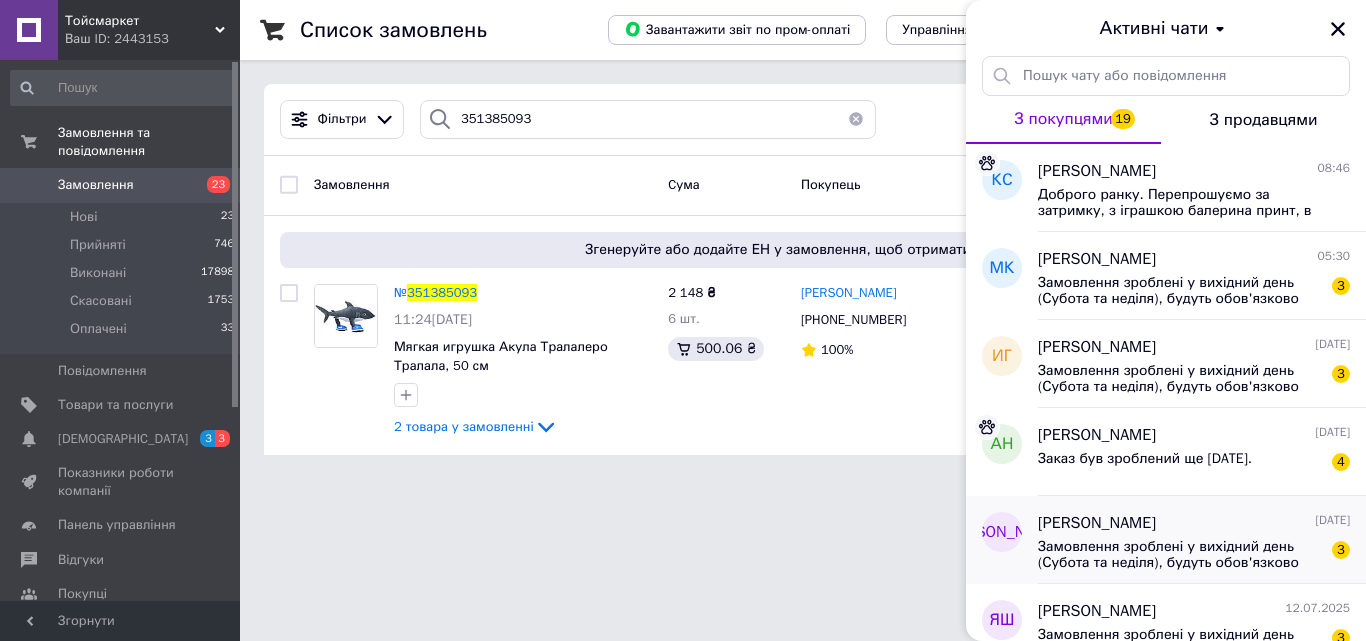 click on "[PERSON_NAME] [DATE]" at bounding box center [1194, 523] 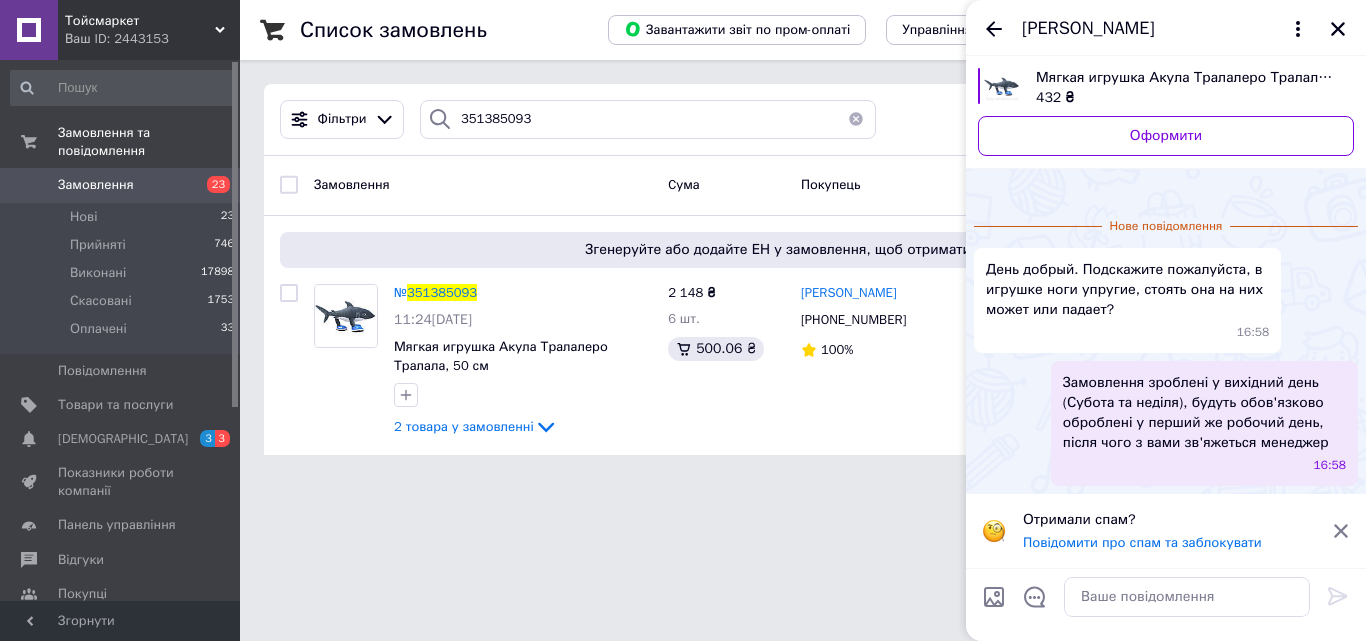 scroll, scrollTop: 170, scrollLeft: 0, axis: vertical 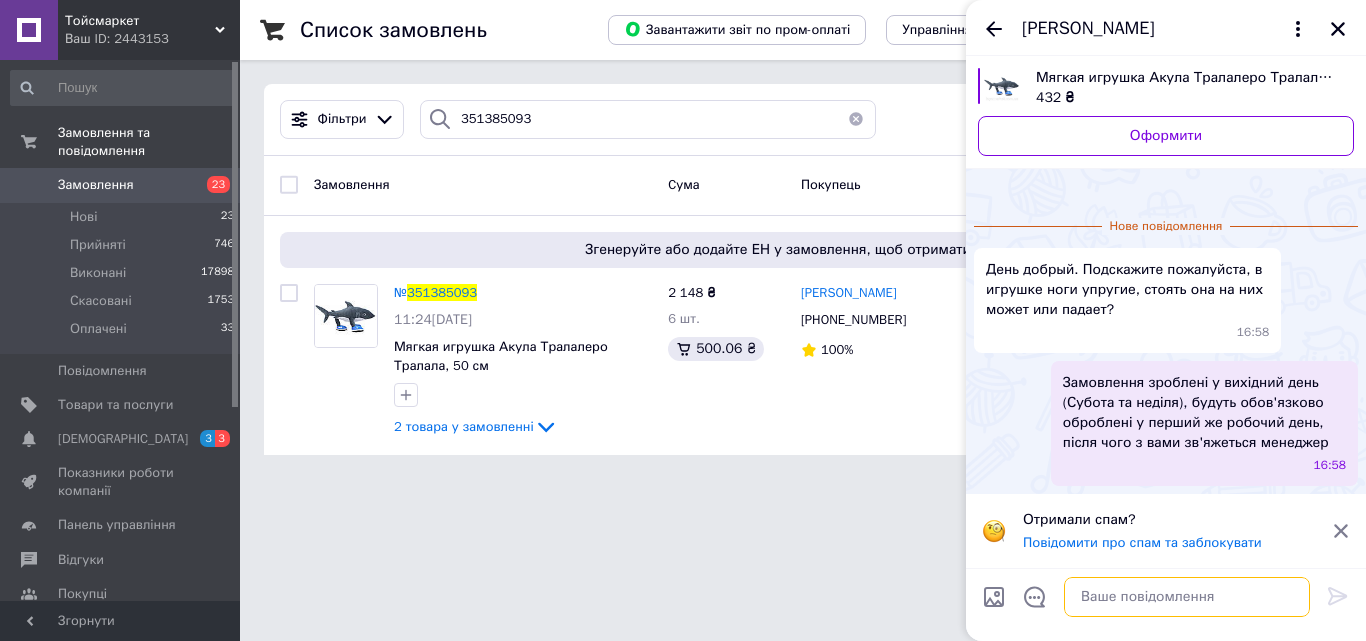 click at bounding box center [1187, 597] 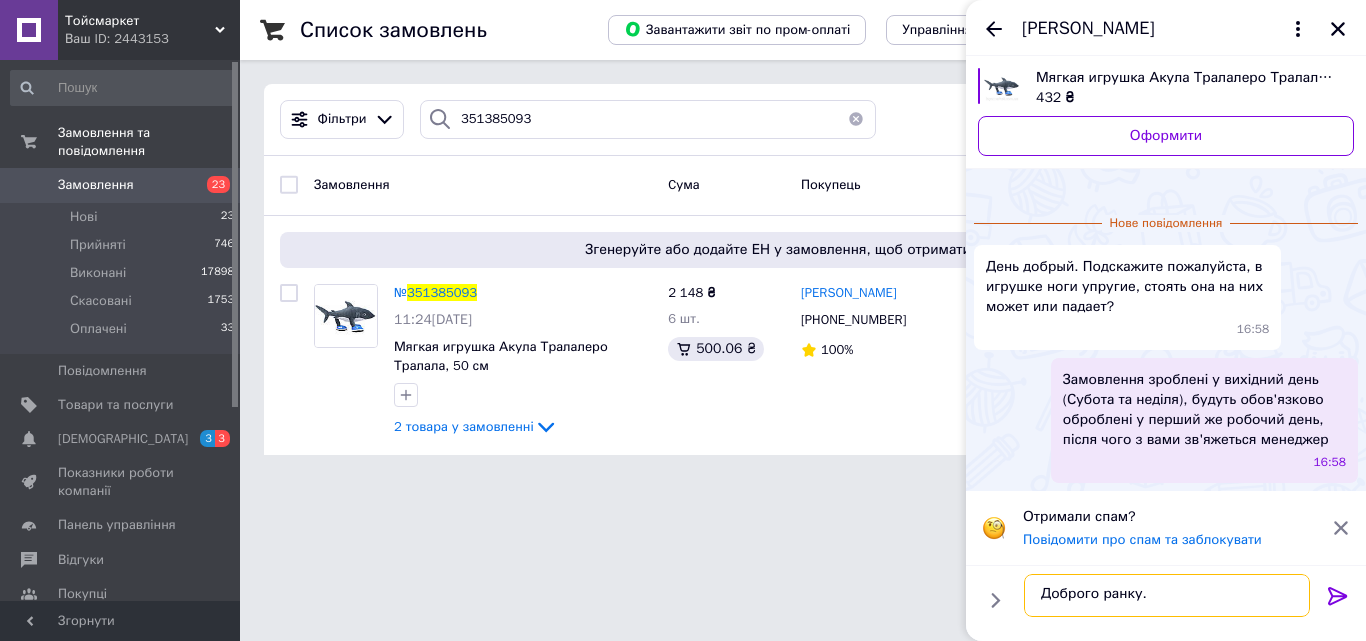scroll, scrollTop: 70, scrollLeft: 0, axis: vertical 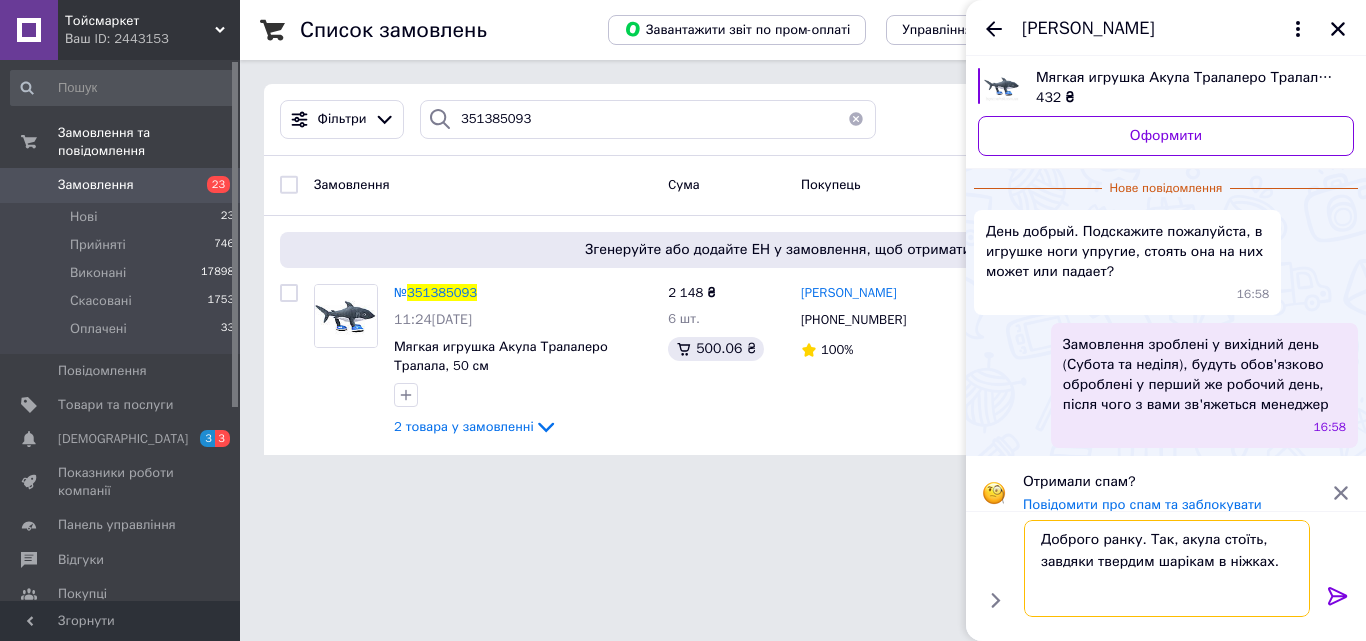 drag, startPoint x: 1186, startPoint y: 603, endPoint x: 1030, endPoint y: 547, distance: 165.7468 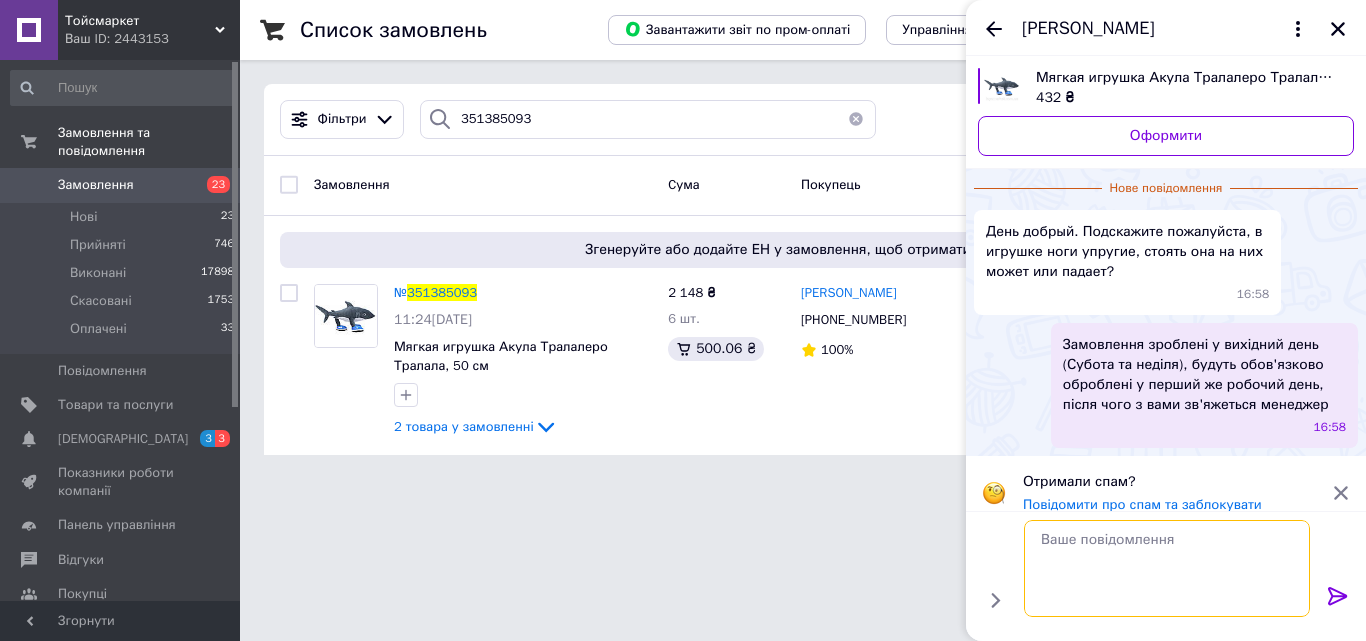 scroll, scrollTop: 0, scrollLeft: 0, axis: both 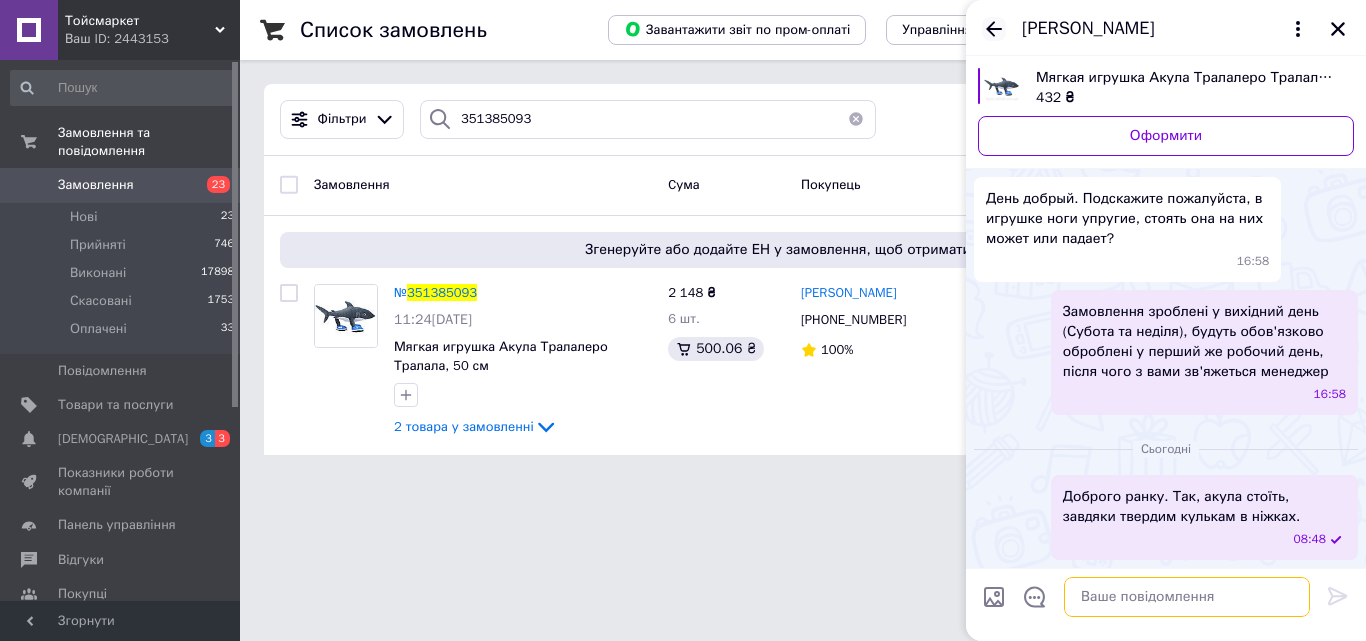 type 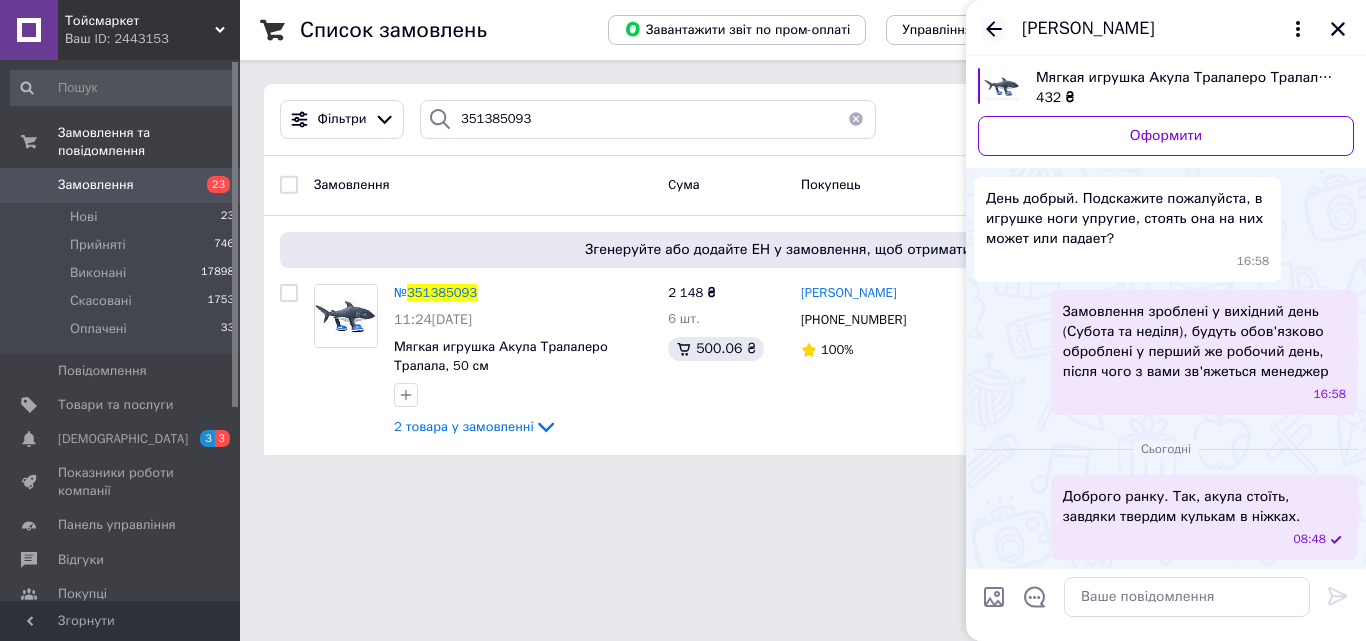 click 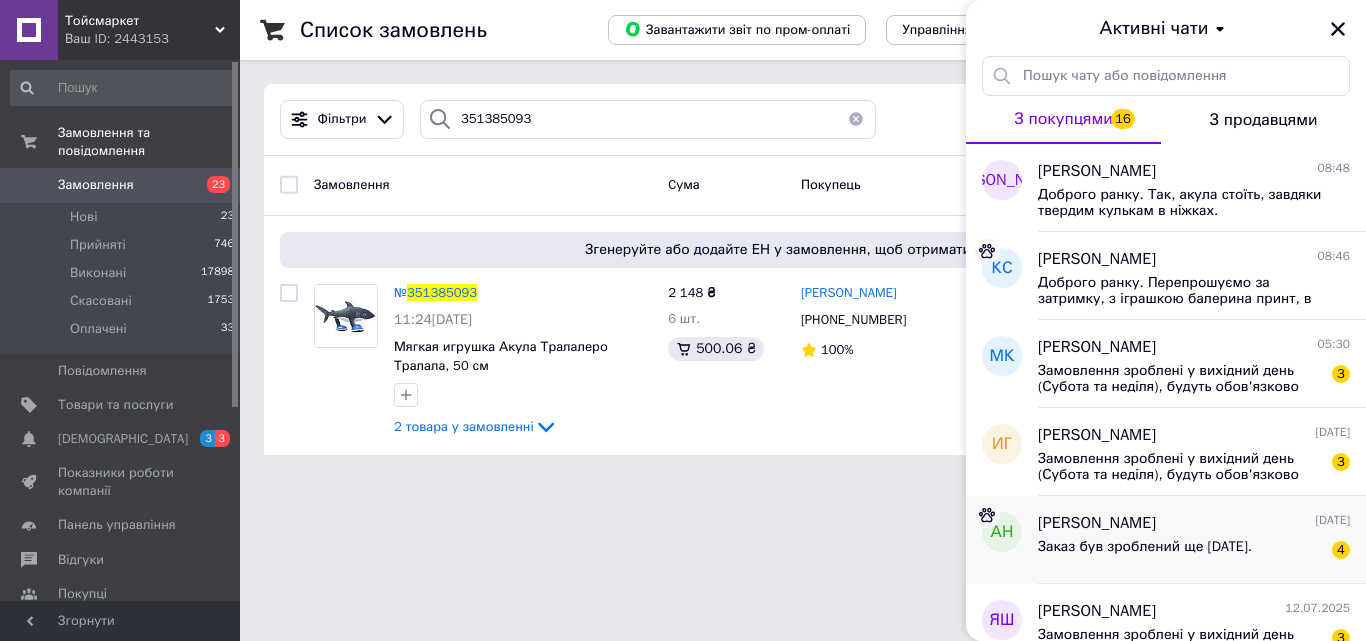 click on "[PERSON_NAME]" at bounding box center [1097, 523] 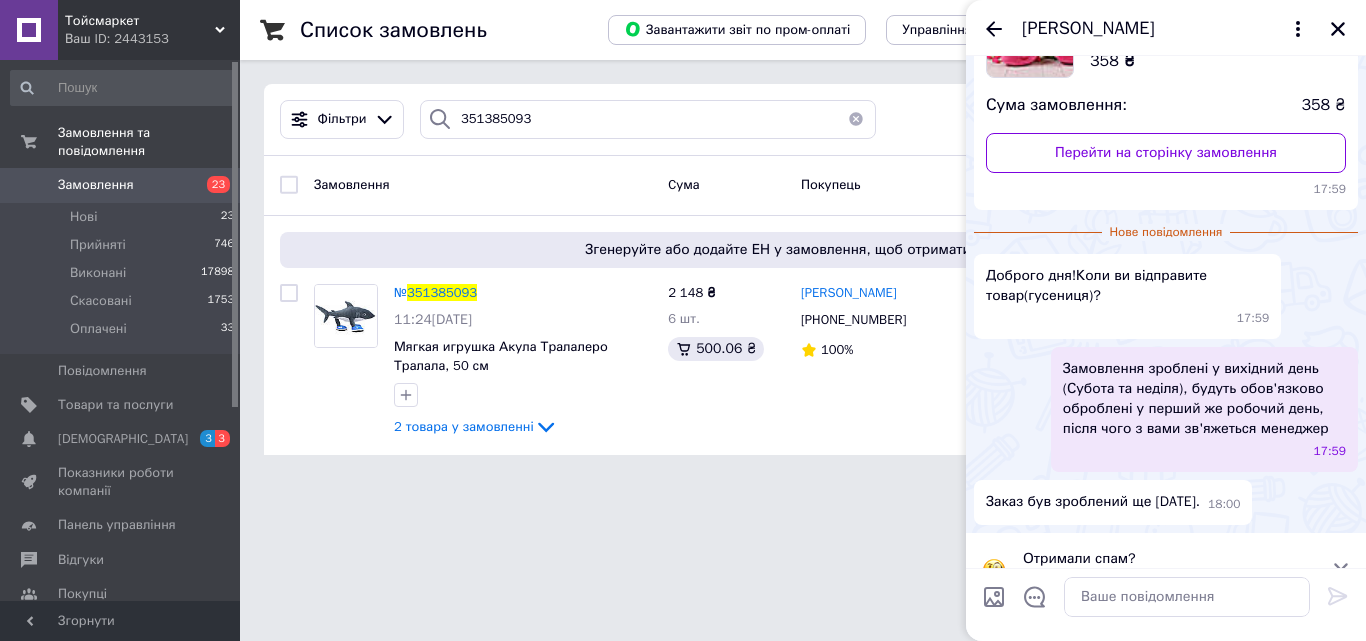 scroll, scrollTop: 0, scrollLeft: 0, axis: both 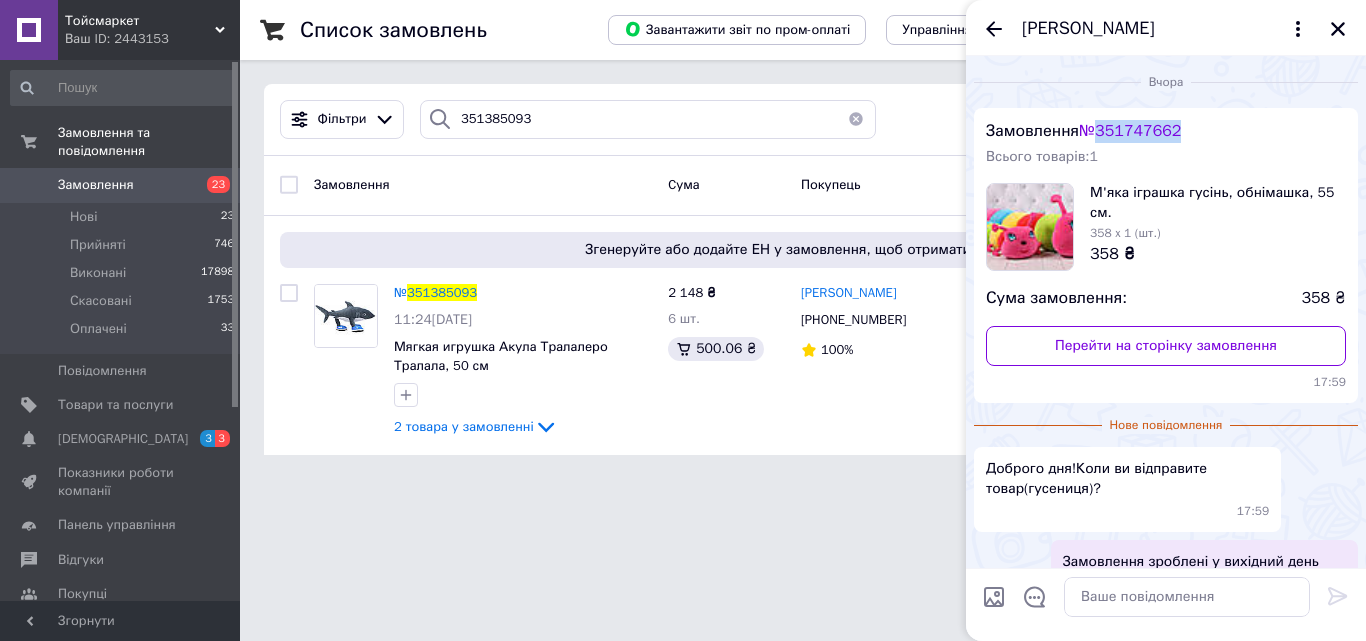 drag, startPoint x: 1257, startPoint y: 140, endPoint x: 1138, endPoint y: 136, distance: 119.06721 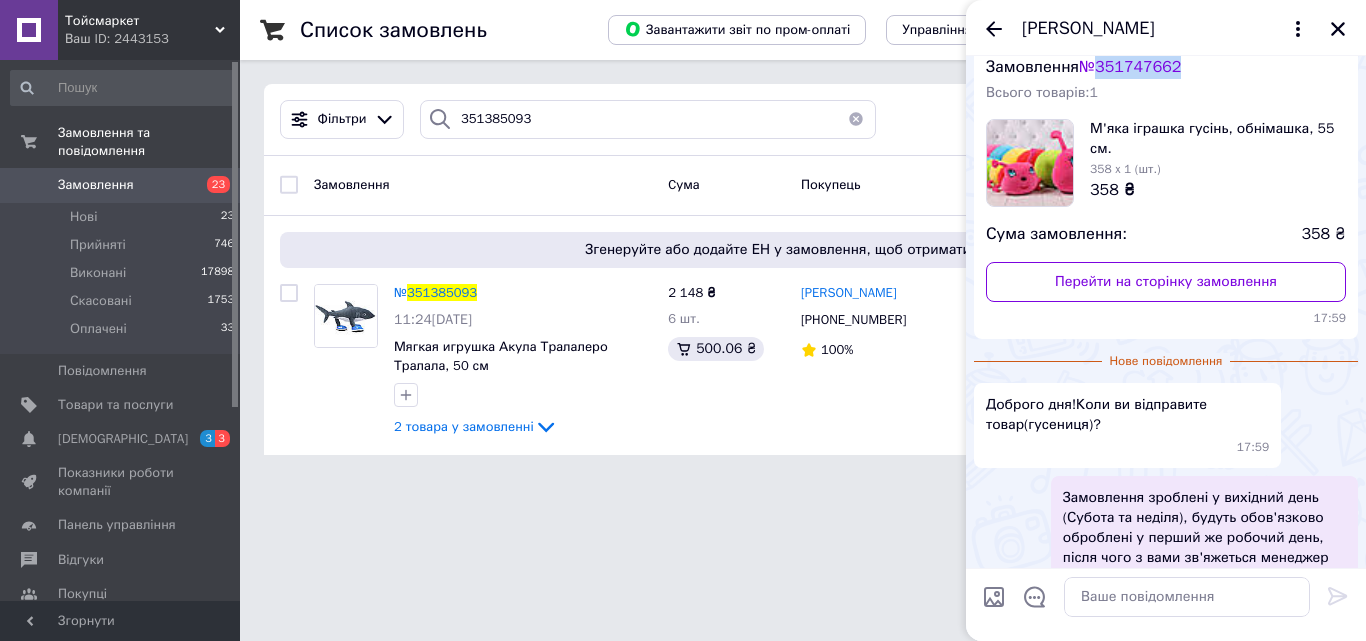 scroll, scrollTop: 400, scrollLeft: 0, axis: vertical 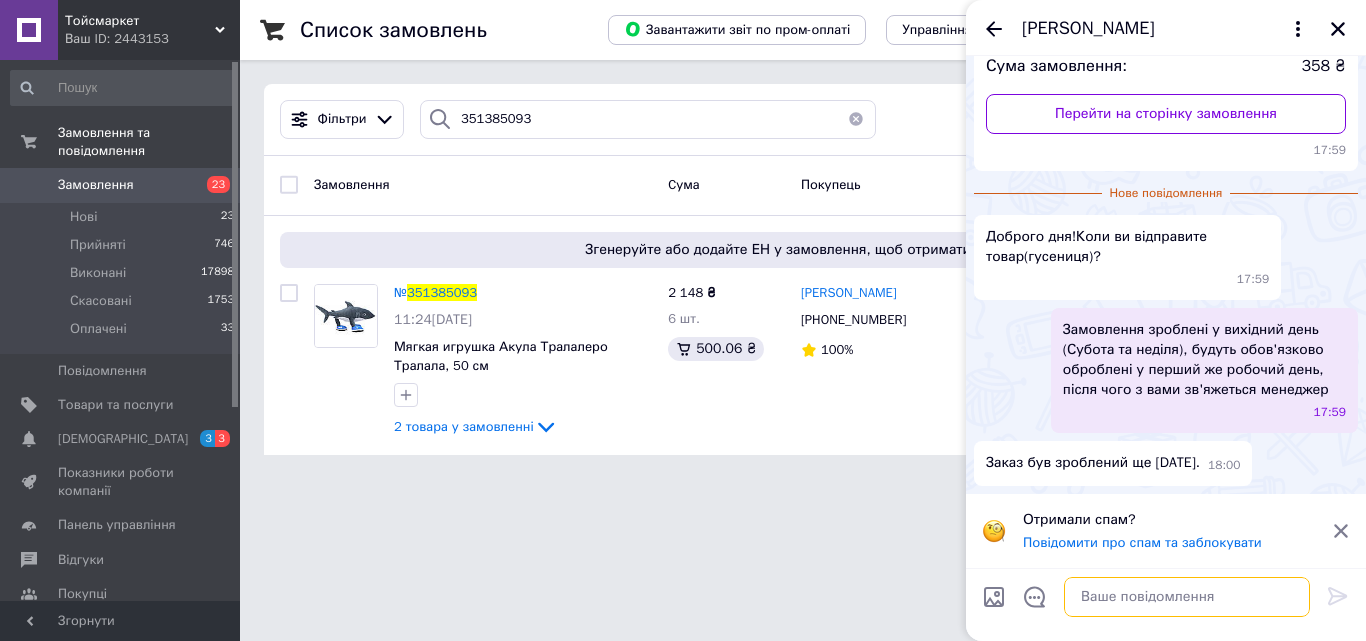 click at bounding box center (1187, 597) 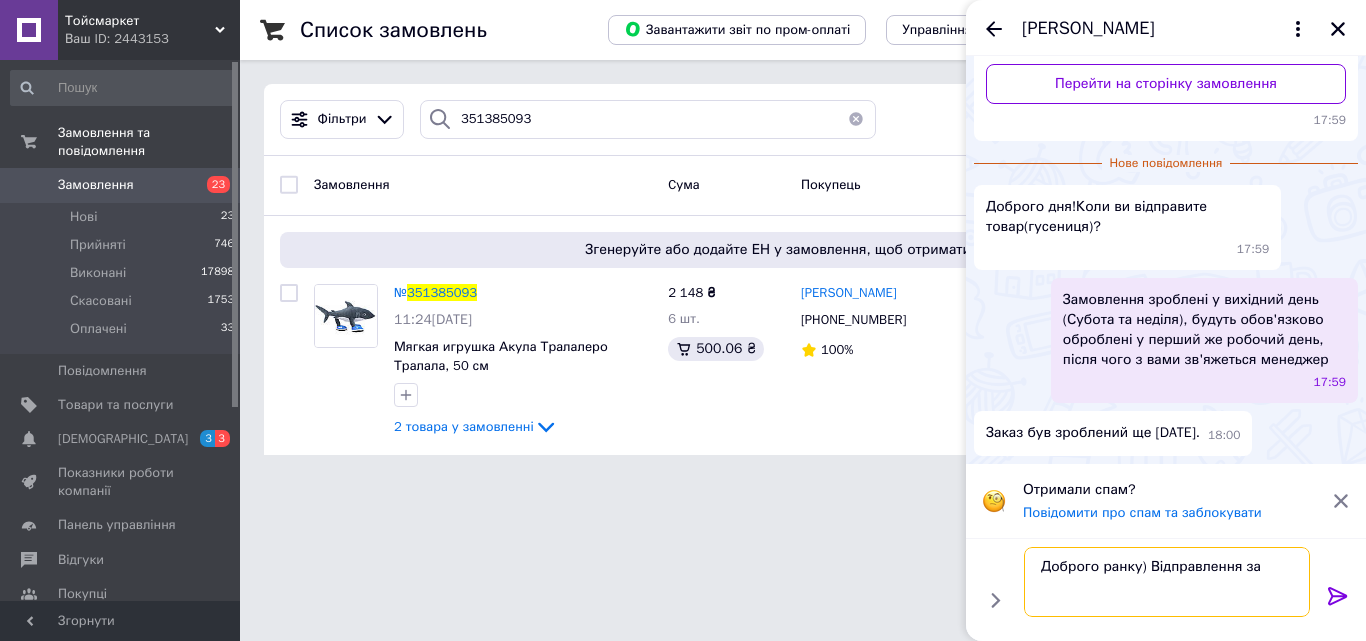 scroll, scrollTop: 2, scrollLeft: 0, axis: vertical 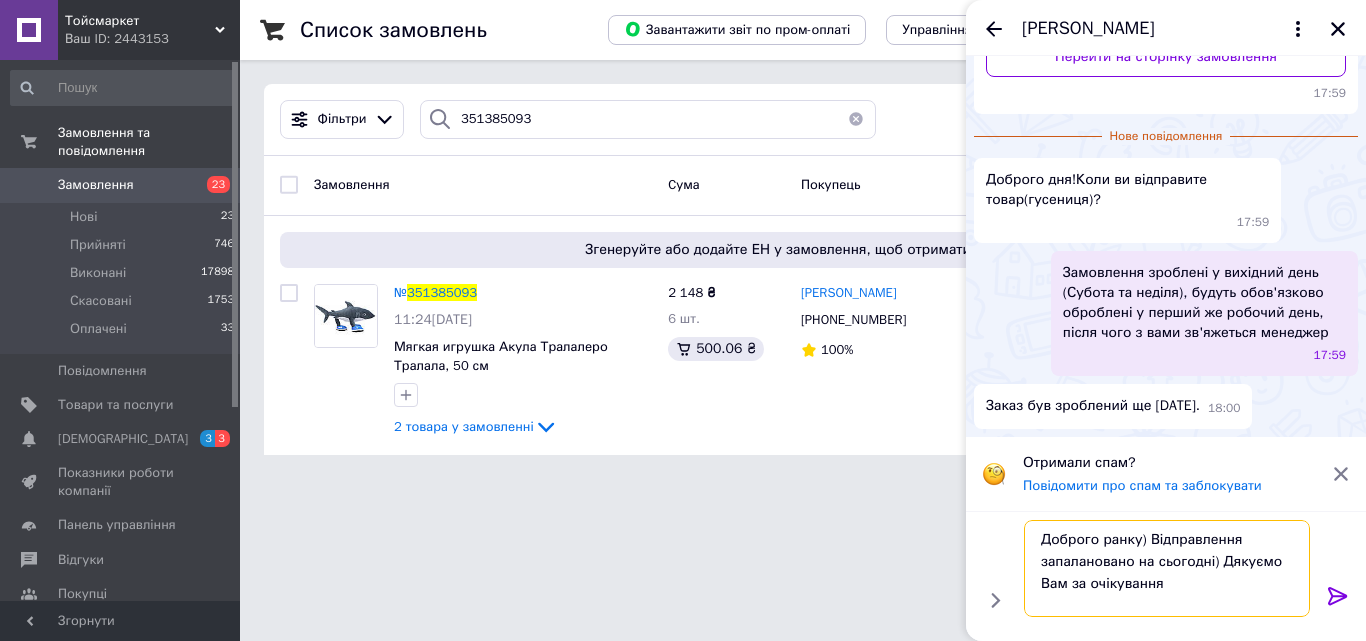 type on "Доброго ранку) Відправлення запалановано на сьогодні) Дякуємо Вам за очікування)" 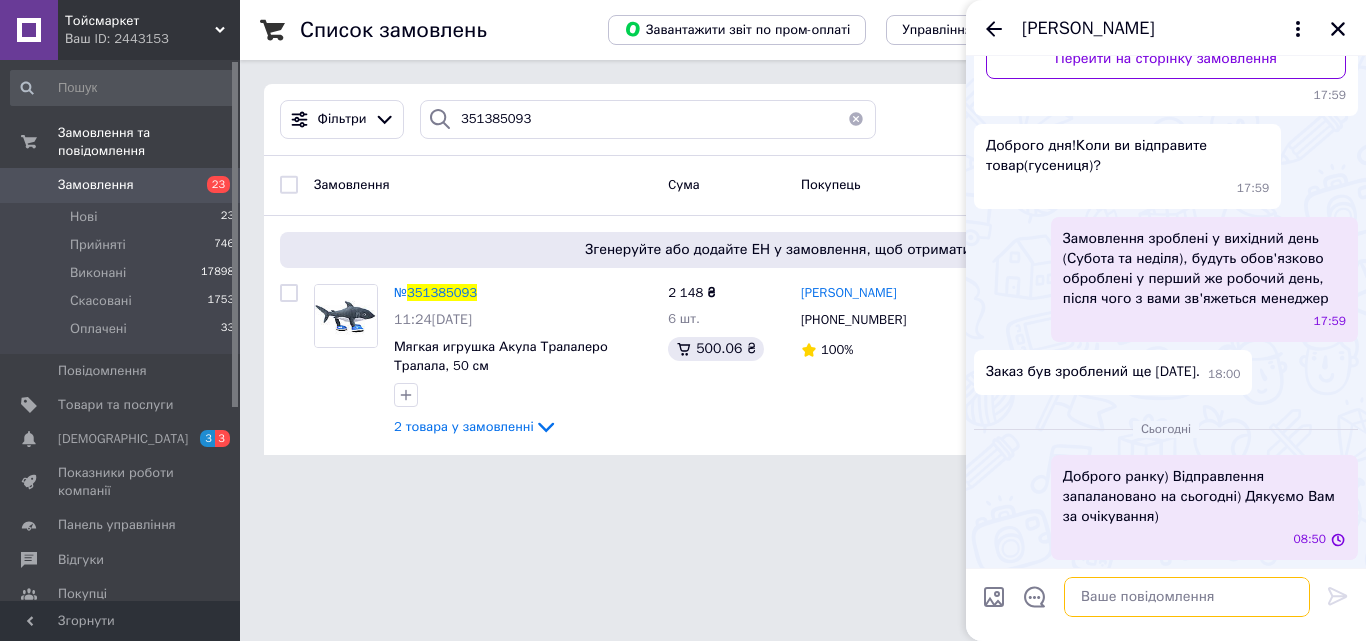 scroll, scrollTop: 0, scrollLeft: 0, axis: both 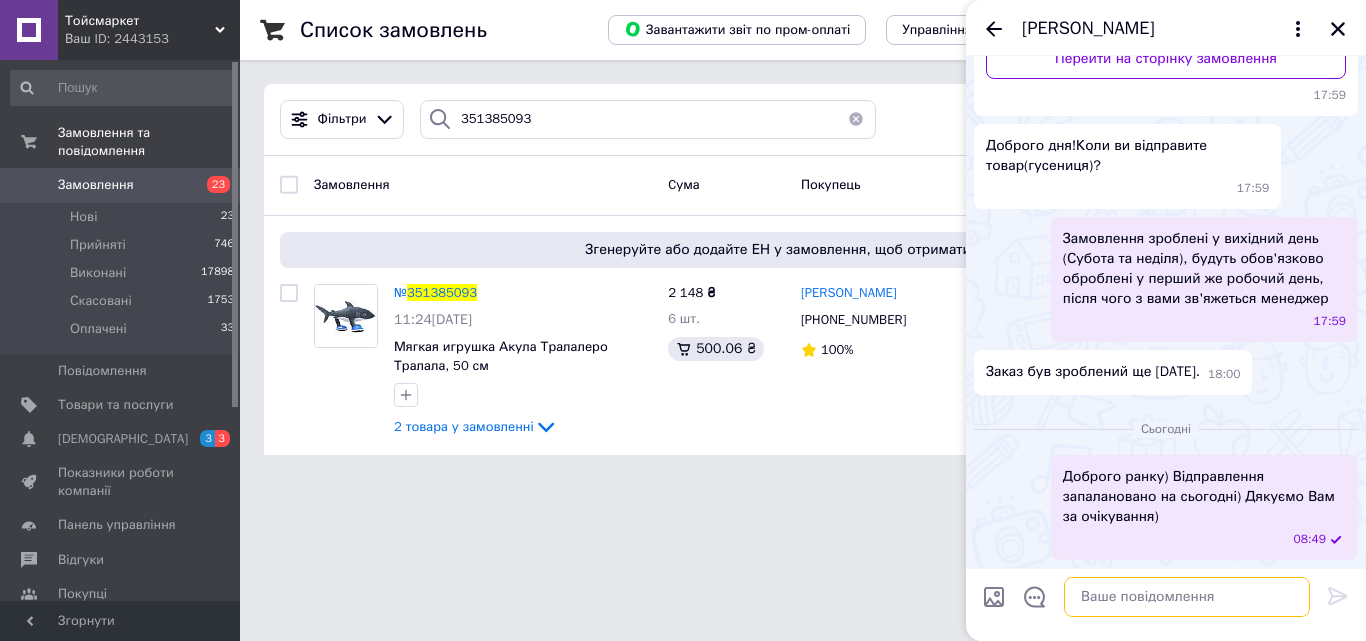 type 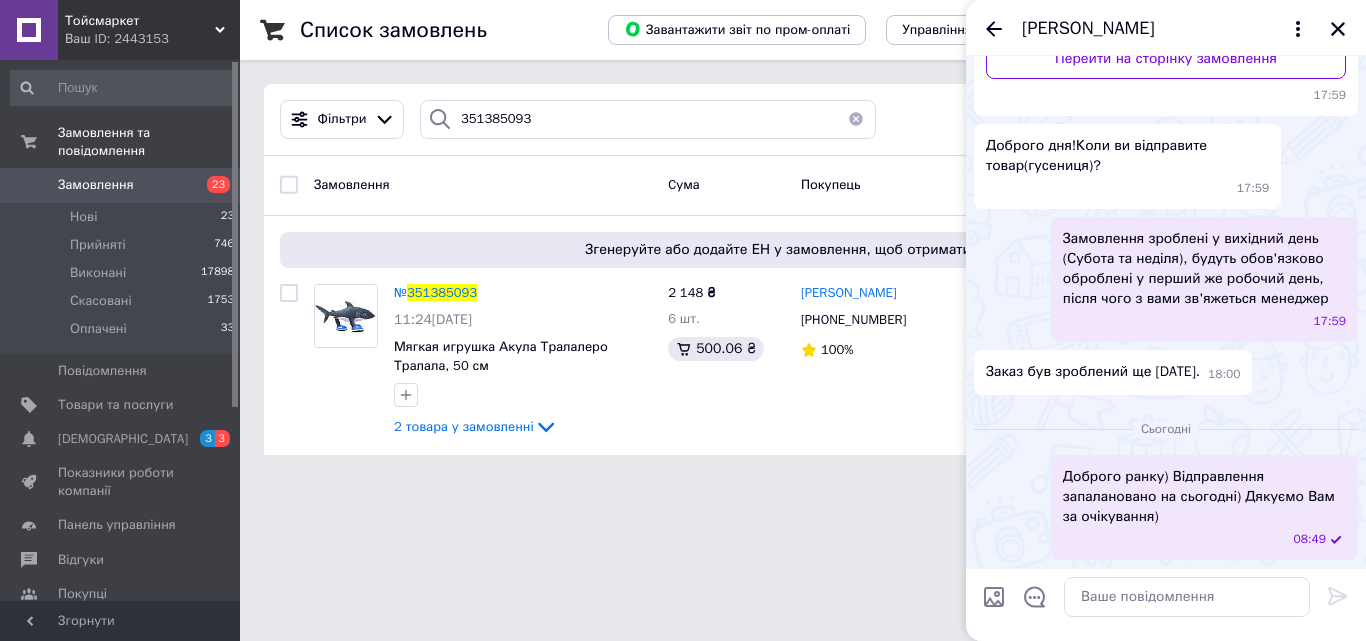 click on "[PERSON_NAME]" at bounding box center (1166, 28) 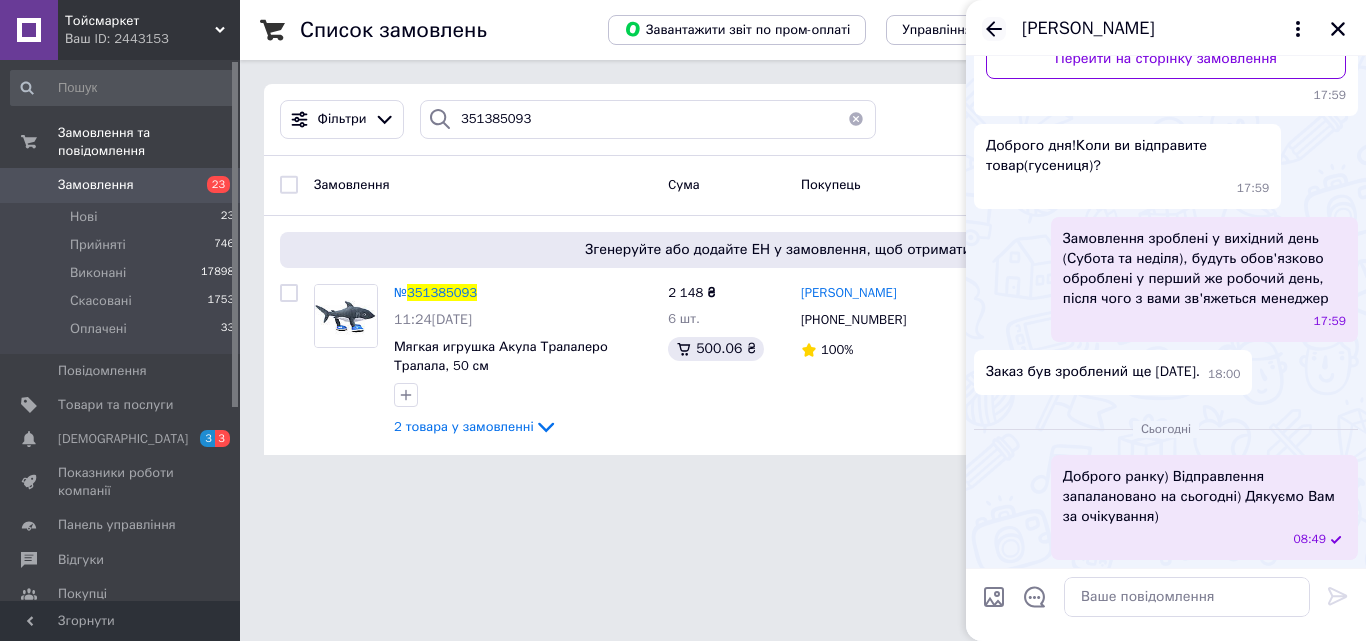 click 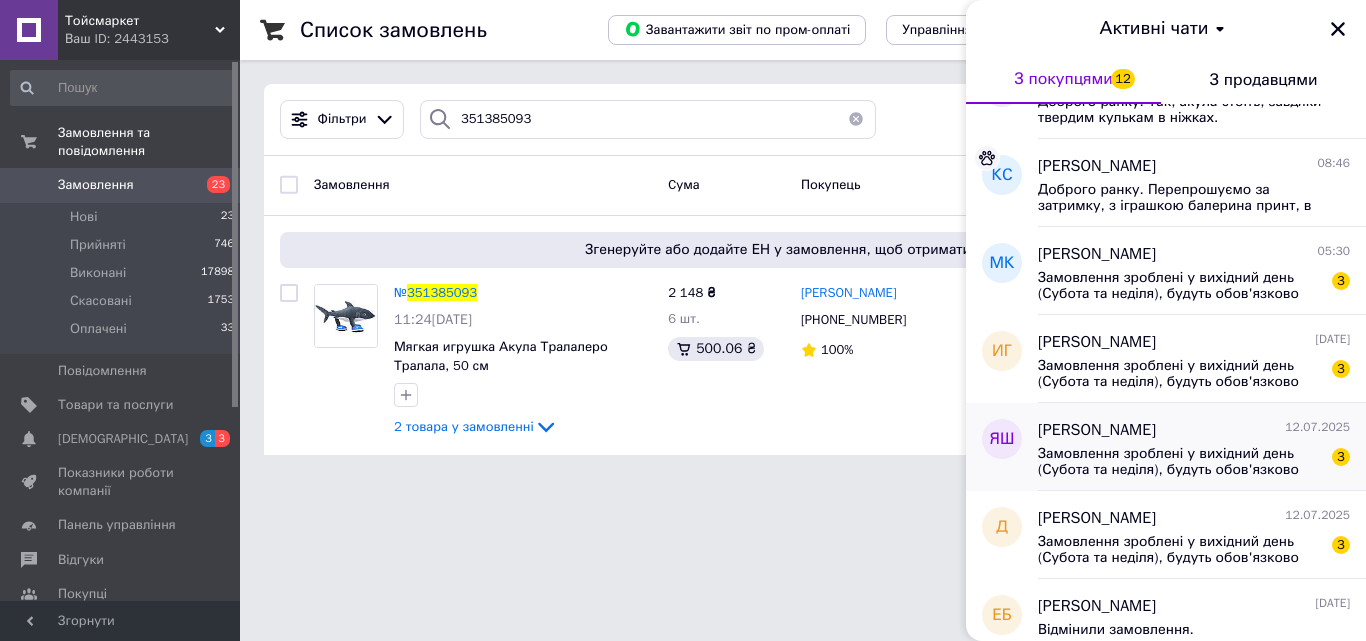 scroll, scrollTop: 200, scrollLeft: 0, axis: vertical 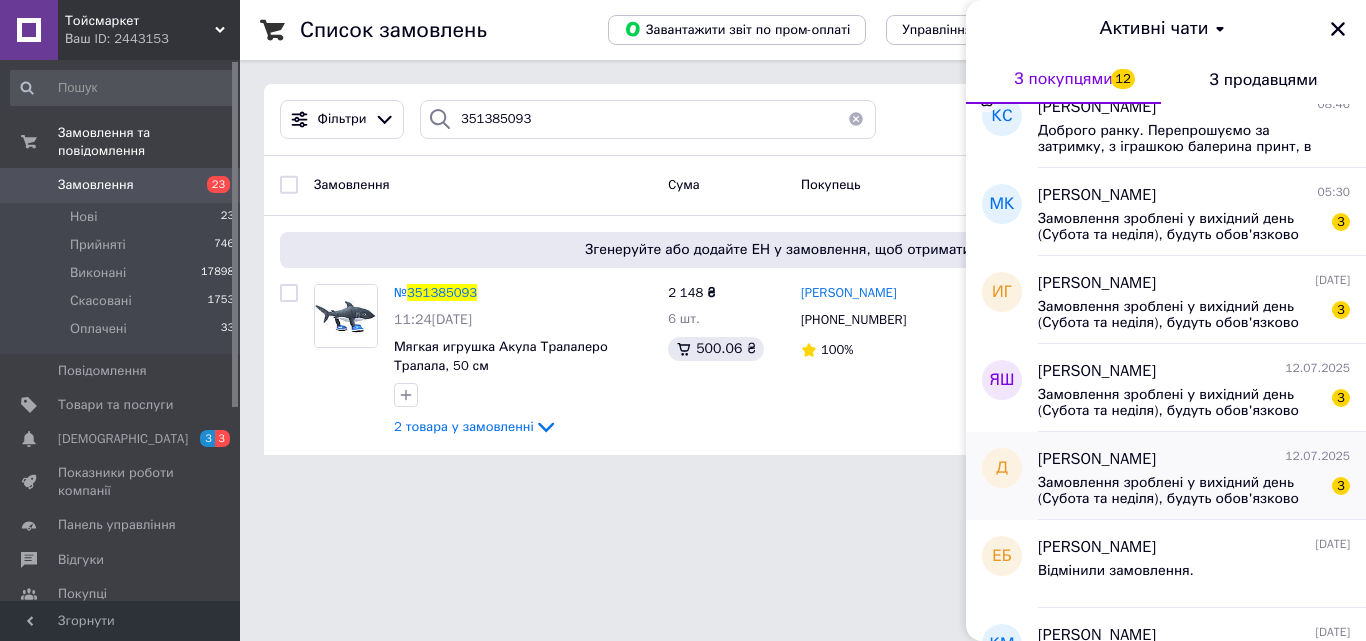 click on "Замовлення зроблені у вихідний день (Субота та неділя), будуть обов'язково оброблені у перший же робочий день, після чого з вами зв'яжеться менеджер" at bounding box center (1180, 491) 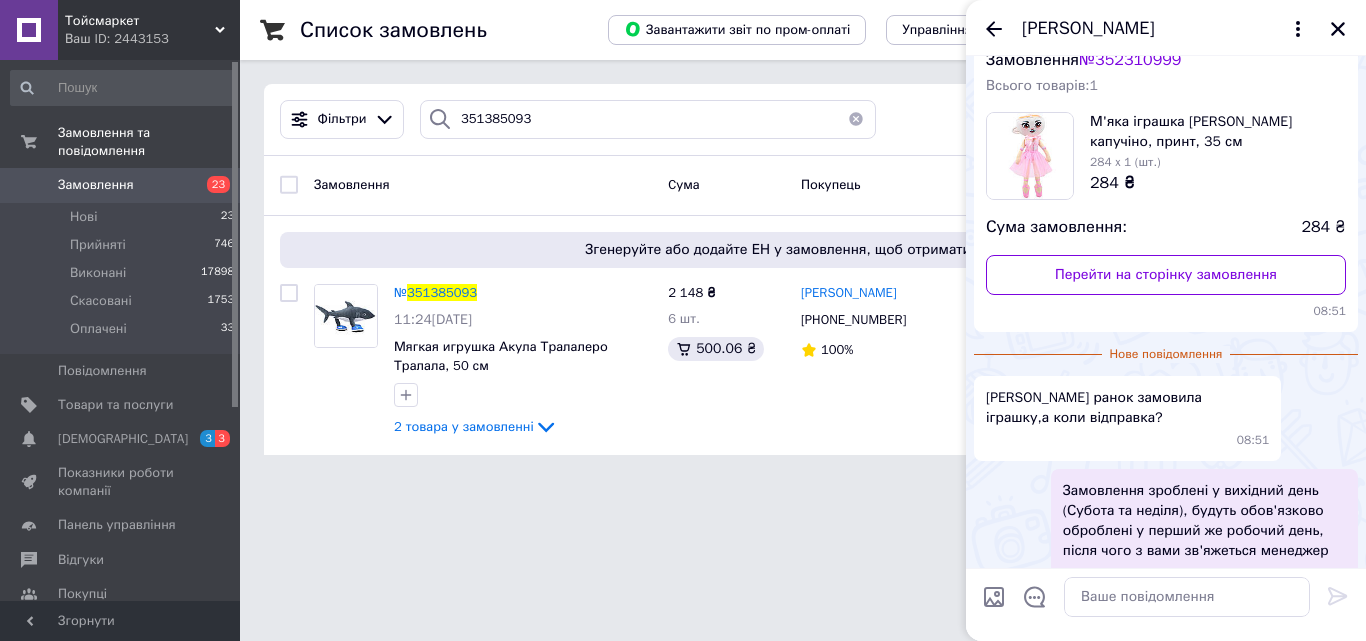 scroll, scrollTop: 0, scrollLeft: 0, axis: both 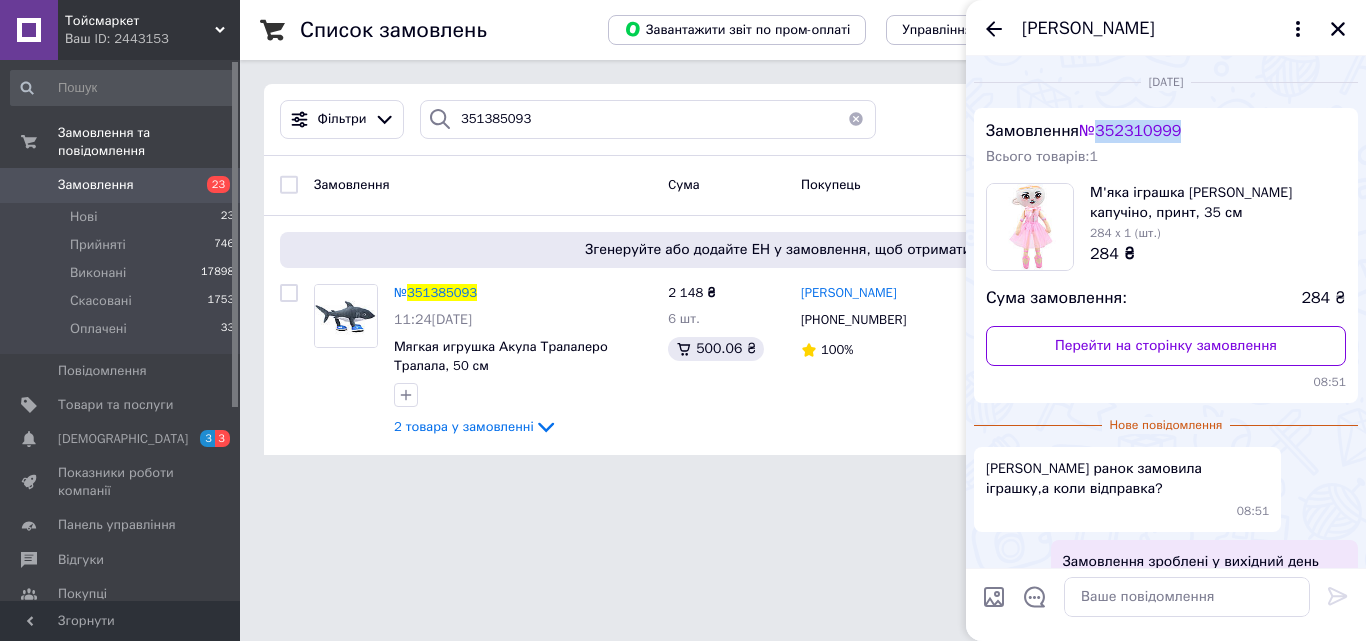 drag, startPoint x: 1265, startPoint y: 142, endPoint x: 1136, endPoint y: 137, distance: 129.09686 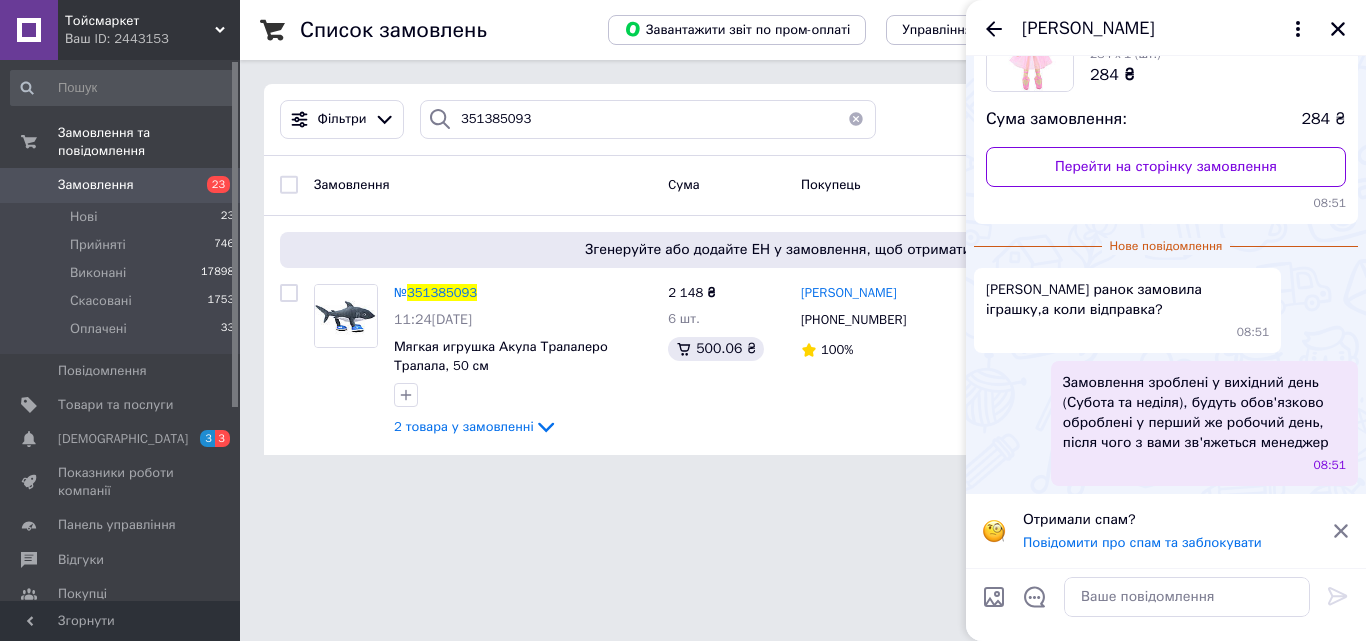 scroll, scrollTop: 300, scrollLeft: 0, axis: vertical 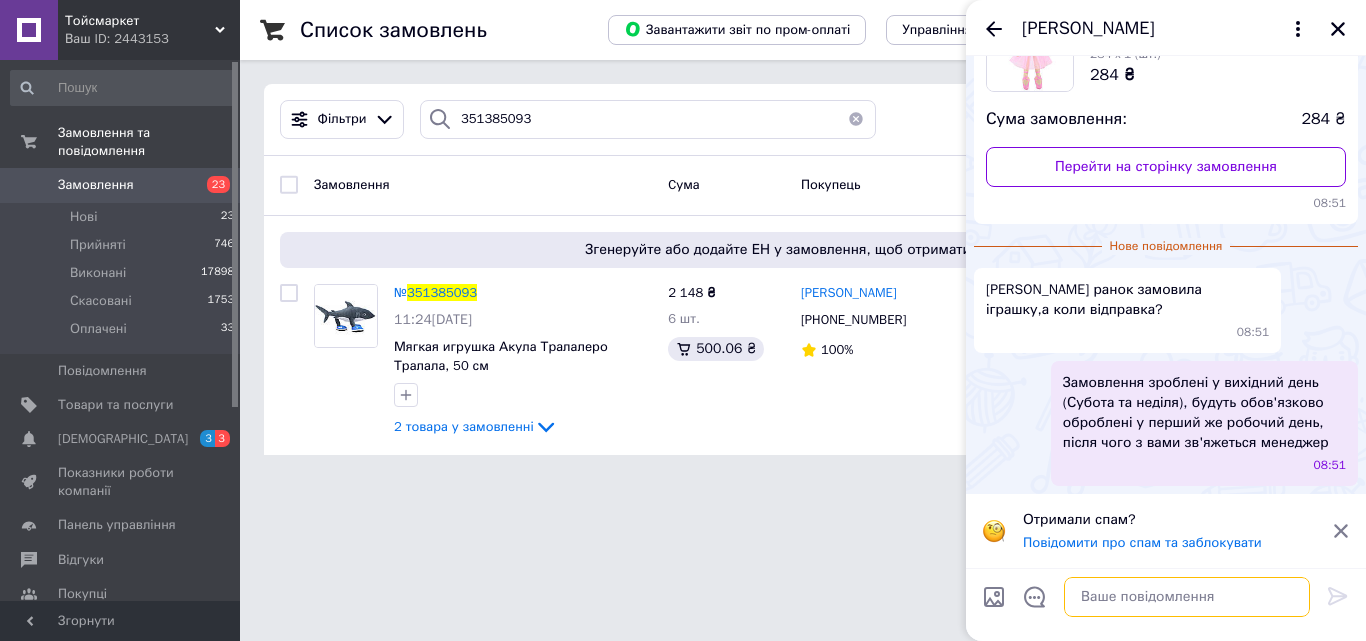 click at bounding box center [1187, 597] 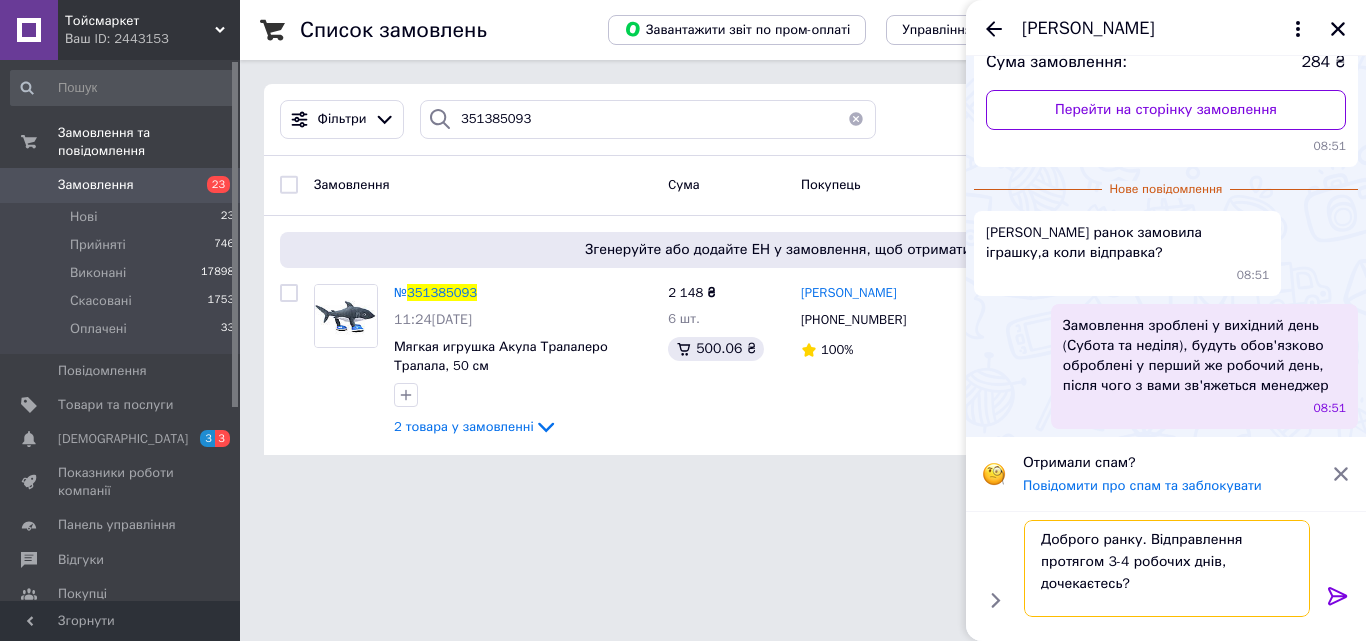 type on "Доброго ранку. Відправлення протягом 3-4 робочих днів, дочекаєтесь?)" 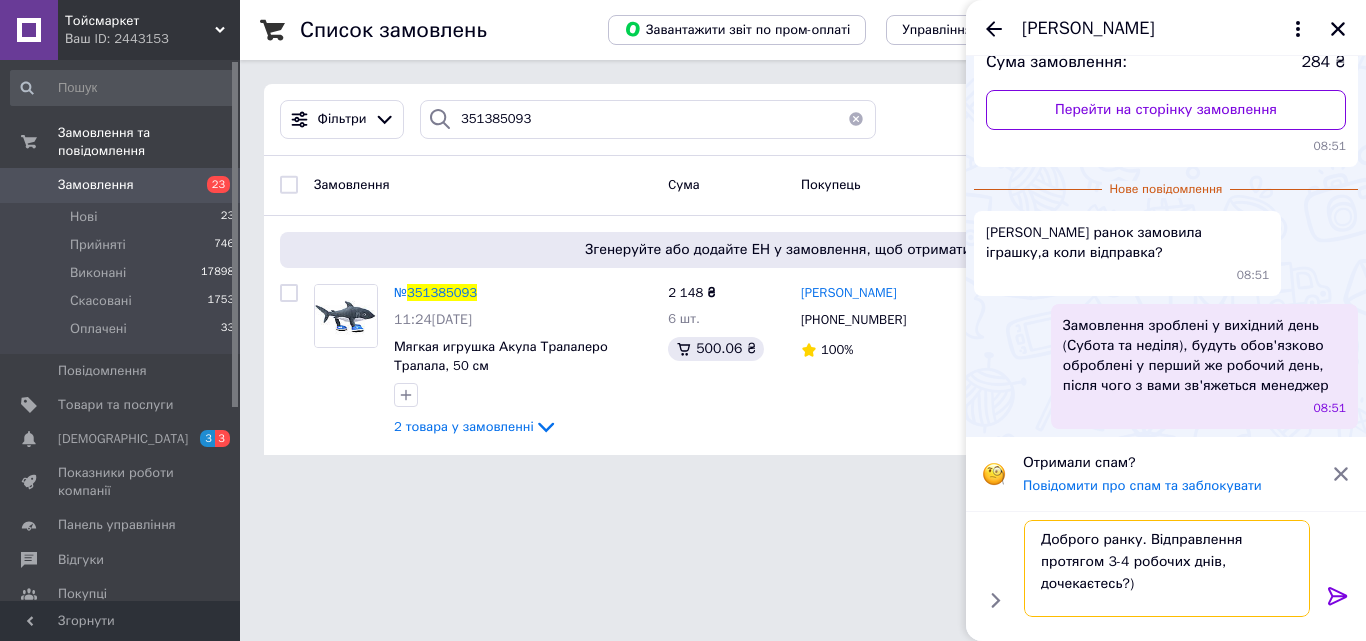 type 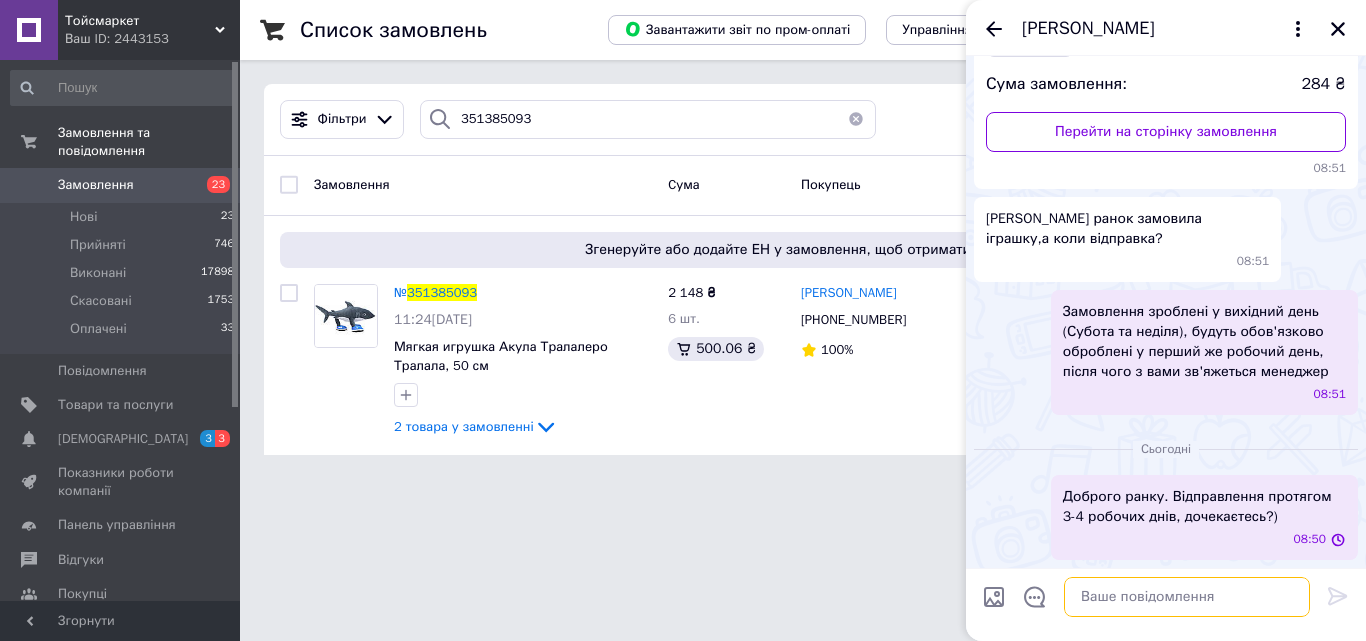 scroll, scrollTop: 259, scrollLeft: 0, axis: vertical 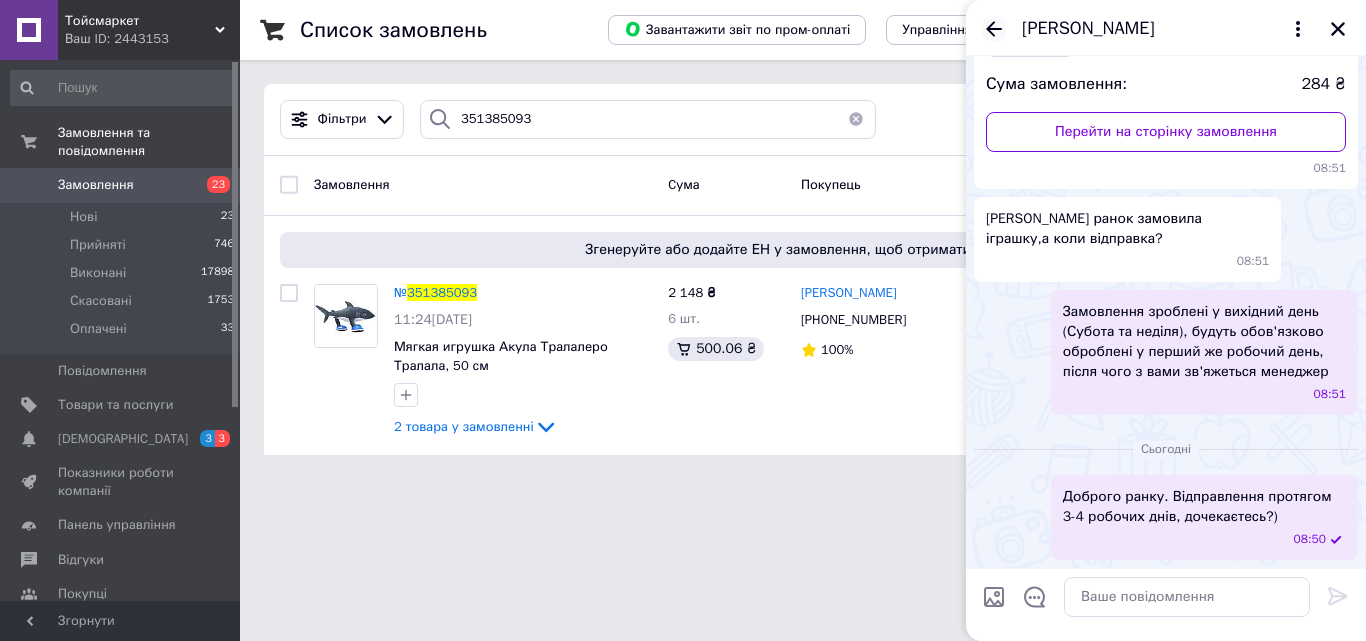click 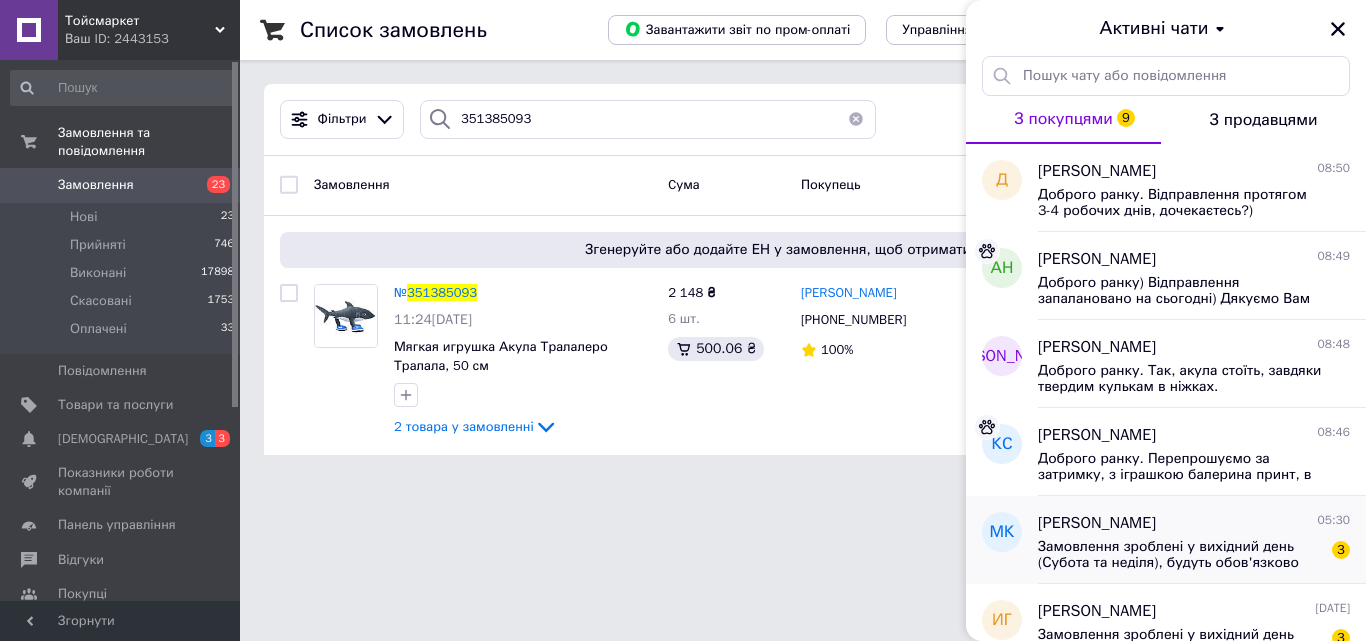 click on "Замовлення зроблені у вихідний день (Субота та неділя), будуть обов'язково оброблені у перший же робочий день, після чого з вами зв'яжеться менеджер" at bounding box center [1180, 555] 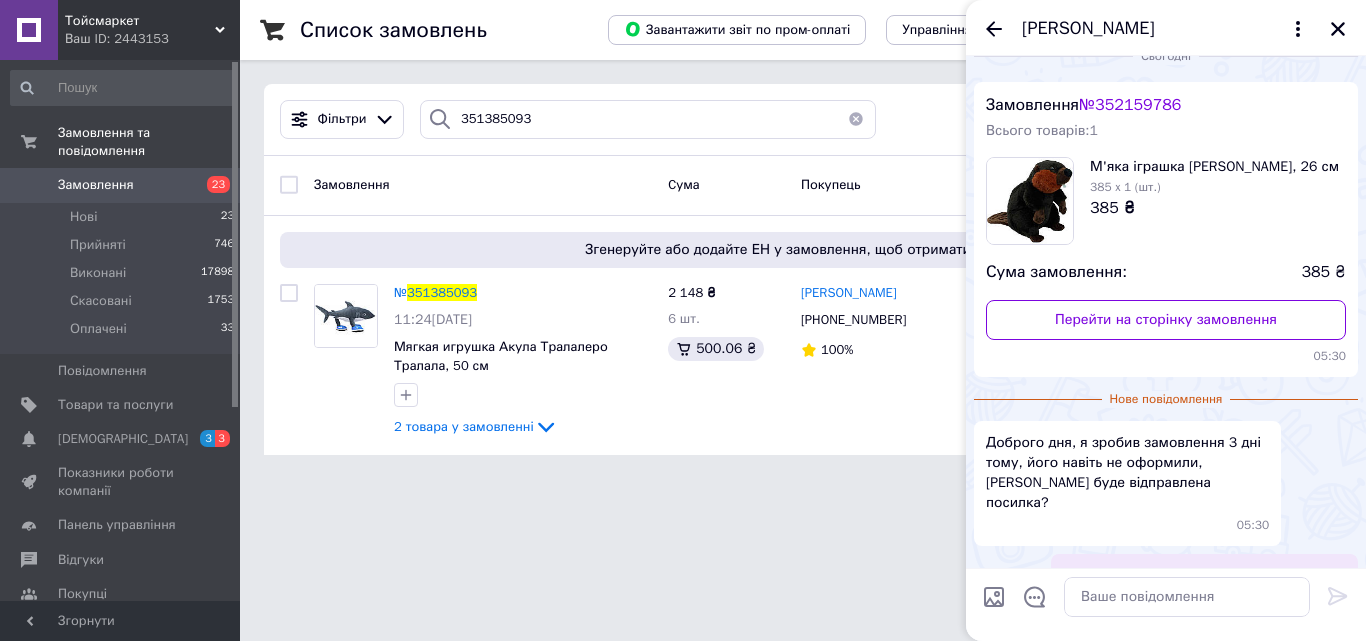 scroll, scrollTop: 0, scrollLeft: 0, axis: both 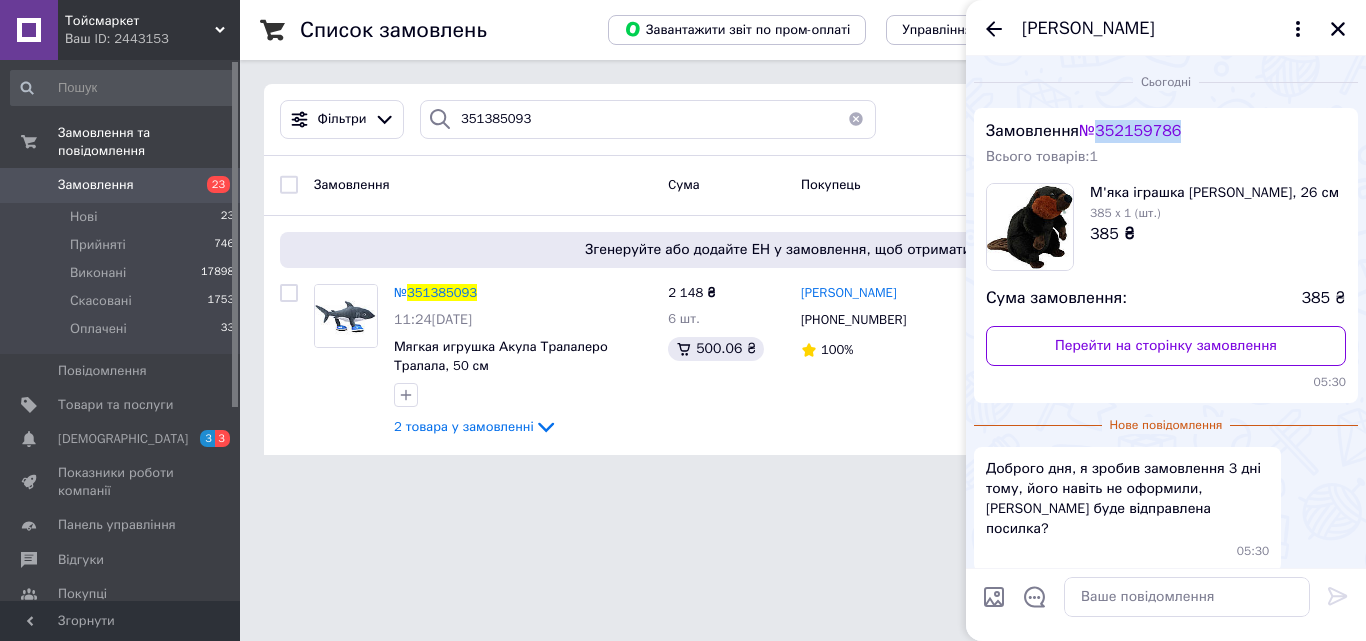 drag, startPoint x: 1250, startPoint y: 140, endPoint x: 1131, endPoint y: 131, distance: 119.33985 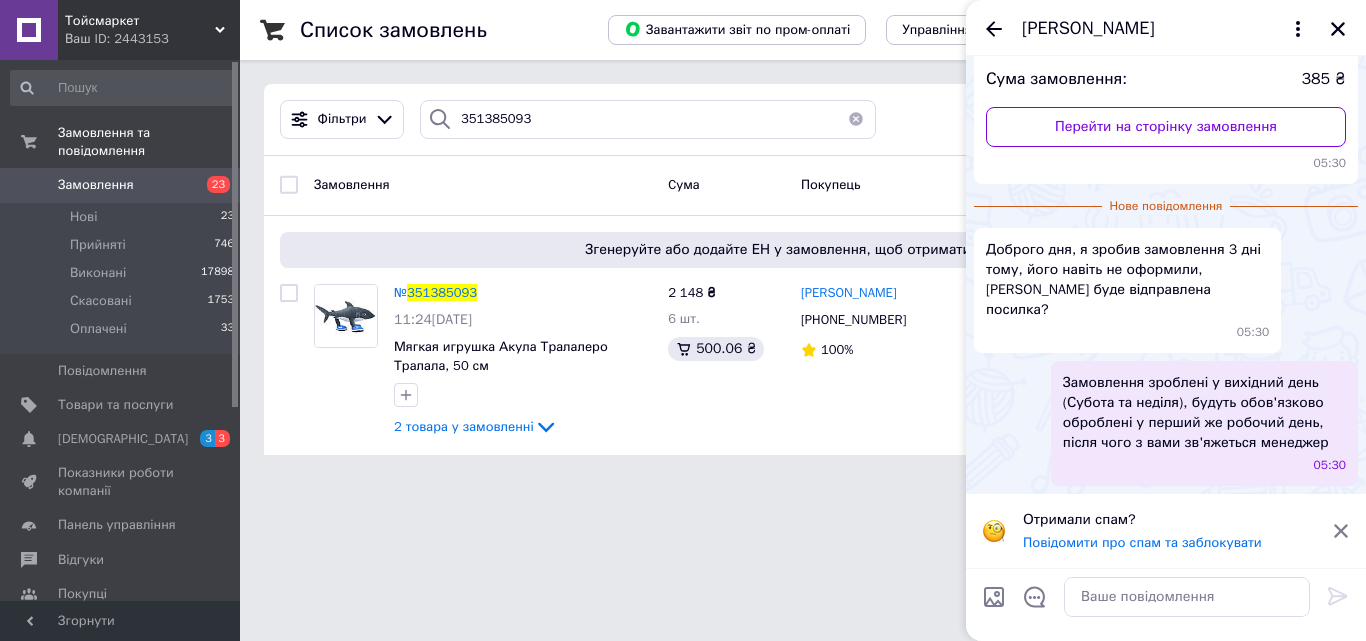 scroll, scrollTop: 362, scrollLeft: 0, axis: vertical 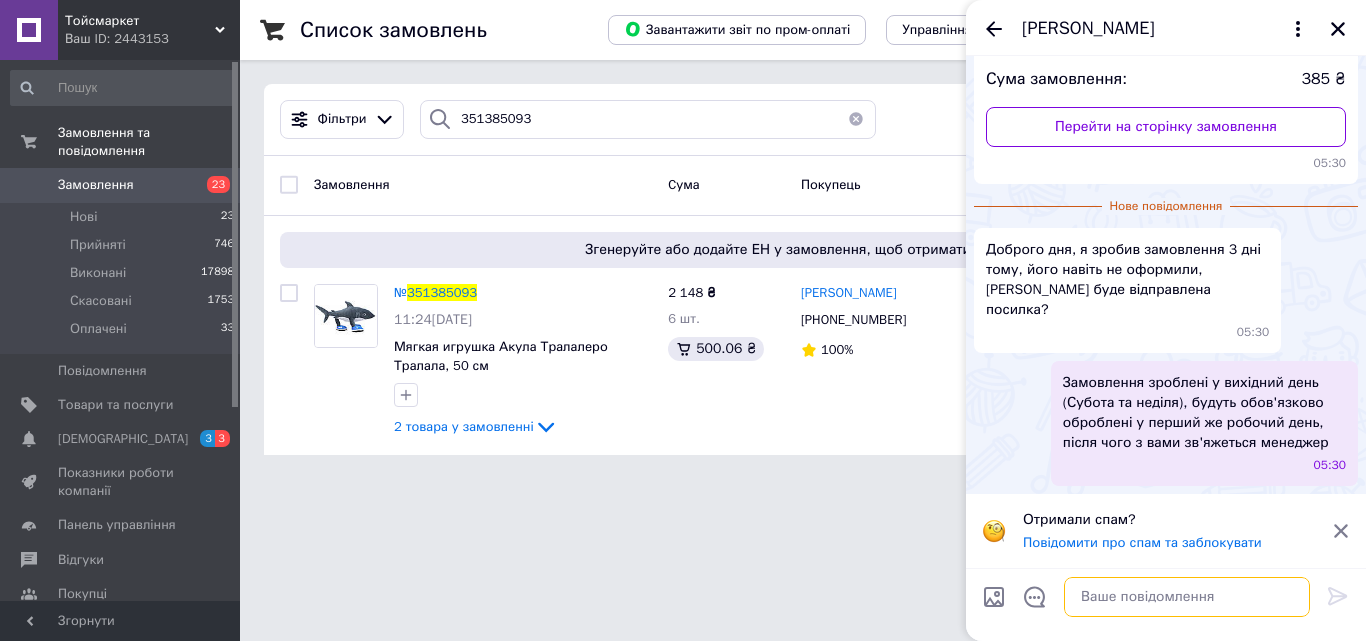 click at bounding box center [1187, 597] 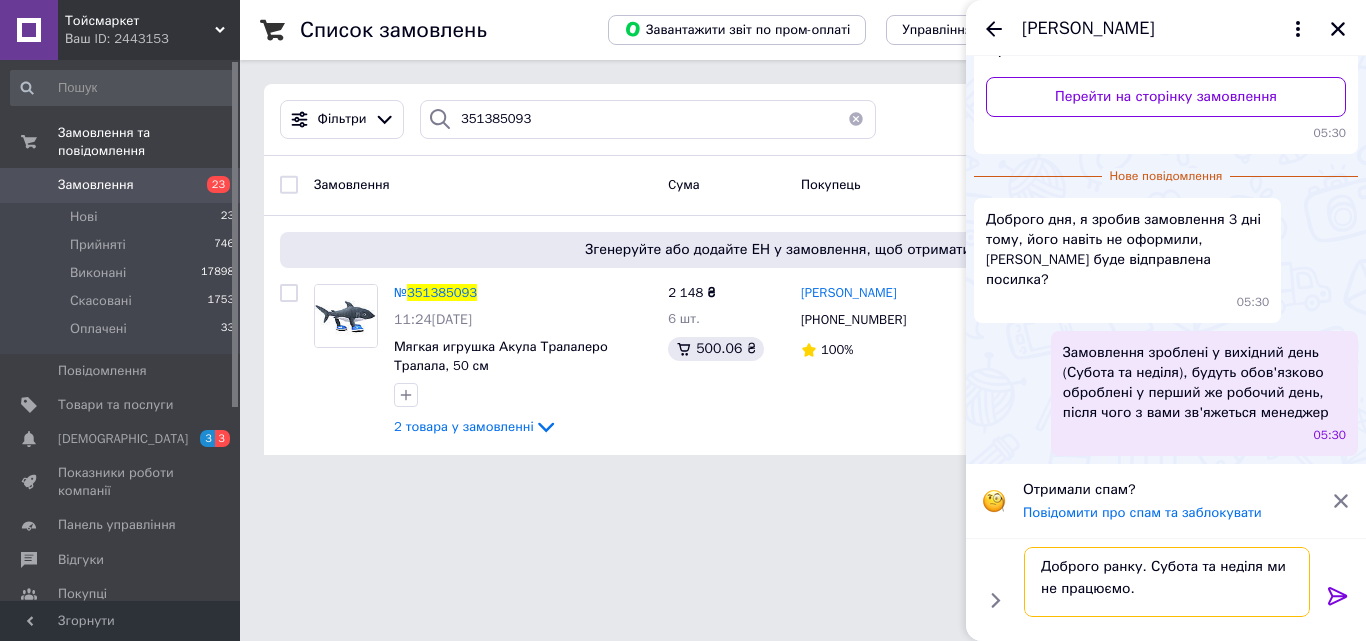 scroll, scrollTop: 19, scrollLeft: 0, axis: vertical 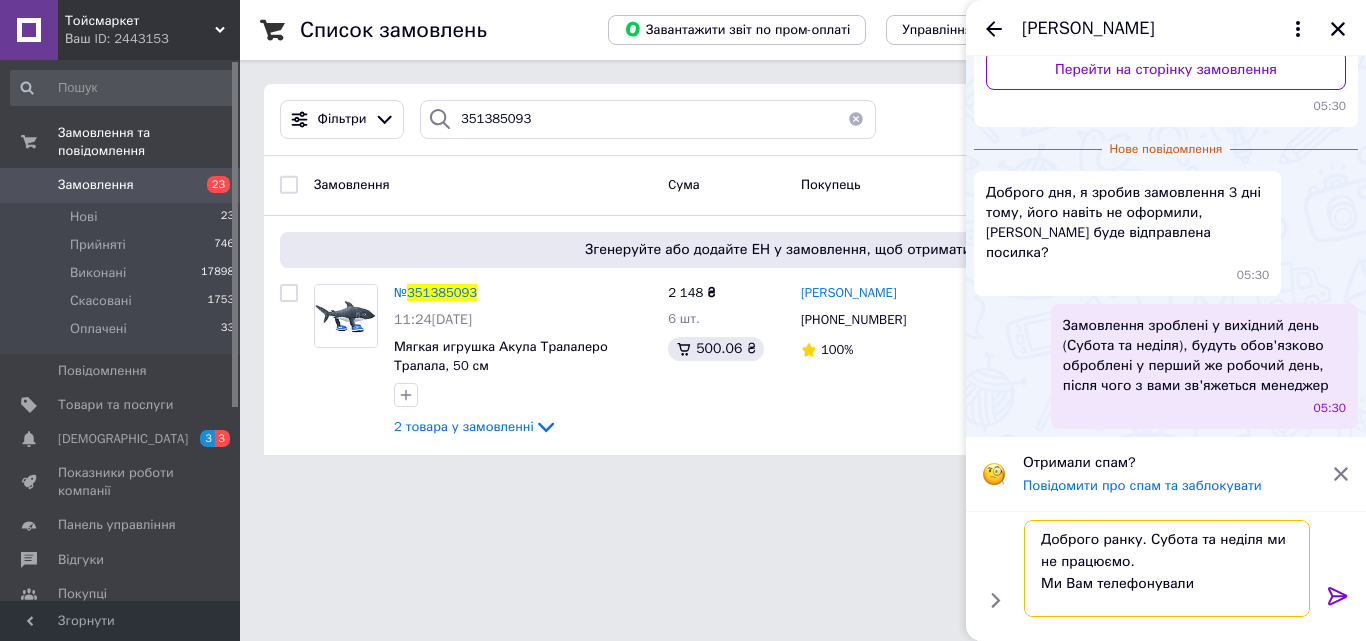 paste on "Не дозвон. [DATE] 11:2" 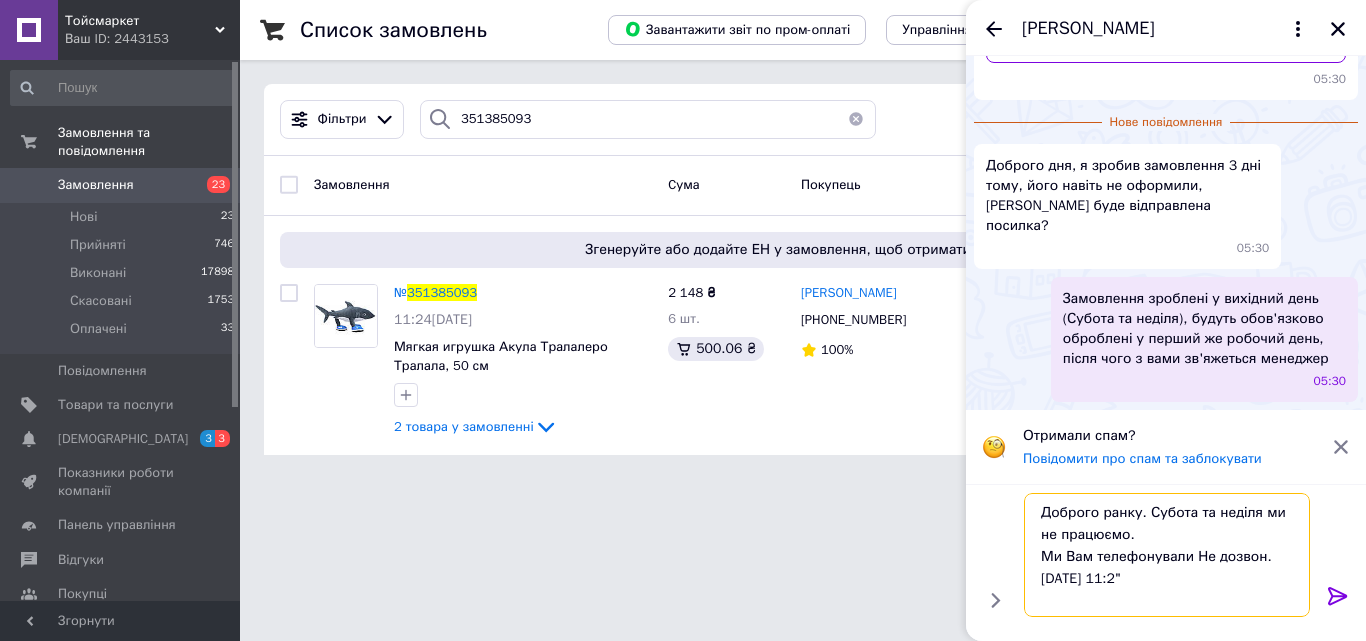 click on "Доброго ранку. Субота та неділя ми не працюємо.
Ми Вам телефонували Не дозвон. [DATE] 11:2"" at bounding box center (1167, 555) 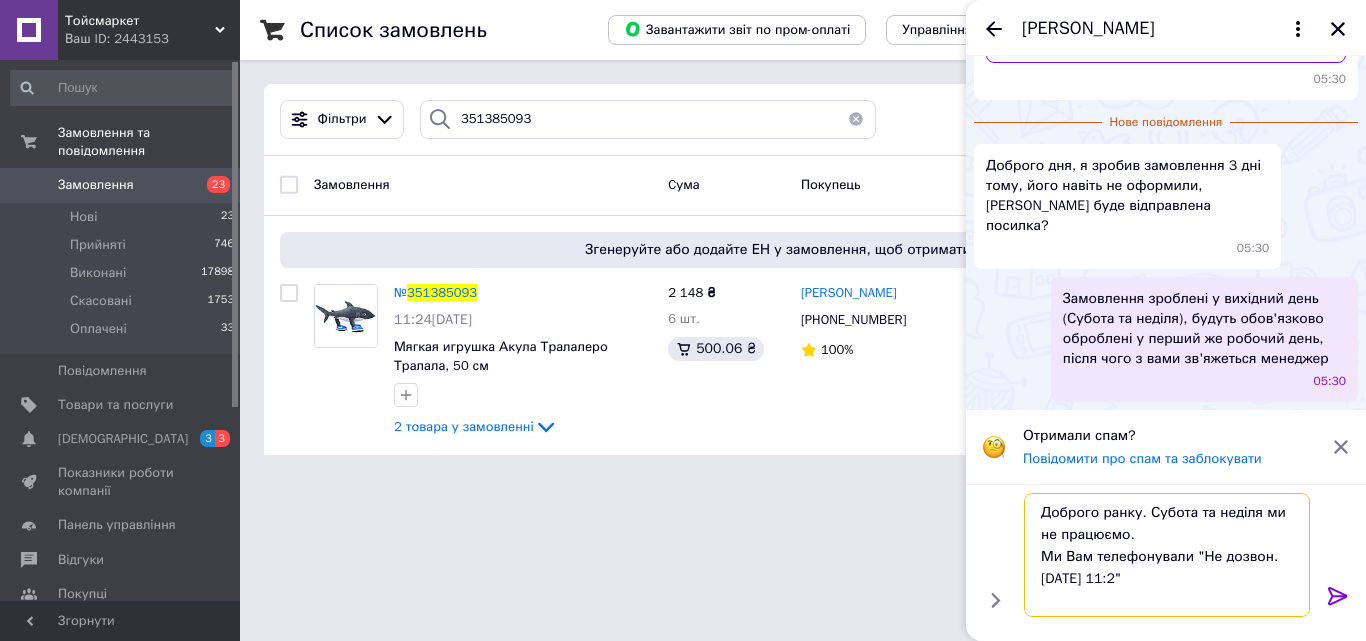 click on "Доброго ранку. Субота та неділя ми не працюємо.
Ми Вам телефонували "Не дозвон. [DATE] 11:2"" at bounding box center (1167, 555) 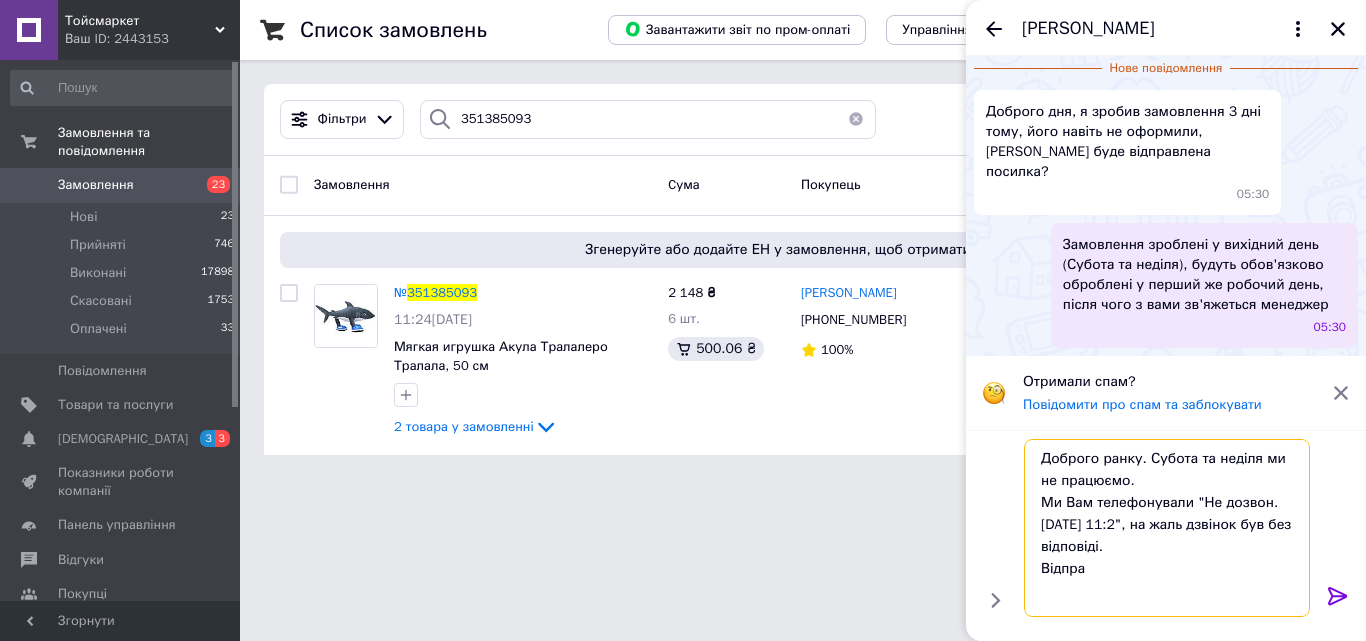 scroll, scrollTop: 2, scrollLeft: 0, axis: vertical 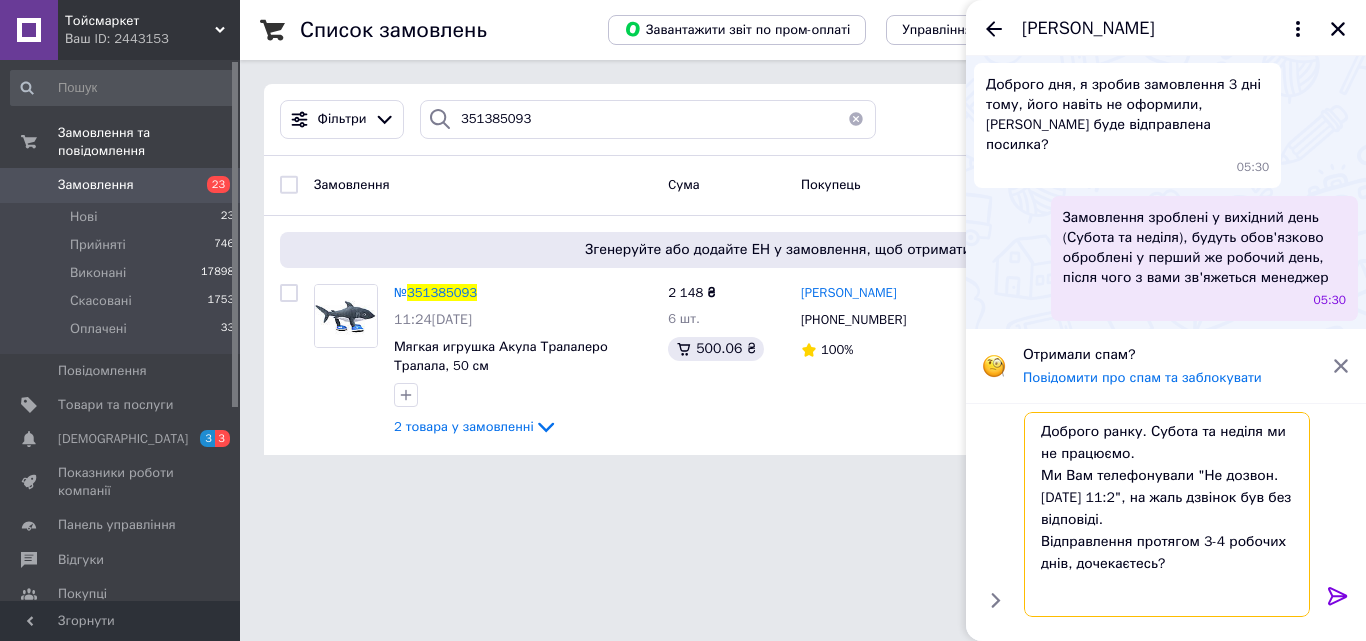 drag, startPoint x: 1282, startPoint y: 591, endPoint x: 994, endPoint y: 428, distance: 330.9275 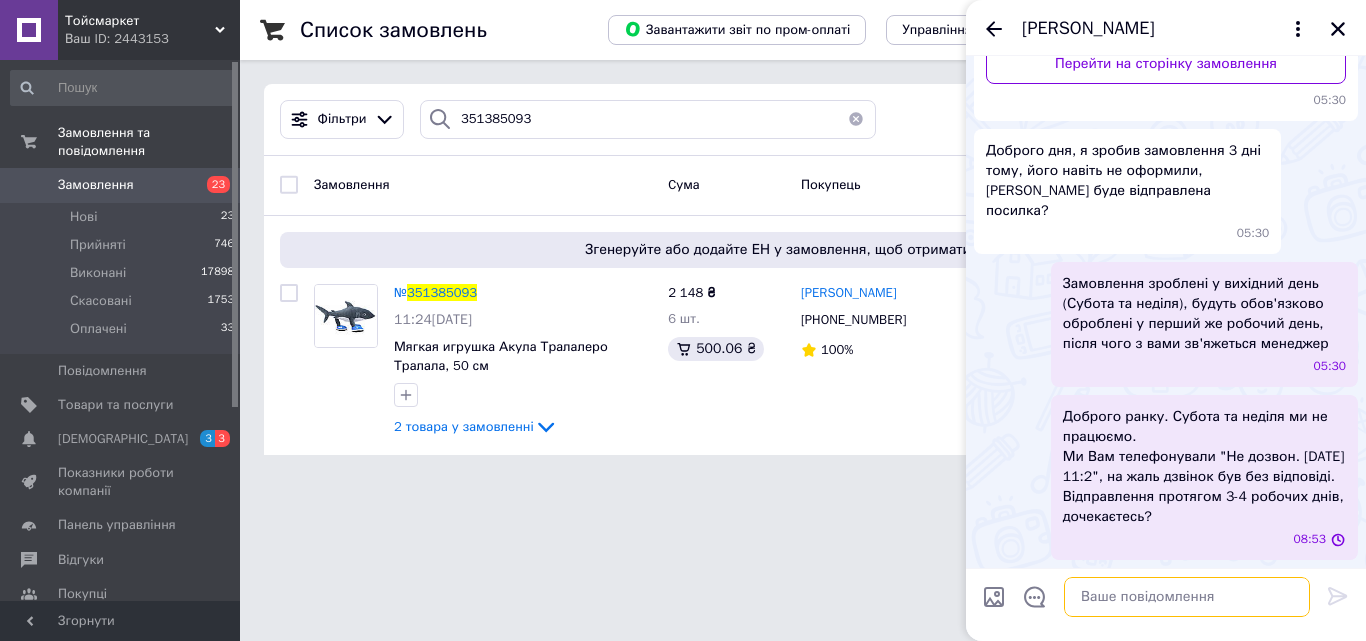scroll, scrollTop: 446, scrollLeft: 0, axis: vertical 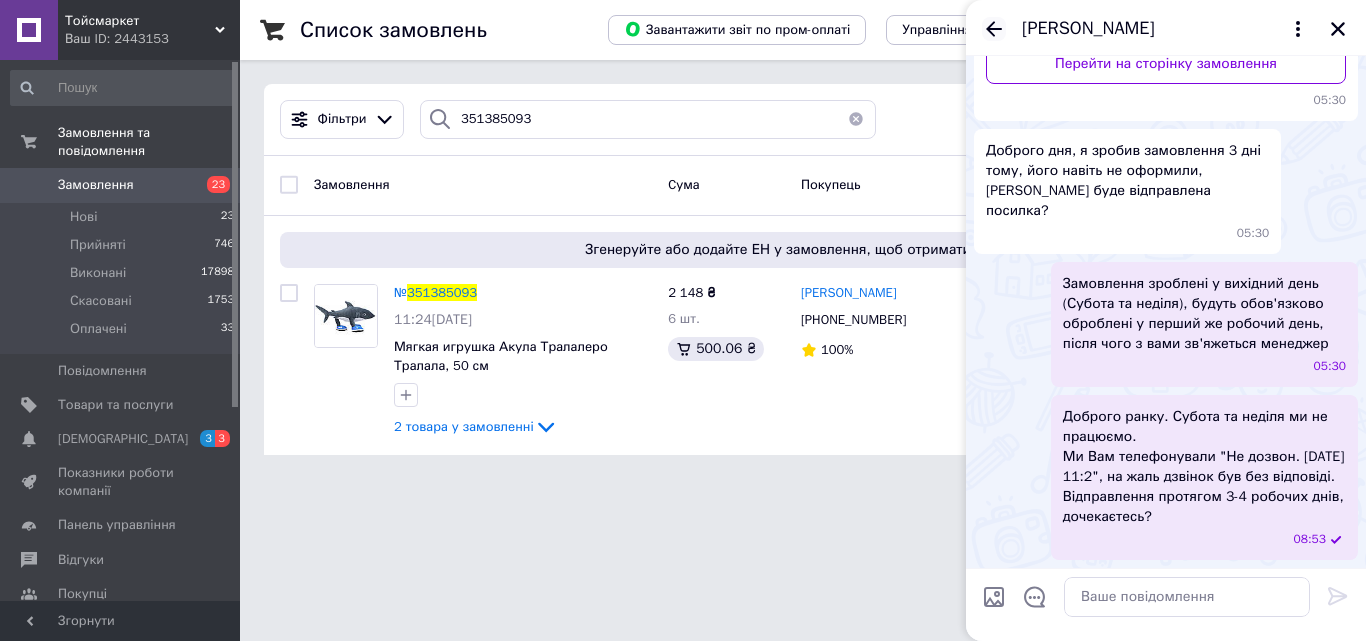 click 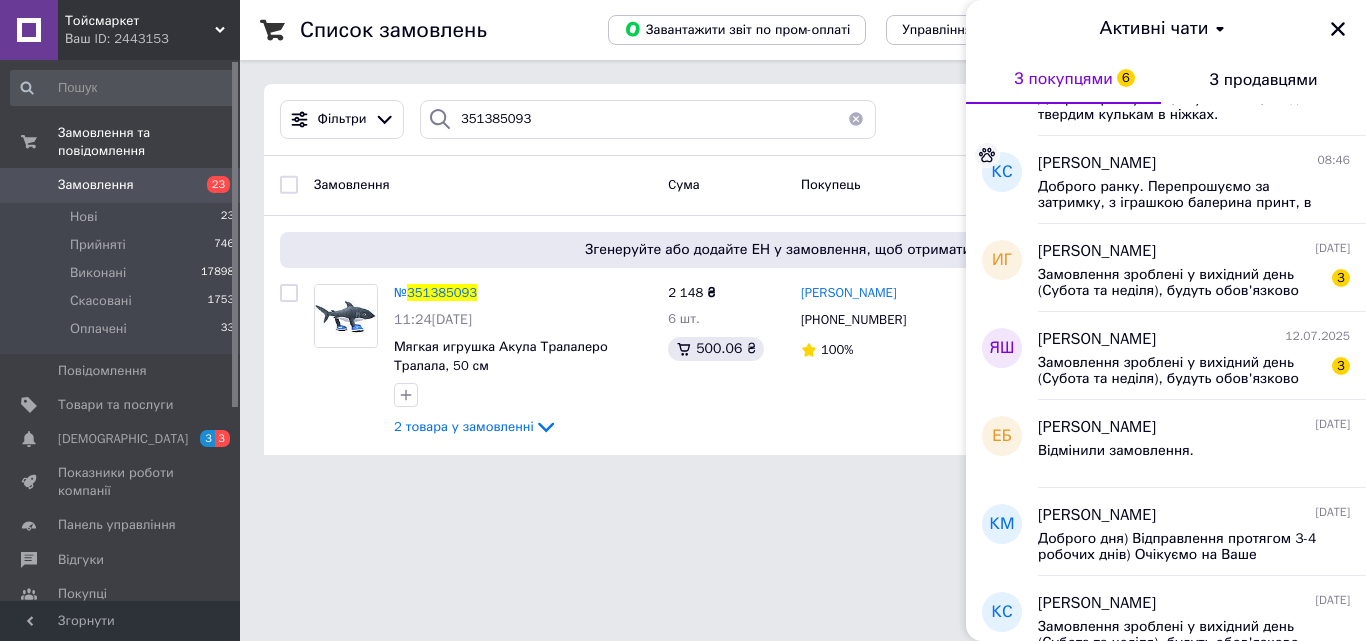 scroll, scrollTop: 400, scrollLeft: 0, axis: vertical 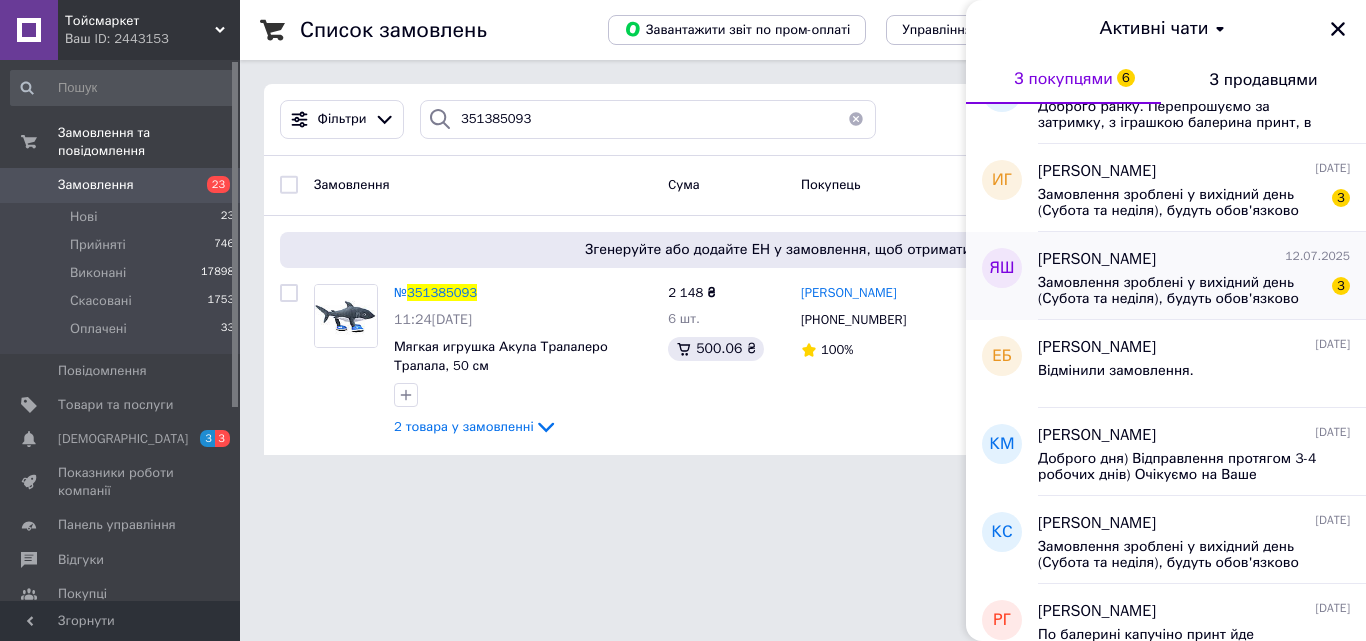 click on "Замовлення зроблені у вихідний день (Субота та неділя), будуть обов'язково оброблені у перший же робочий день, після чого з вами зв'яжеться менеджер" at bounding box center [1180, 291] 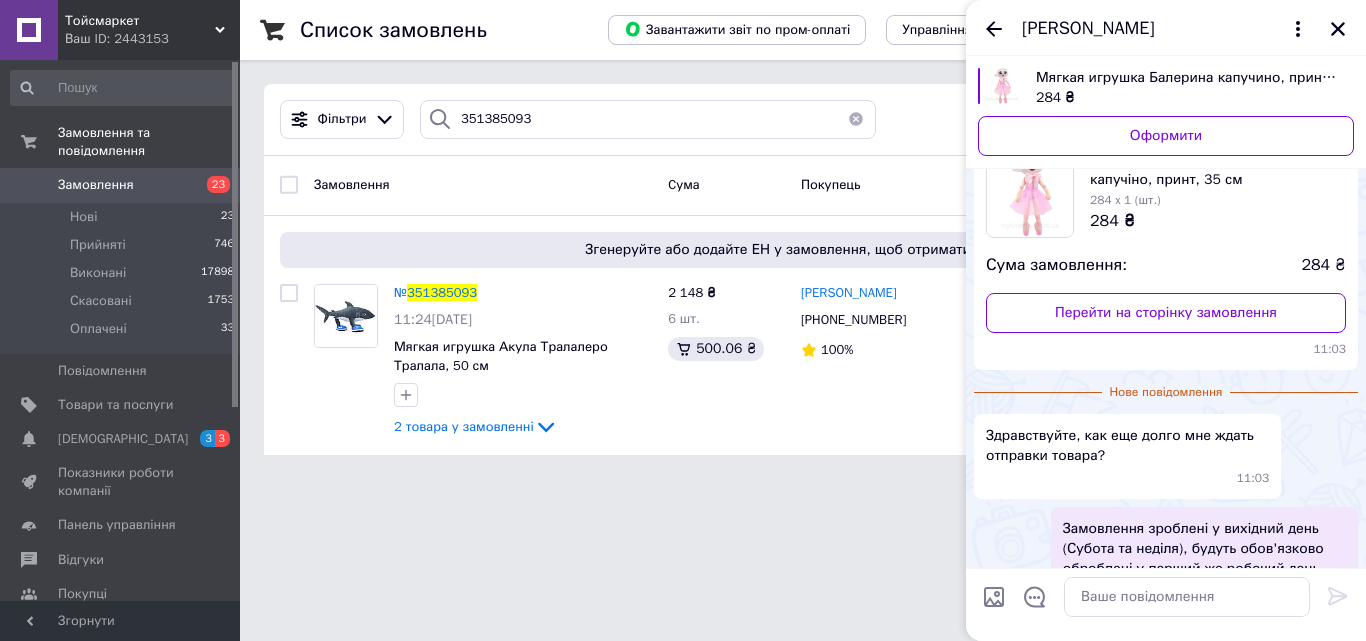 scroll, scrollTop: 280, scrollLeft: 0, axis: vertical 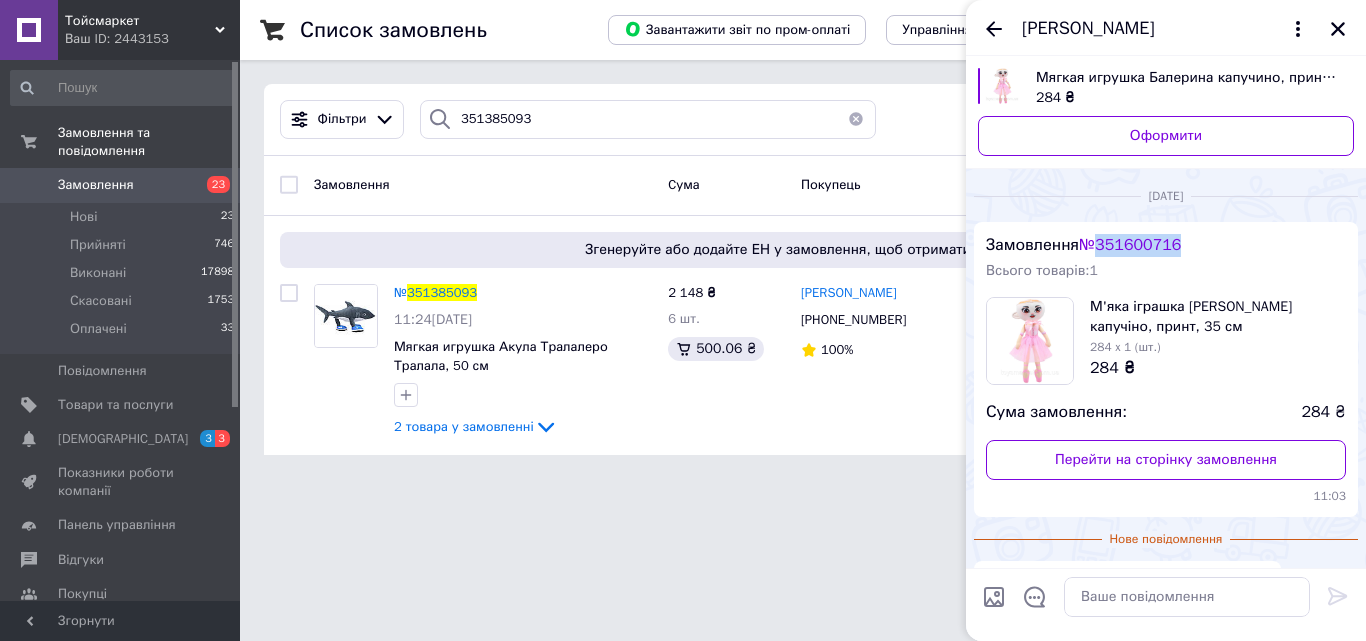 drag, startPoint x: 1255, startPoint y: 314, endPoint x: 1131, endPoint y: 318, distance: 124.0645 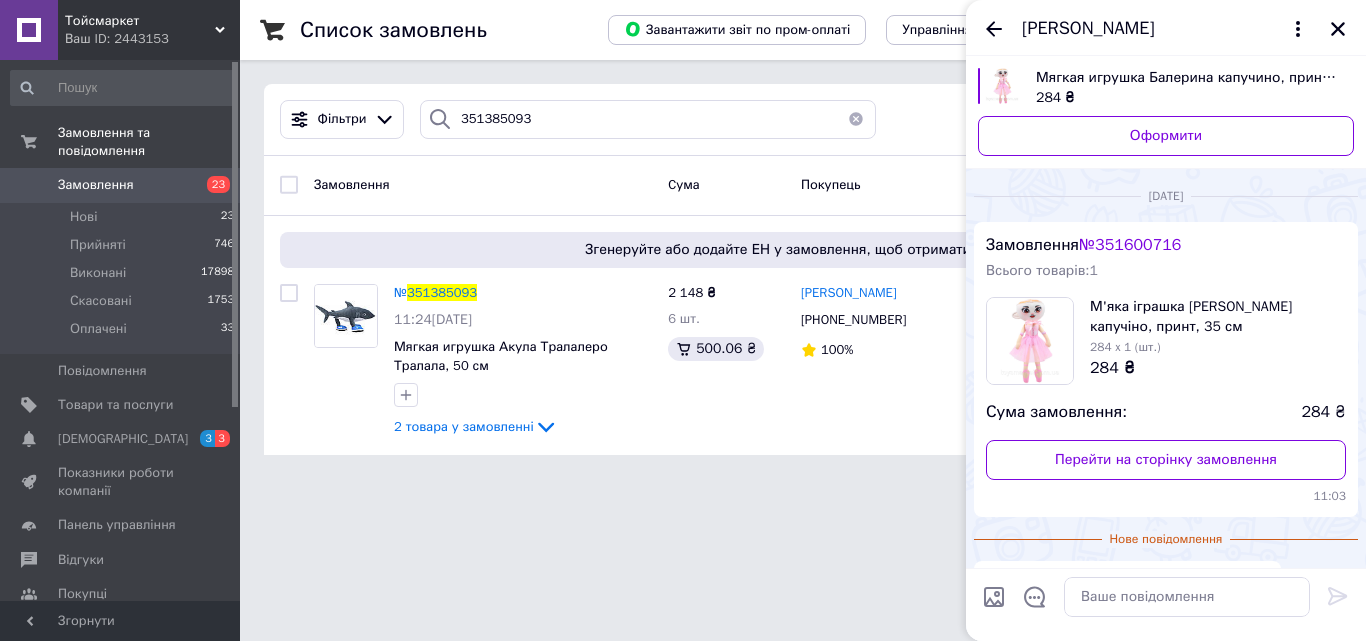 drag, startPoint x: 503, startPoint y: 173, endPoint x: 496, endPoint y: 150, distance: 24.04163 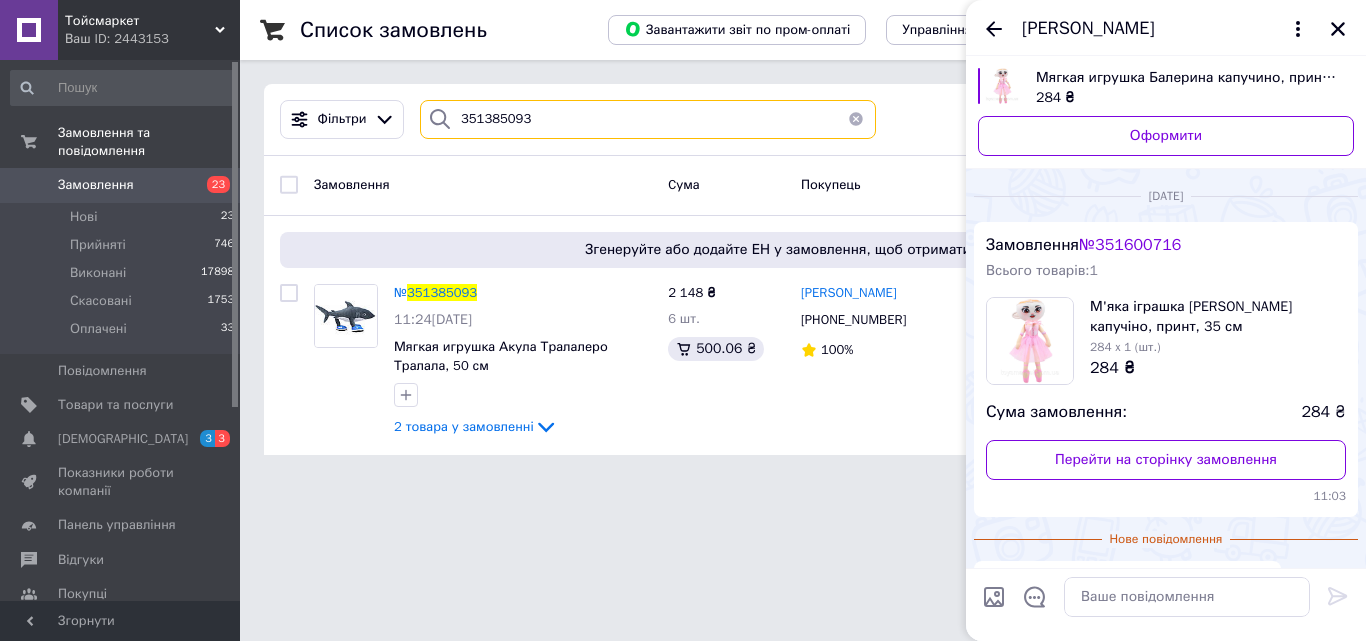 click on "351385093" at bounding box center [648, 119] 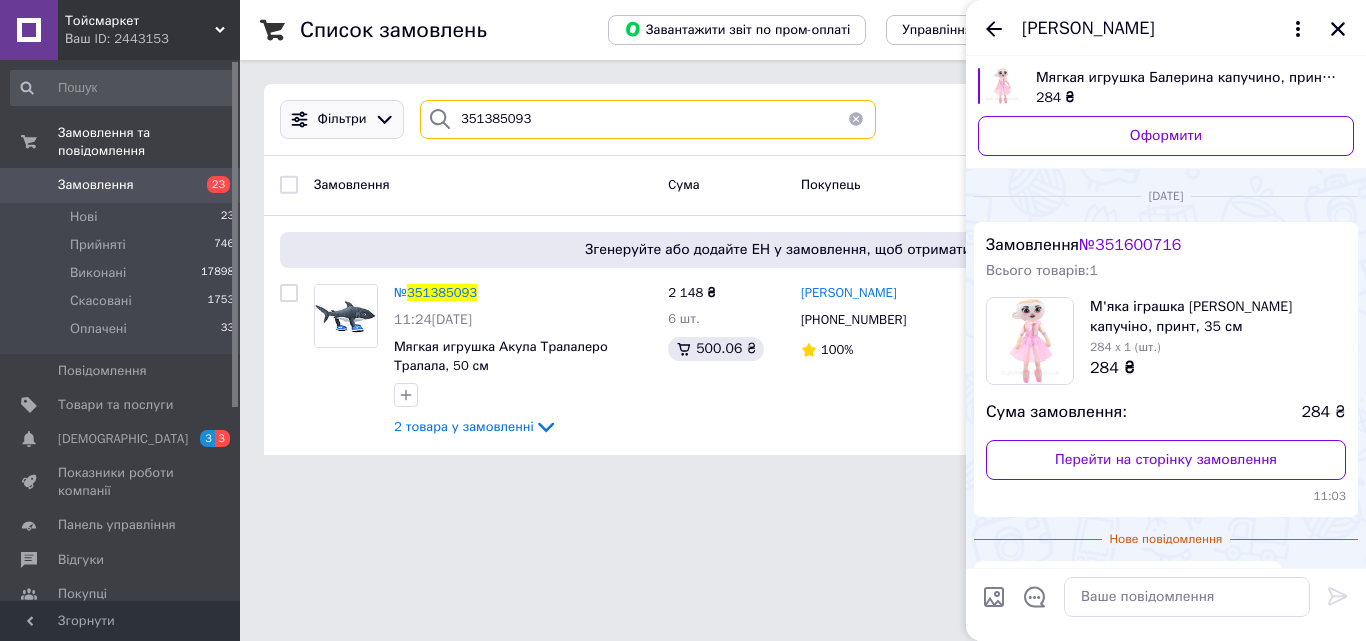 drag, startPoint x: 571, startPoint y: 120, endPoint x: 359, endPoint y: 119, distance: 212.00237 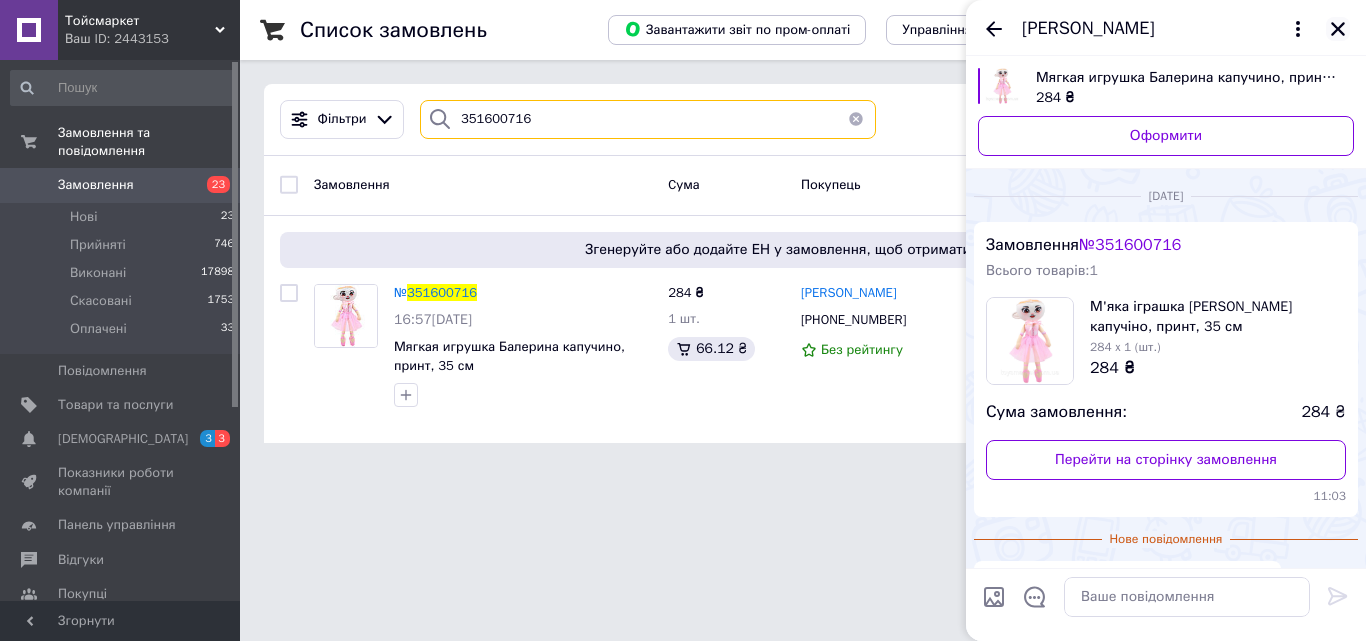 type on "351600716" 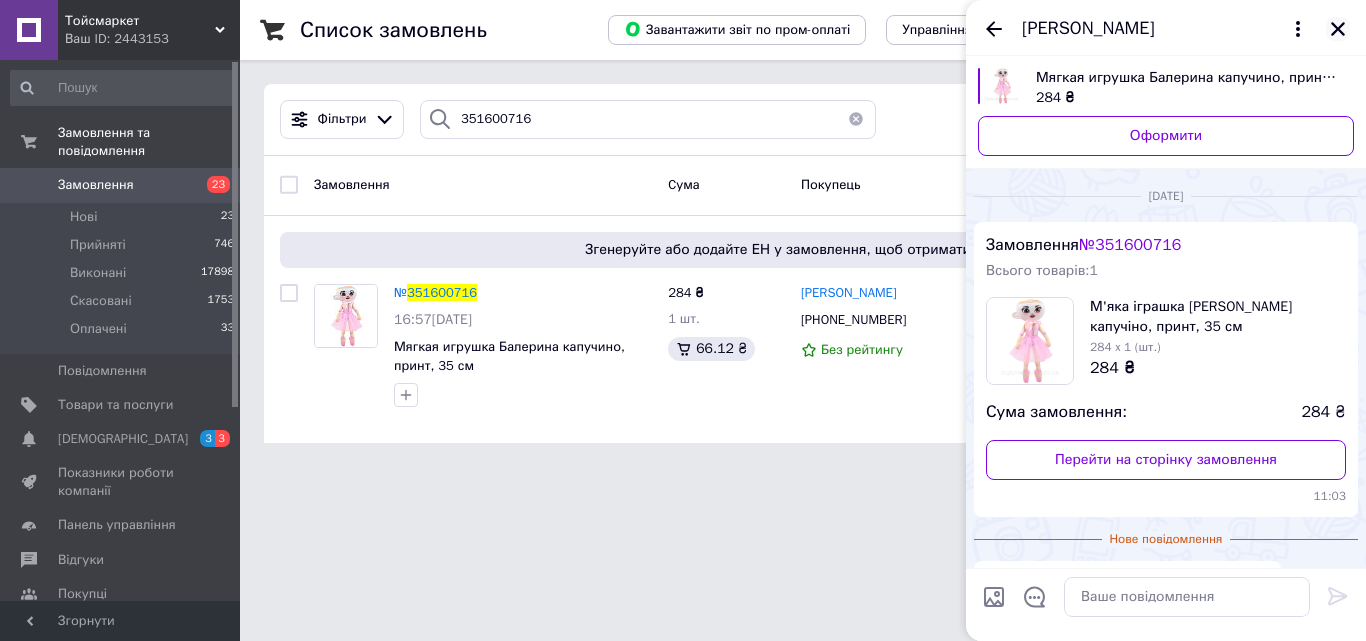 click 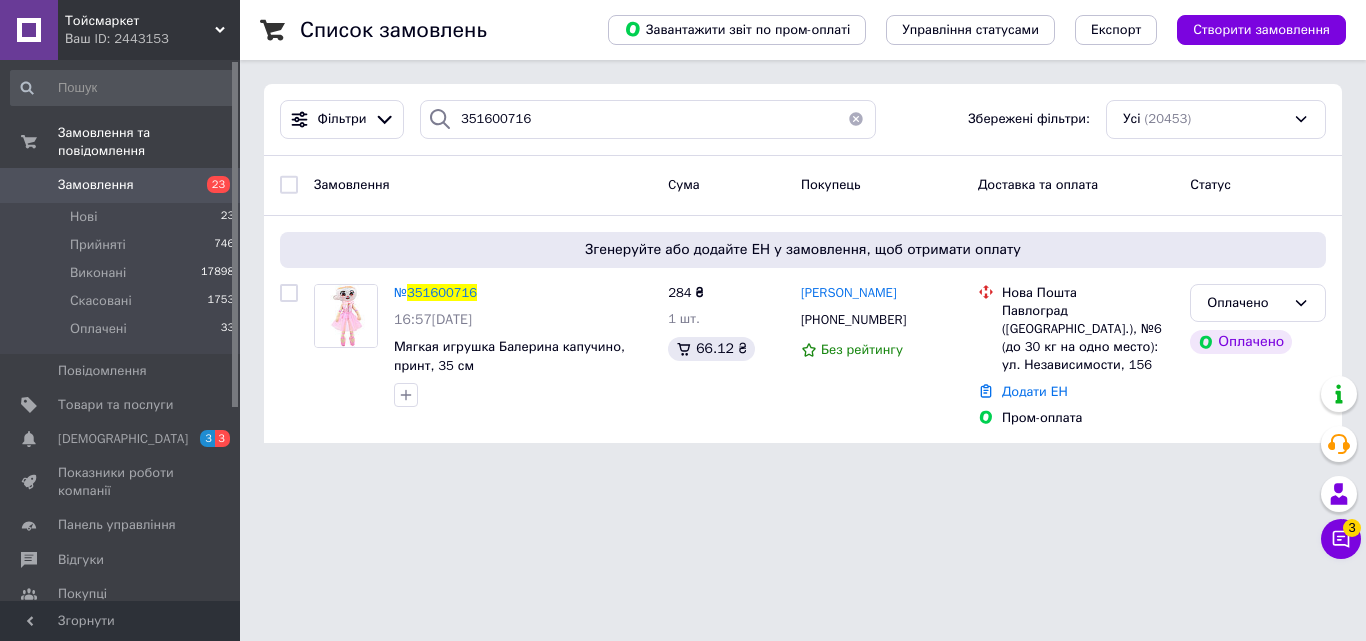 click on "Чат з покупцем 3" at bounding box center [1341, 539] 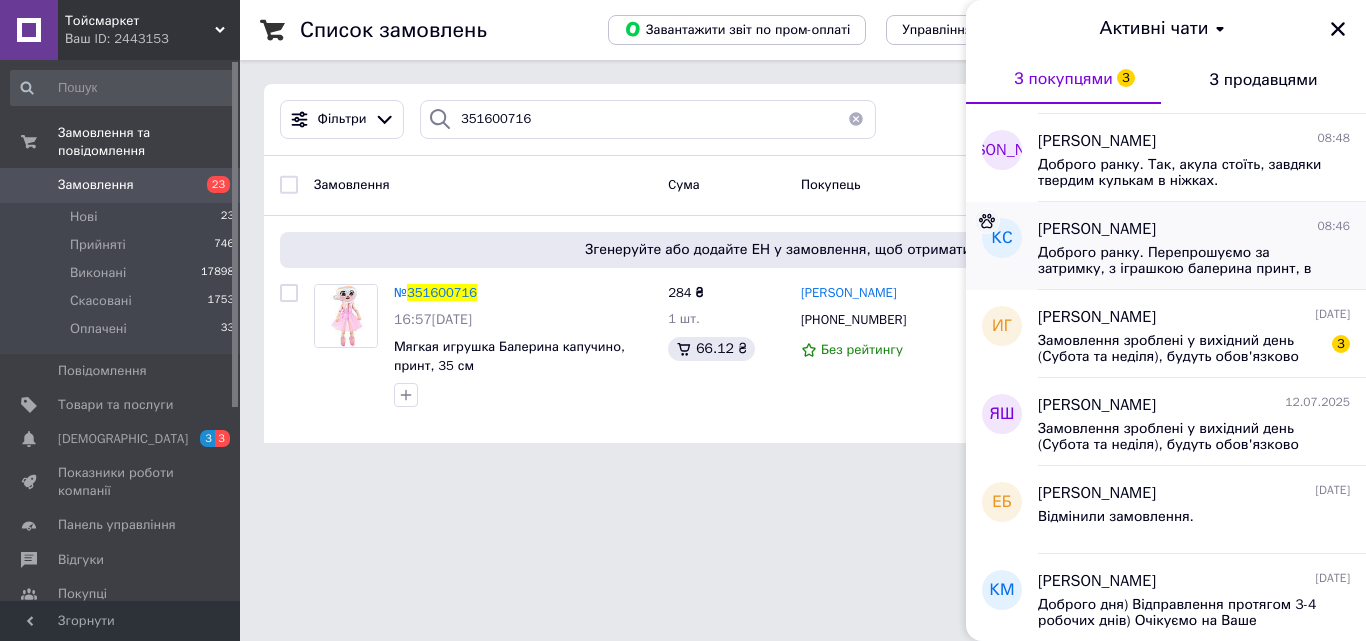 scroll, scrollTop: 300, scrollLeft: 0, axis: vertical 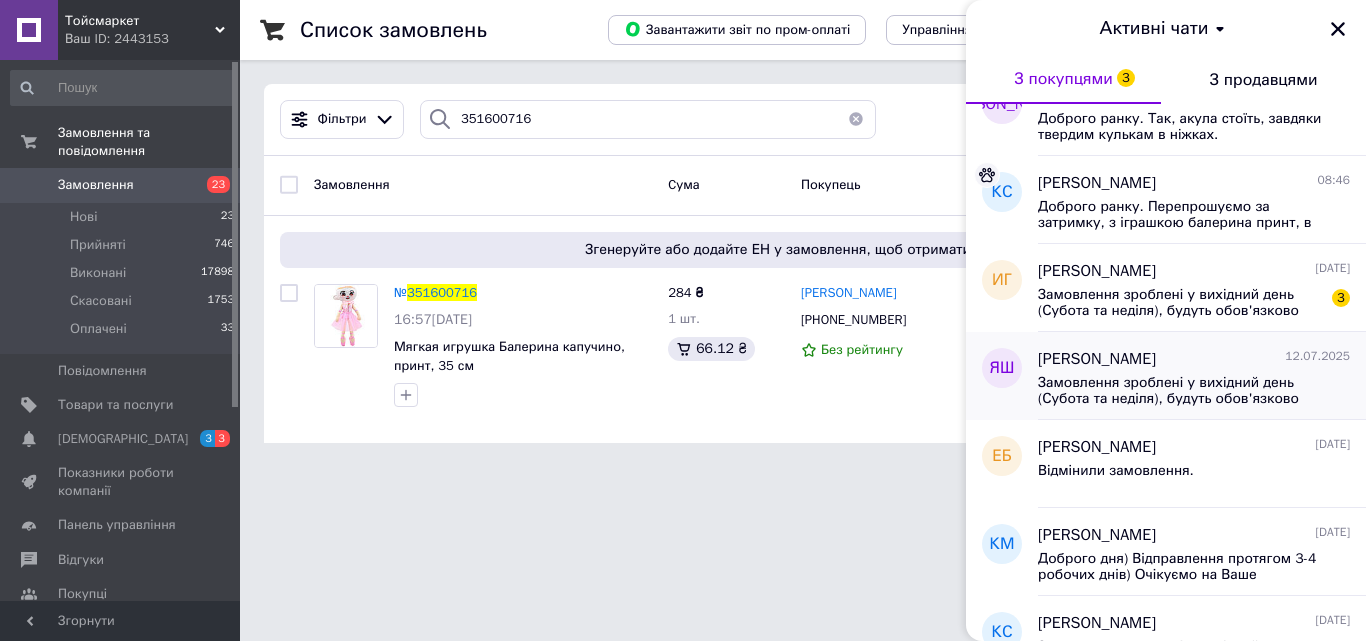 click on "[PERSON_NAME]" at bounding box center [1097, 359] 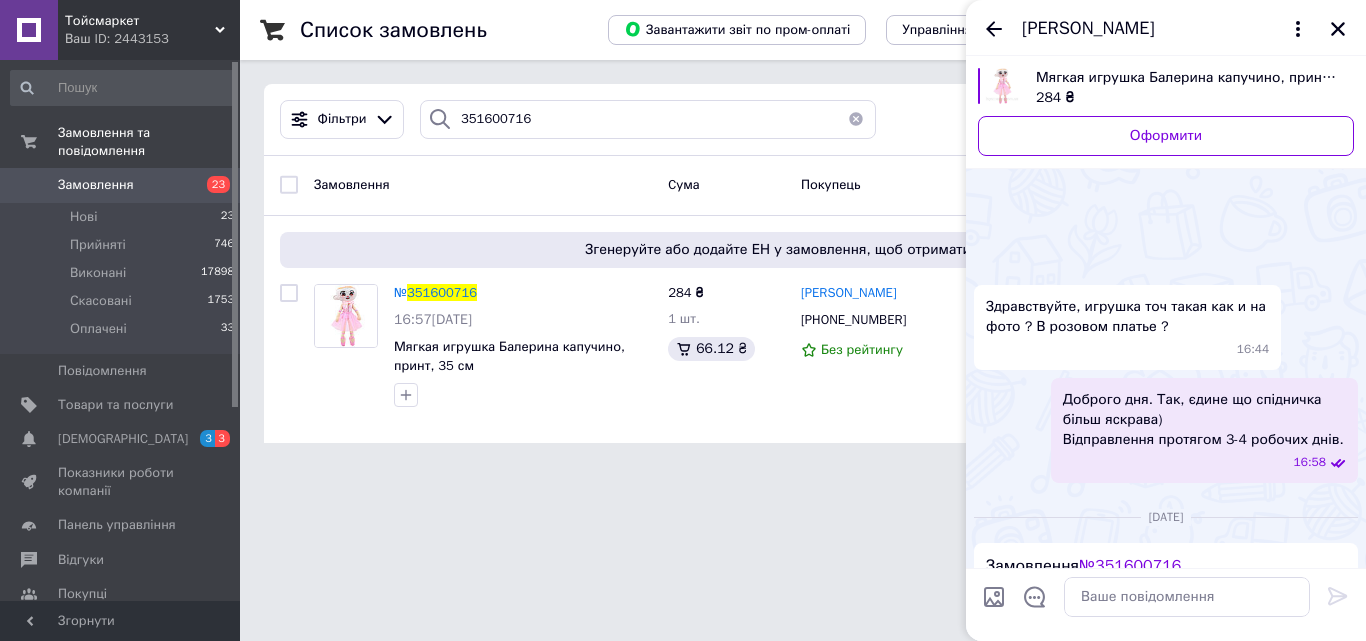 scroll, scrollTop: 679, scrollLeft: 0, axis: vertical 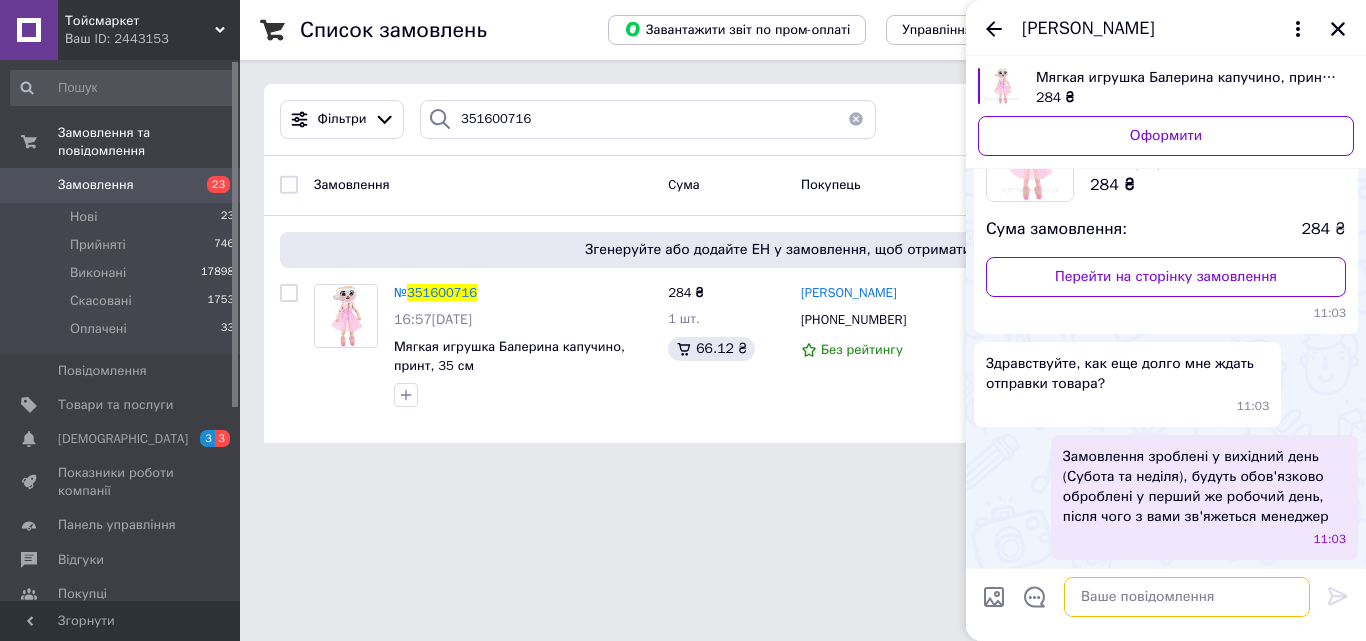 click at bounding box center (1187, 597) 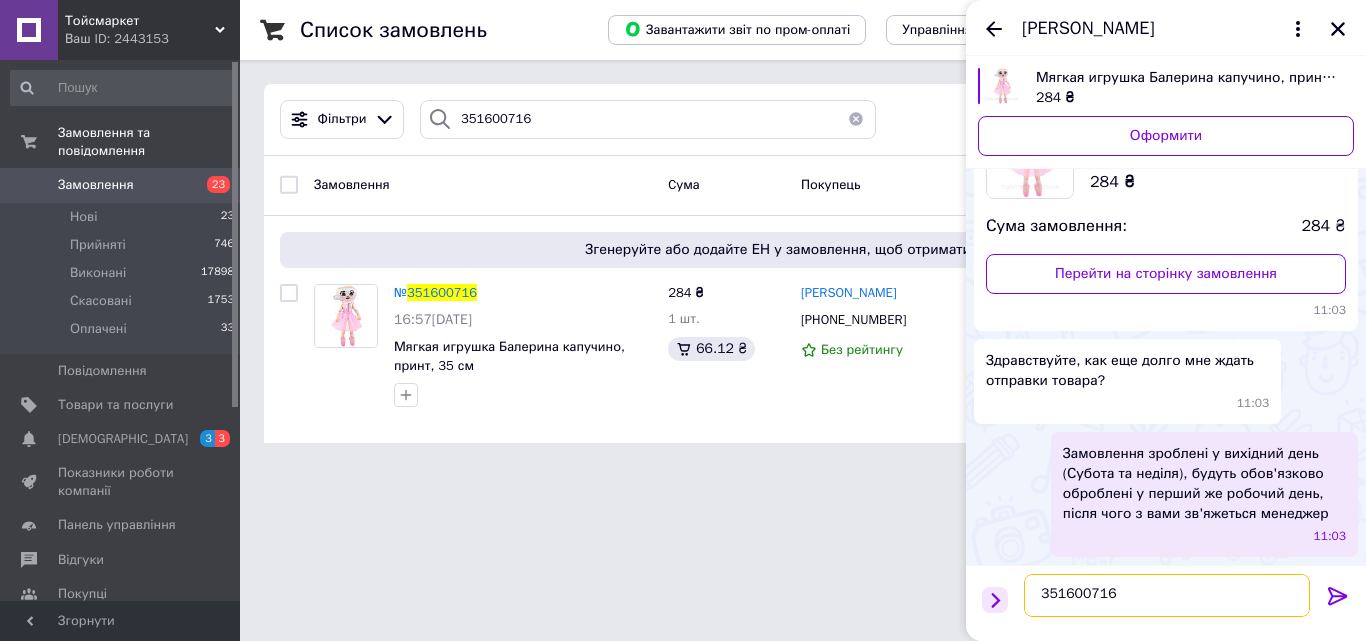 drag, startPoint x: 1148, startPoint y: 598, endPoint x: 1003, endPoint y: 608, distance: 145.34442 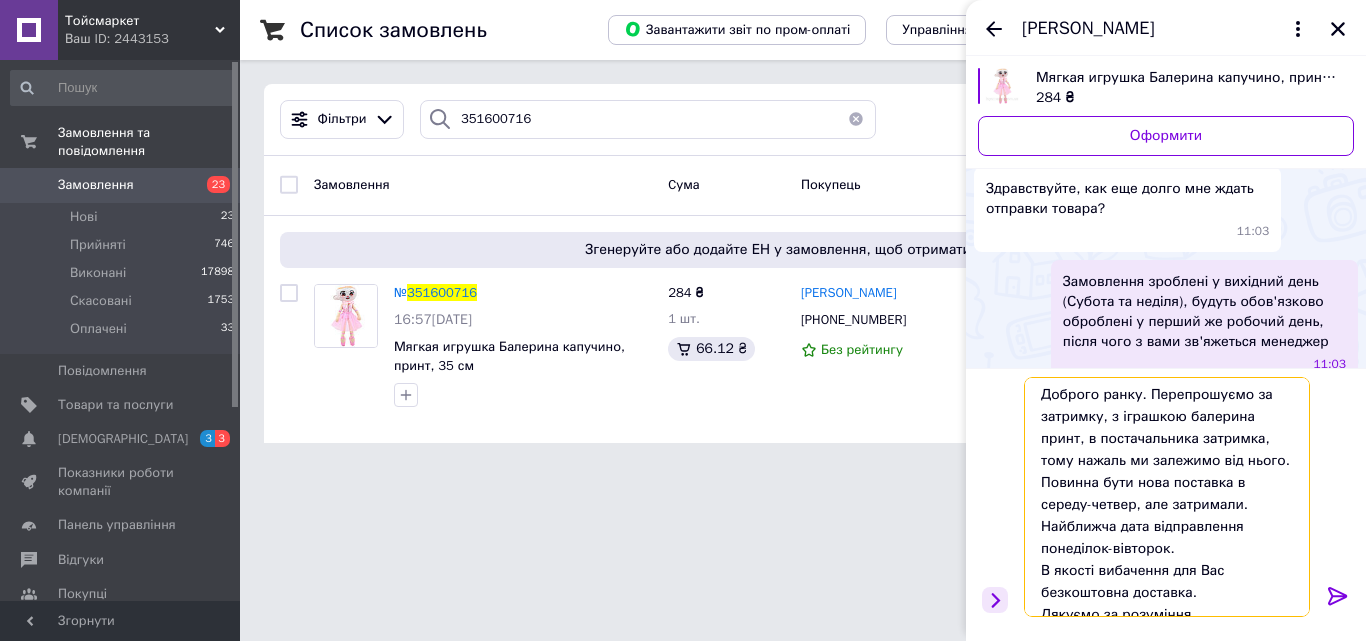 scroll, scrollTop: 146, scrollLeft: 0, axis: vertical 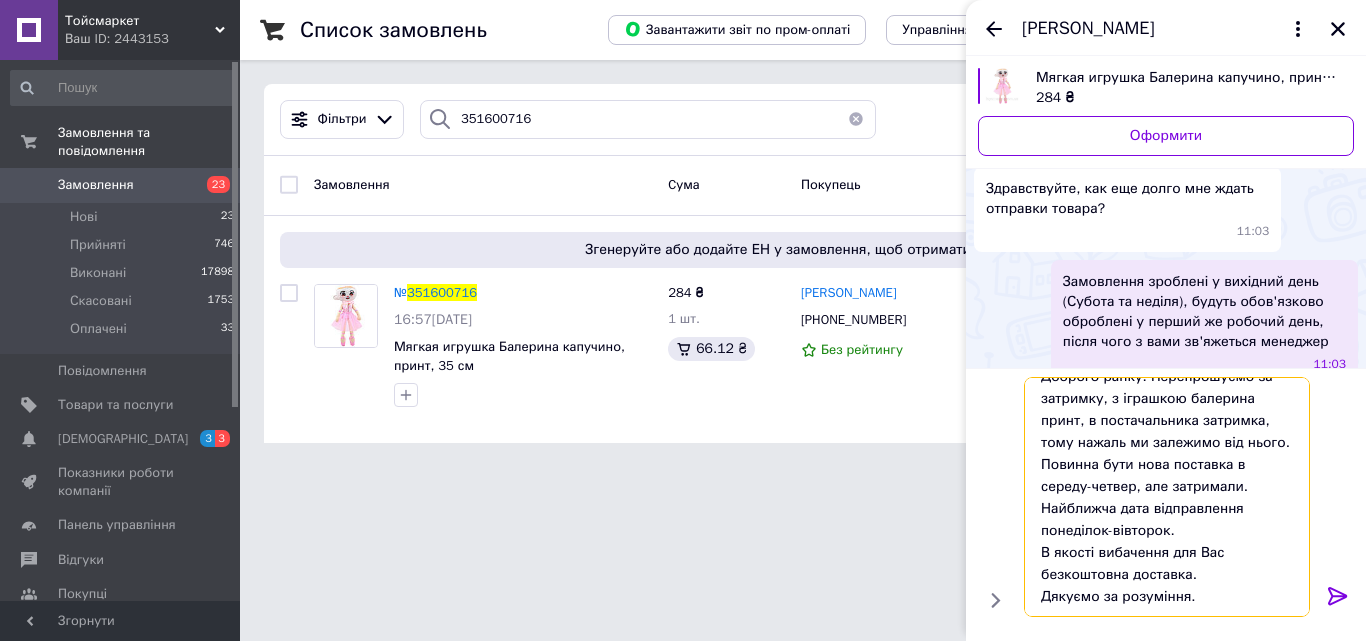 type on "Доброго ранку. Перепрошуємо за затримку, з іграшкою балерина принт, в постачальника затримка, тому нажаль ми залежимо від нього.
Повинна бути нова поставка в середу-четвер, але затримали.
Найближча дата відправлення понеділок-вівторок.
В якості вибачення для Вас безкоштовна доставка.
Дякуємо за розуміння." 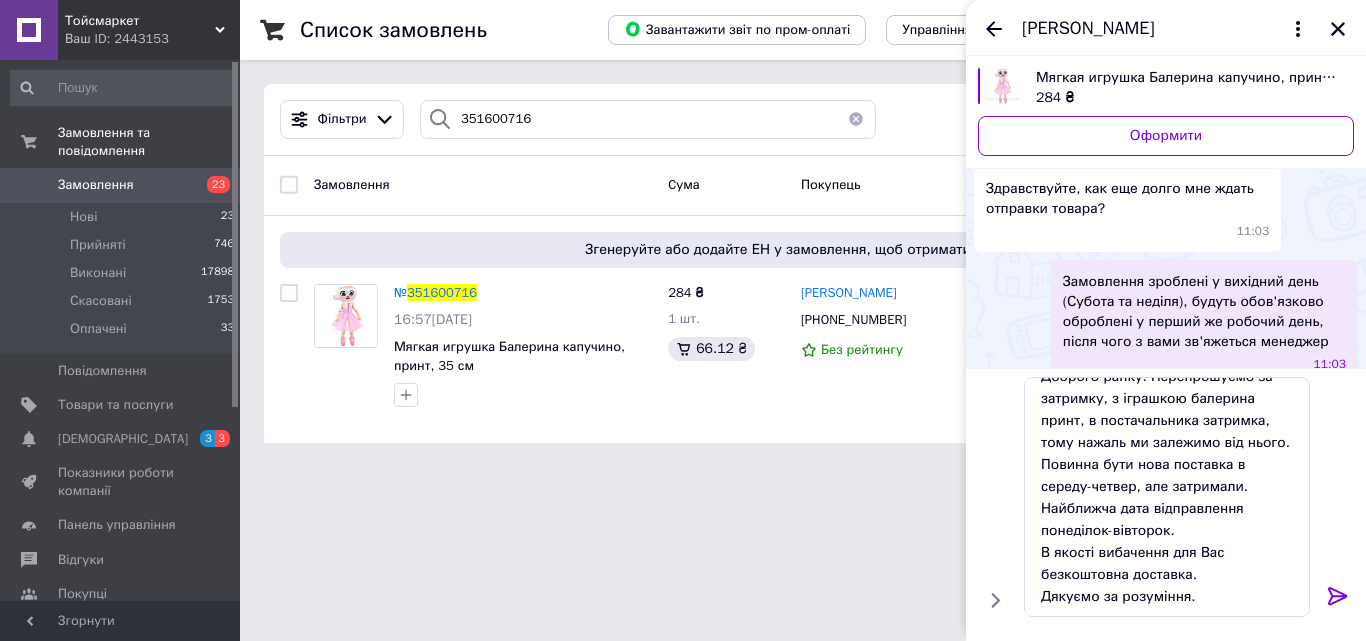 click 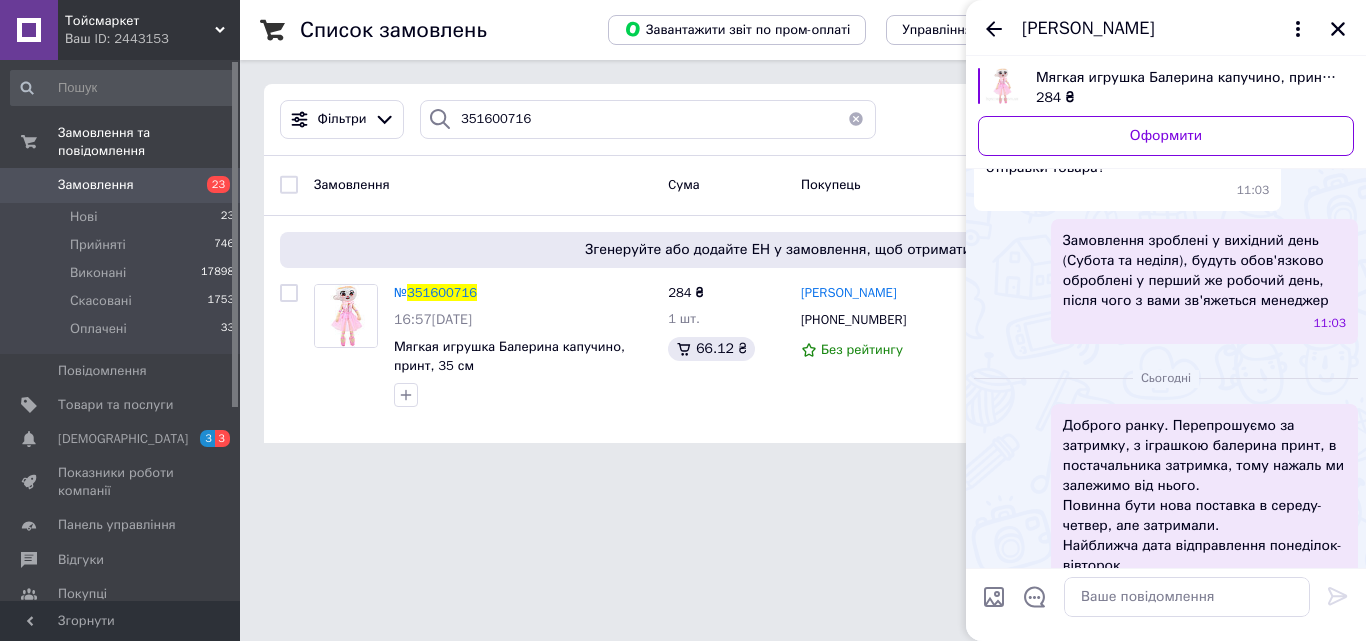 scroll, scrollTop: 0, scrollLeft: 0, axis: both 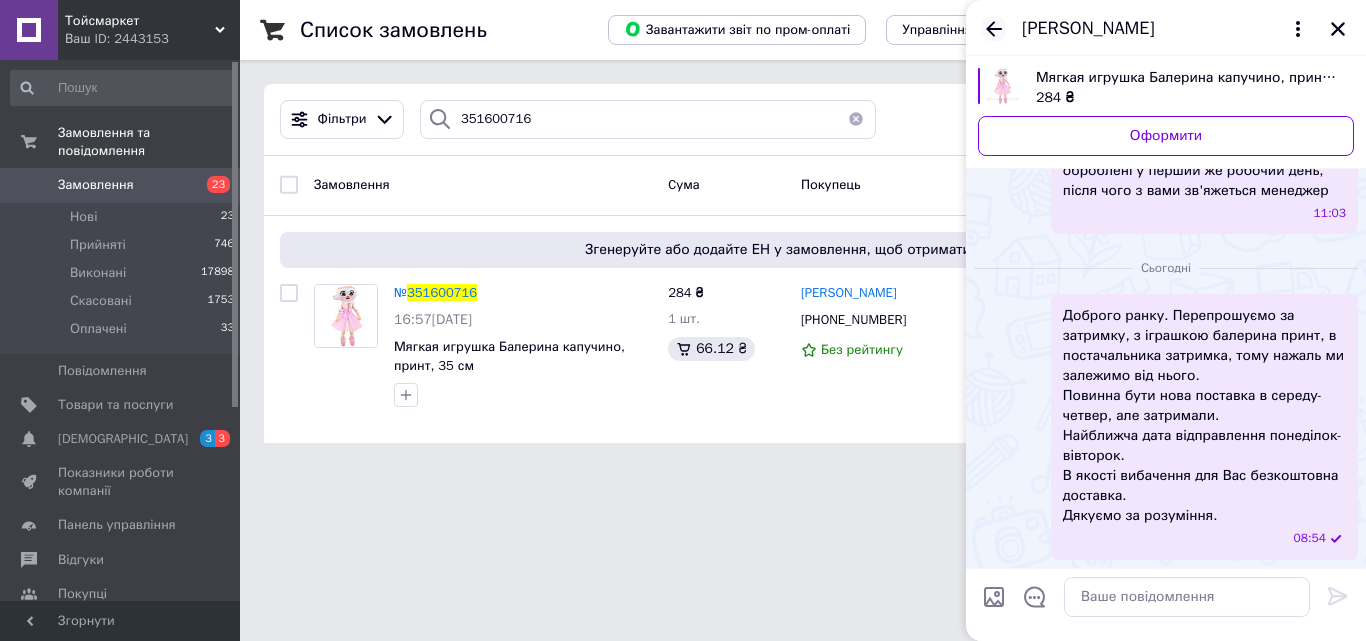click 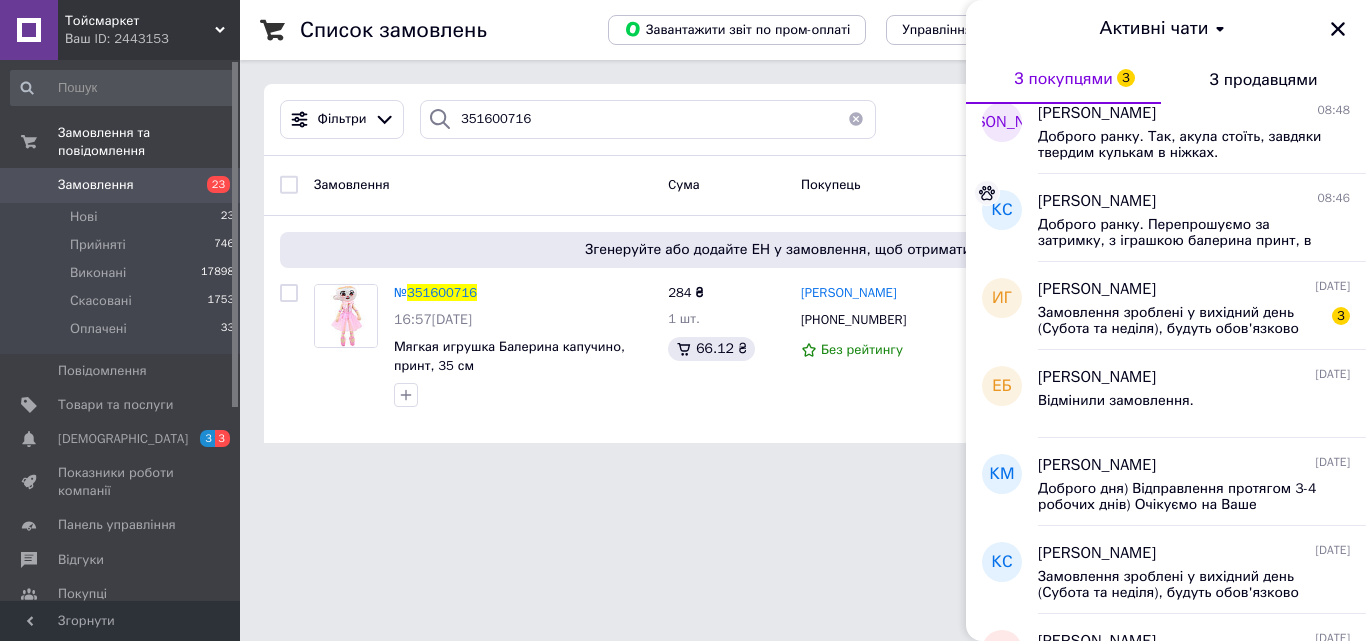 scroll, scrollTop: 400, scrollLeft: 0, axis: vertical 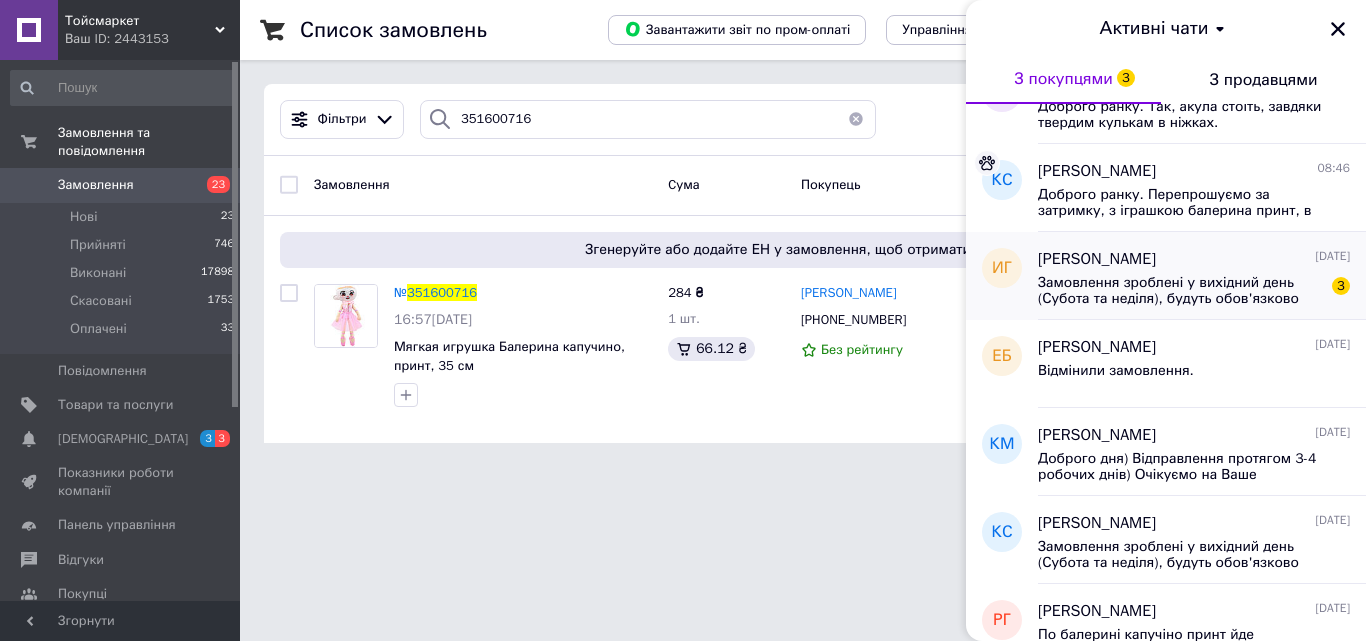 click on "[PERSON_NAME] [DATE]" at bounding box center [1194, 259] 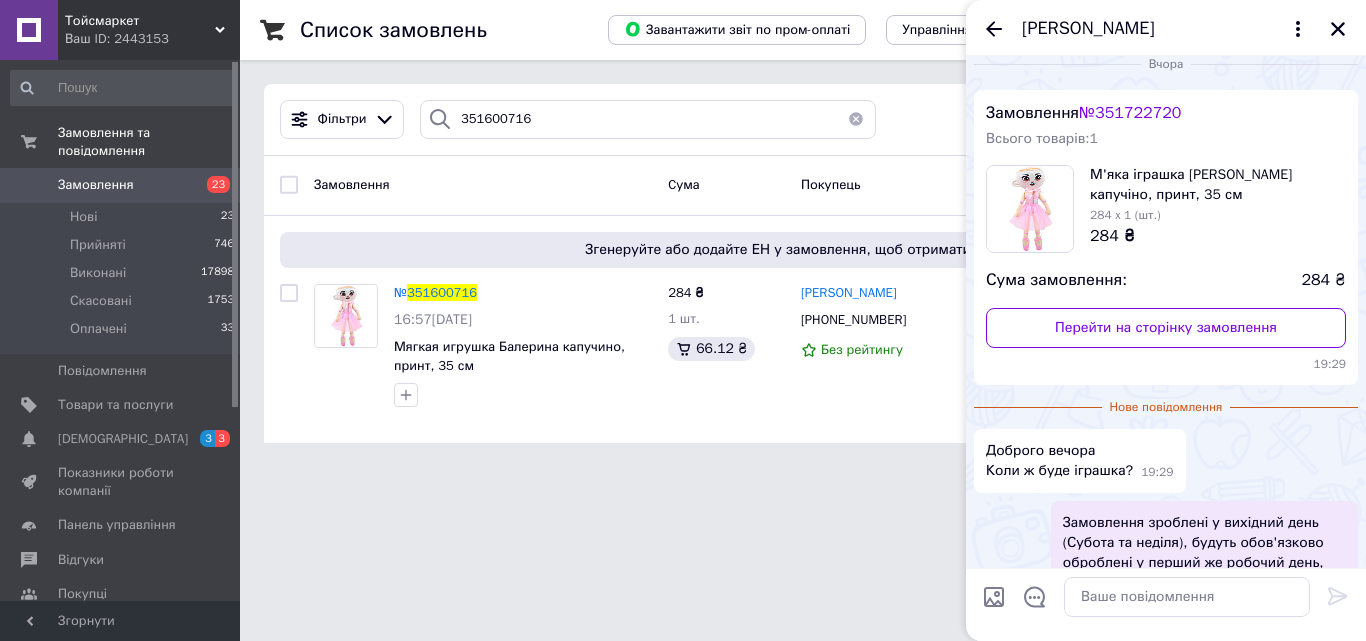 scroll, scrollTop: 0, scrollLeft: 0, axis: both 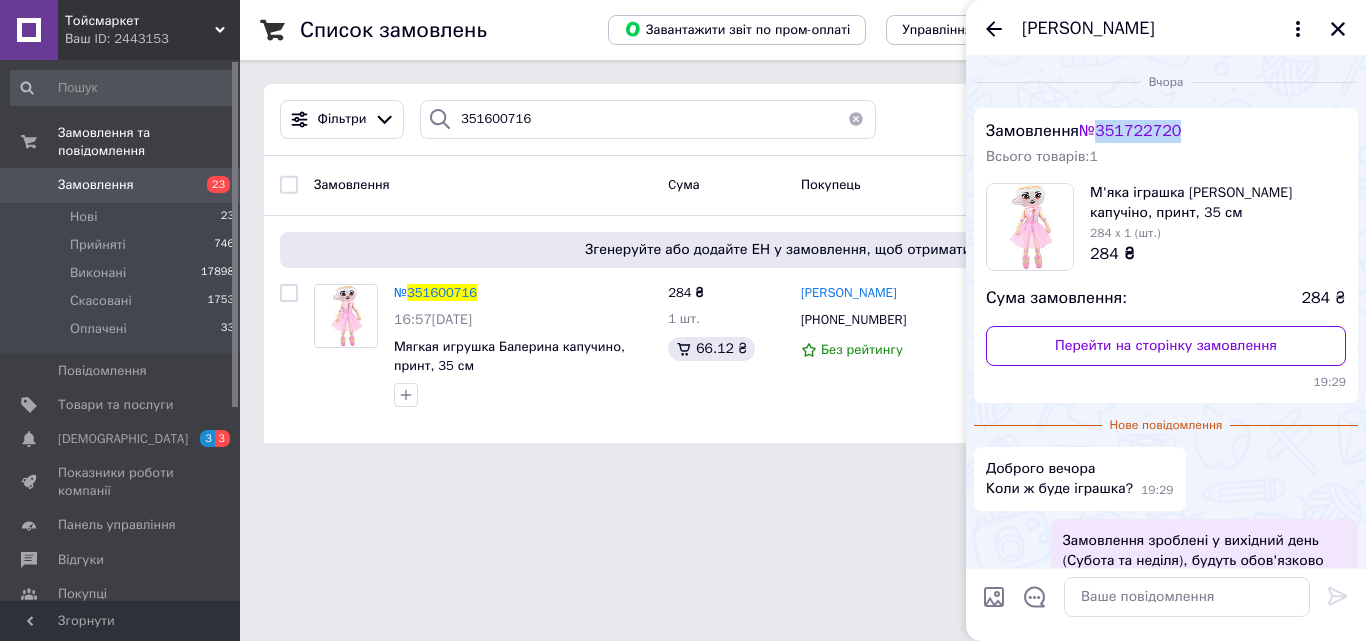 drag, startPoint x: 1231, startPoint y: 139, endPoint x: 1130, endPoint y: 148, distance: 101.4002 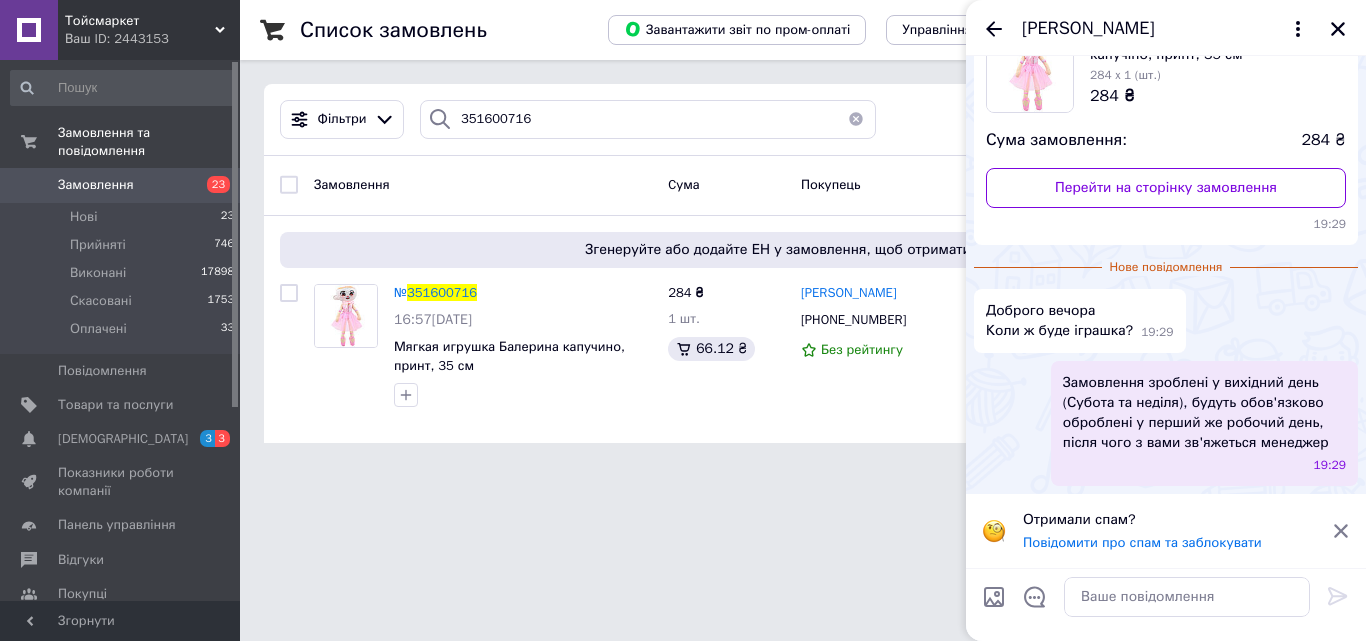 scroll, scrollTop: 303, scrollLeft: 0, axis: vertical 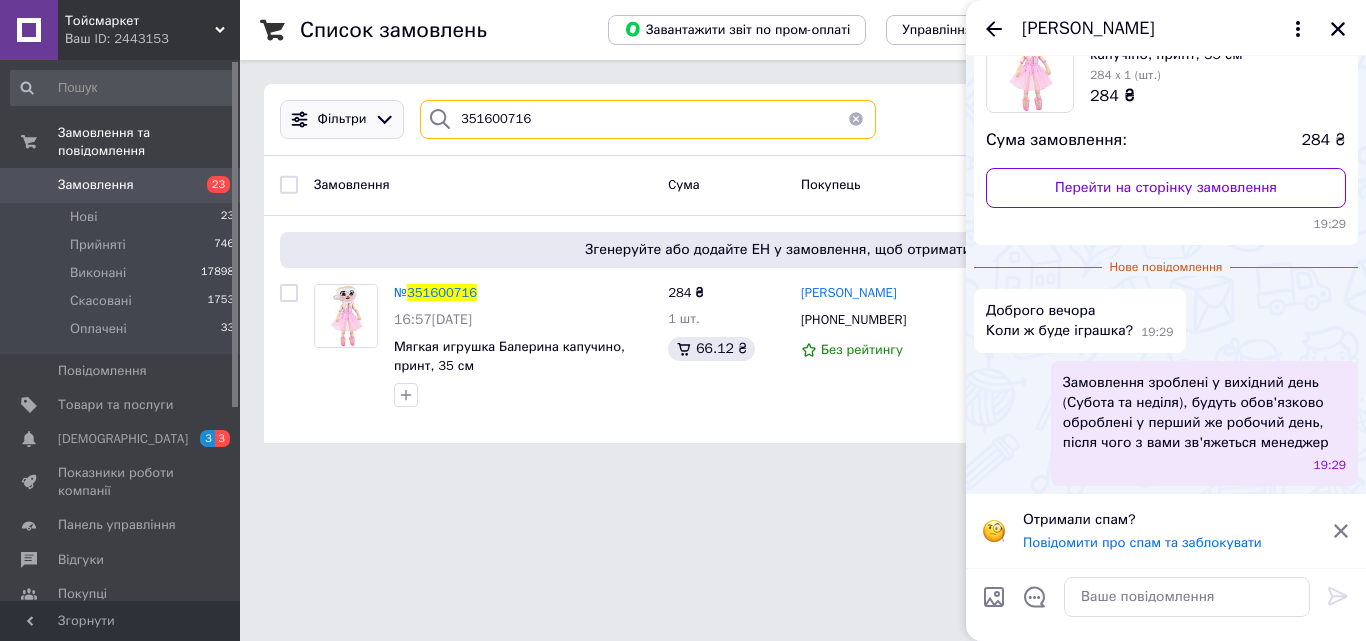 drag, startPoint x: 674, startPoint y: 122, endPoint x: 374, endPoint y: 122, distance: 300 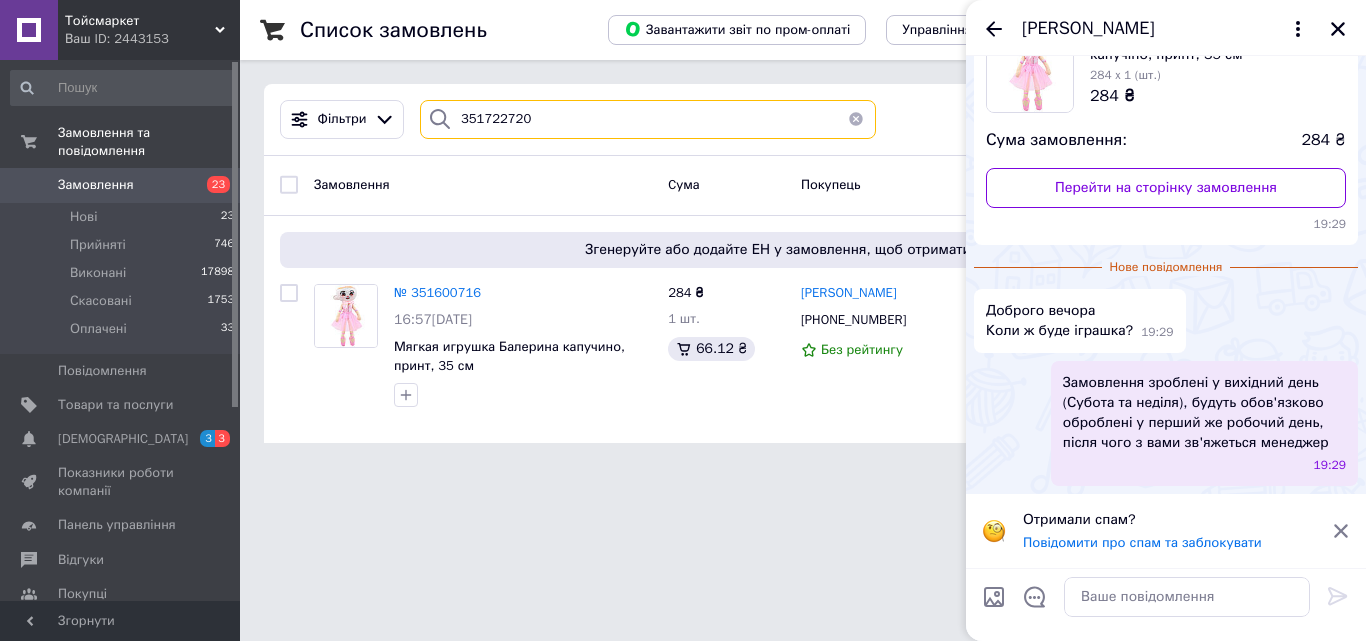 drag, startPoint x: 472, startPoint y: 132, endPoint x: 831, endPoint y: 128, distance: 359.02228 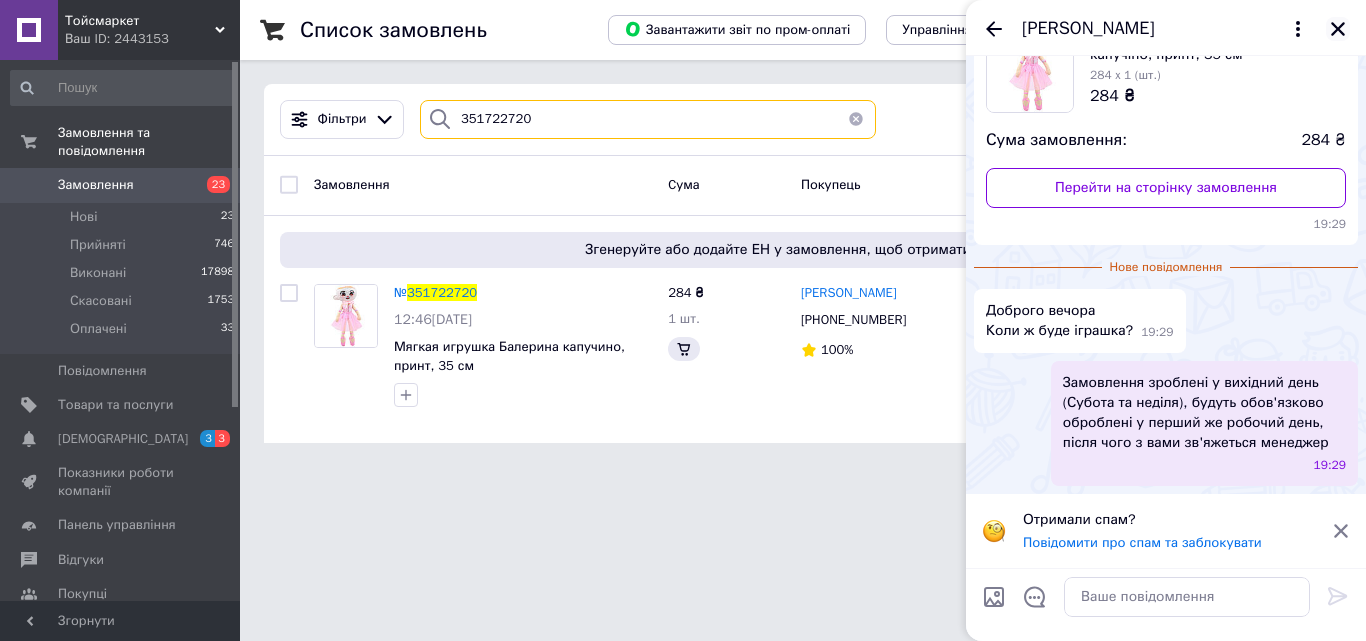 type on "351722720" 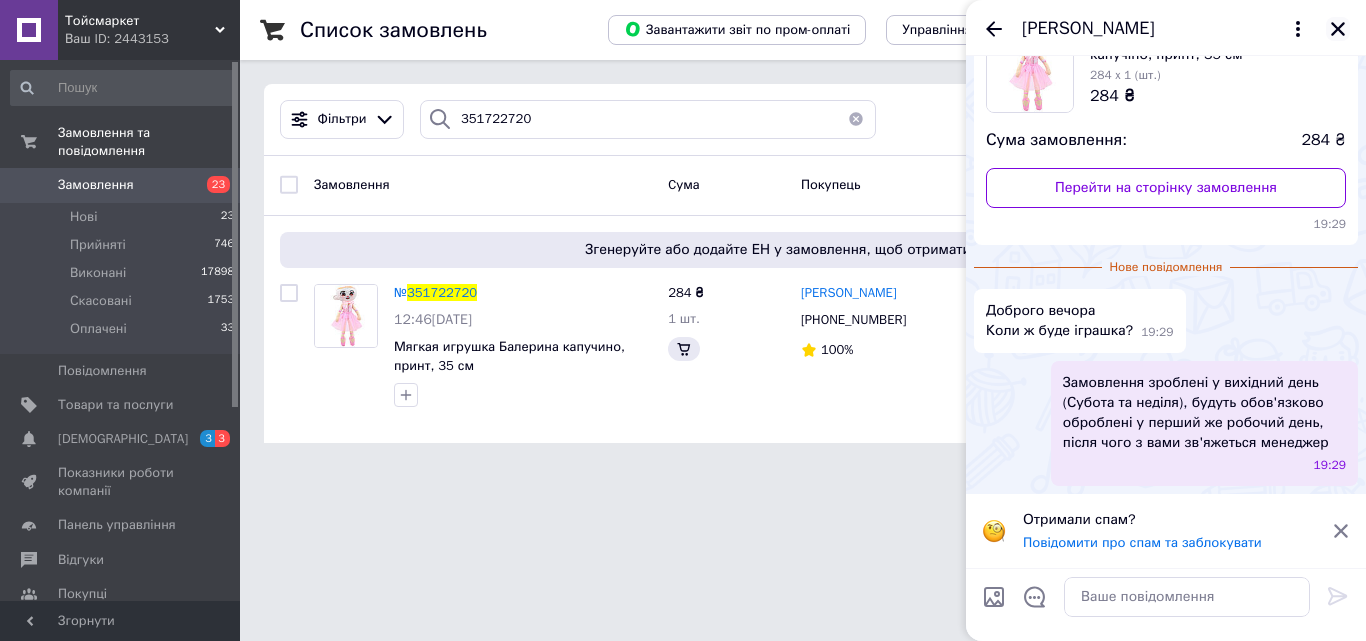 click 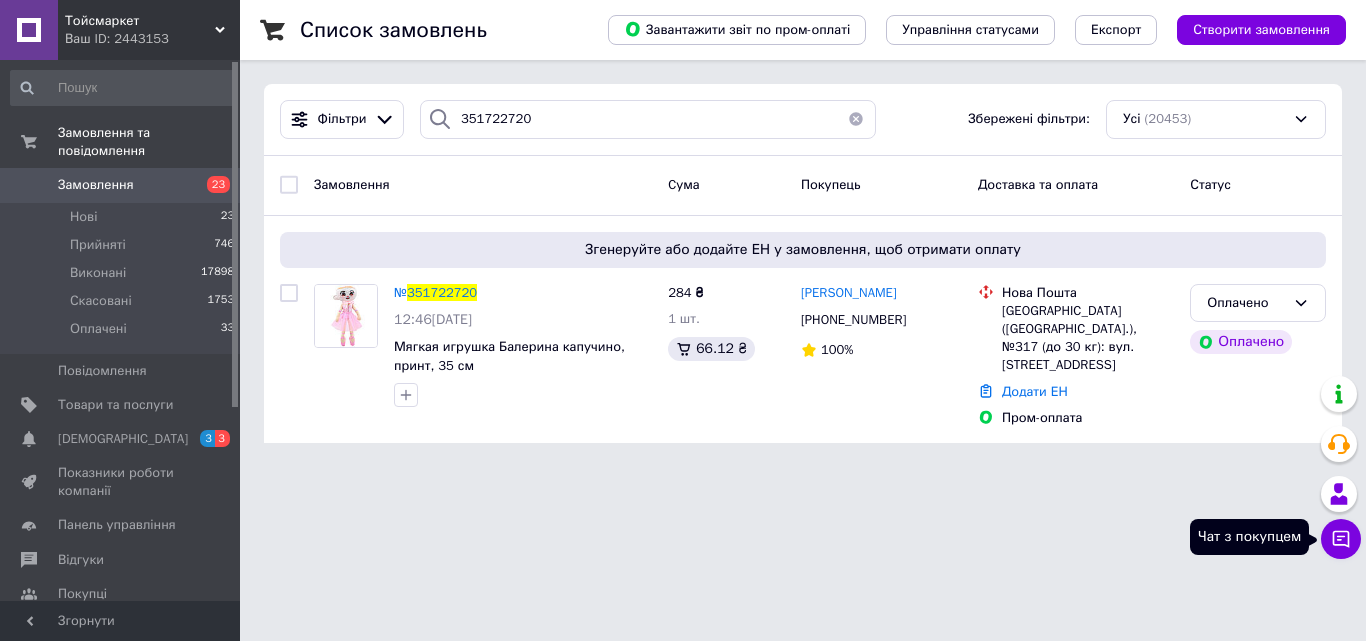 click 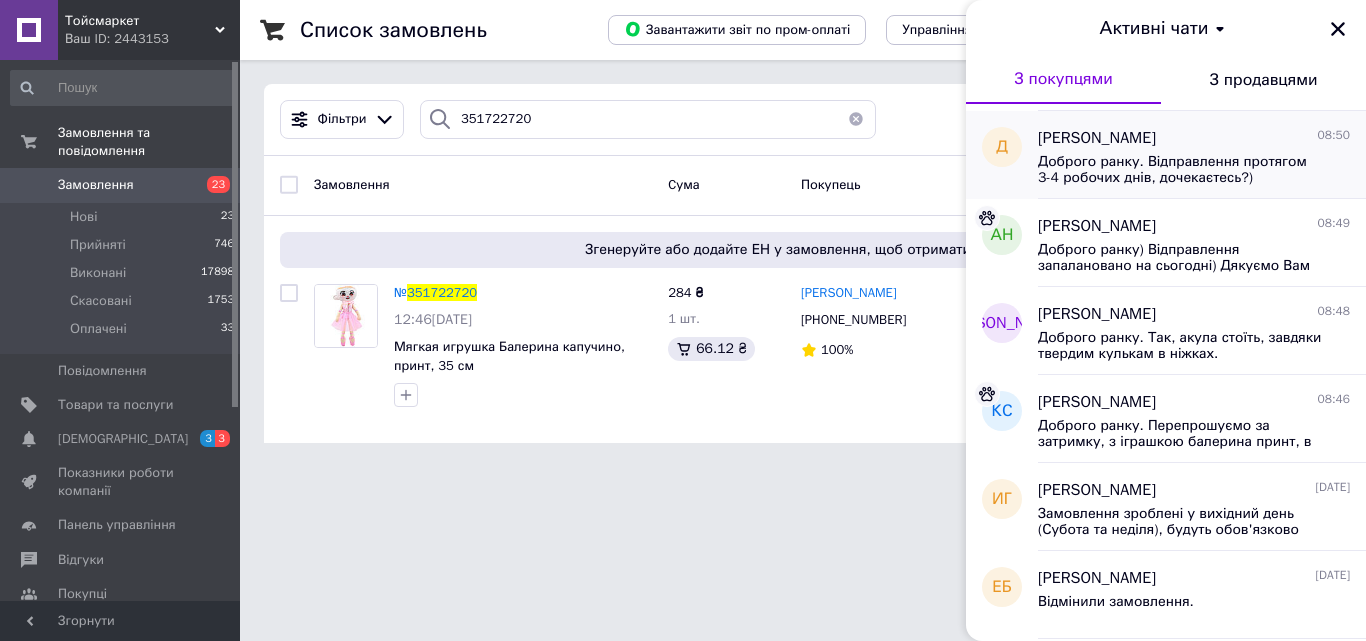 scroll, scrollTop: 200, scrollLeft: 0, axis: vertical 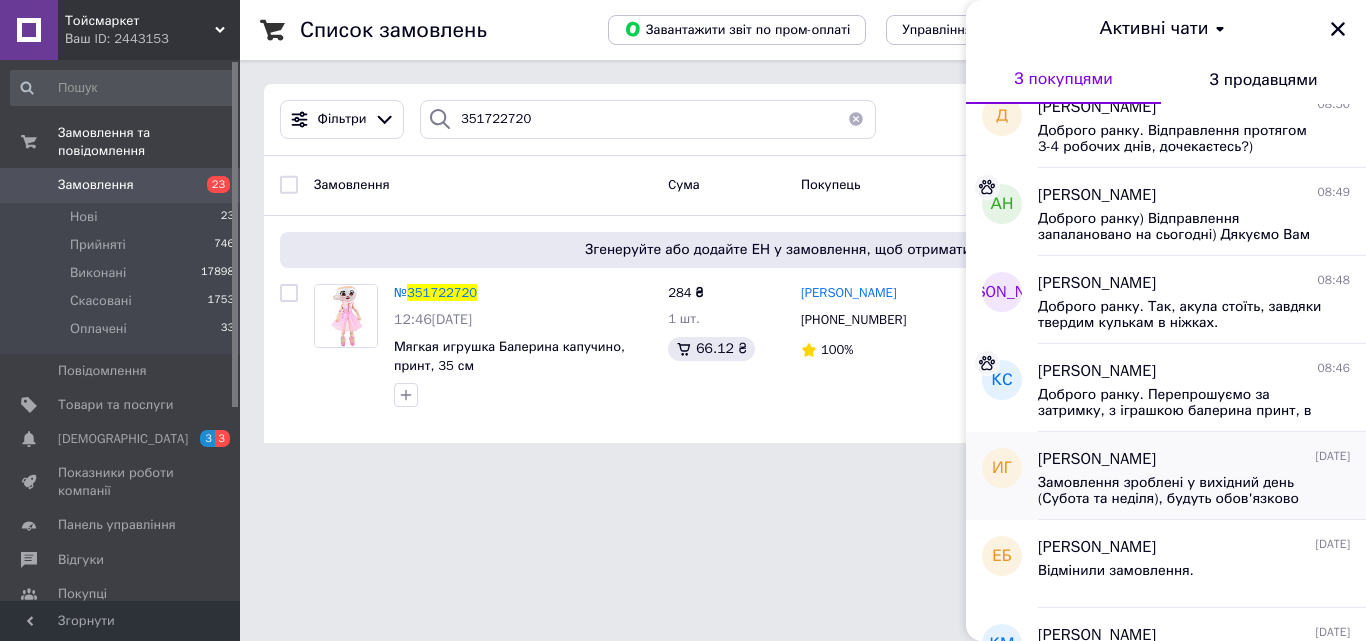 click on "Замовлення зроблені у вихідний день (Субота та неділя), будуть обов'язково оброблені у перший же робочий день, після чого з вами зв'яжеться менеджер" at bounding box center [1180, 491] 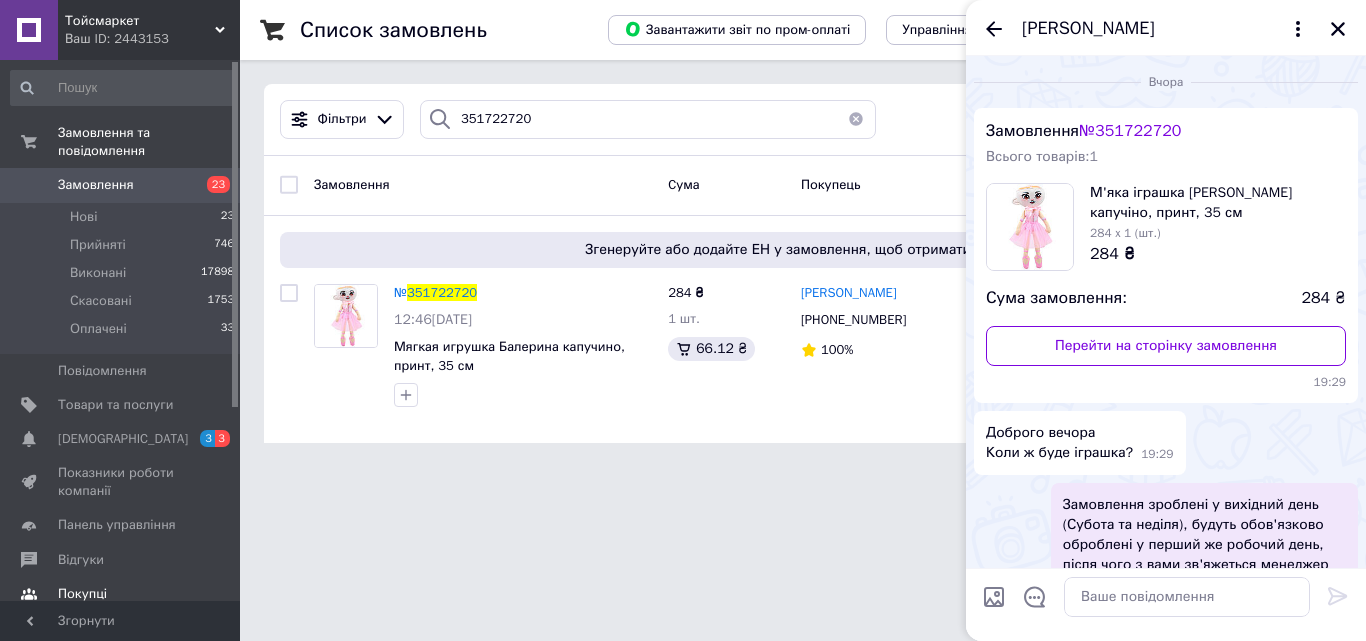 scroll, scrollTop: 261, scrollLeft: 0, axis: vertical 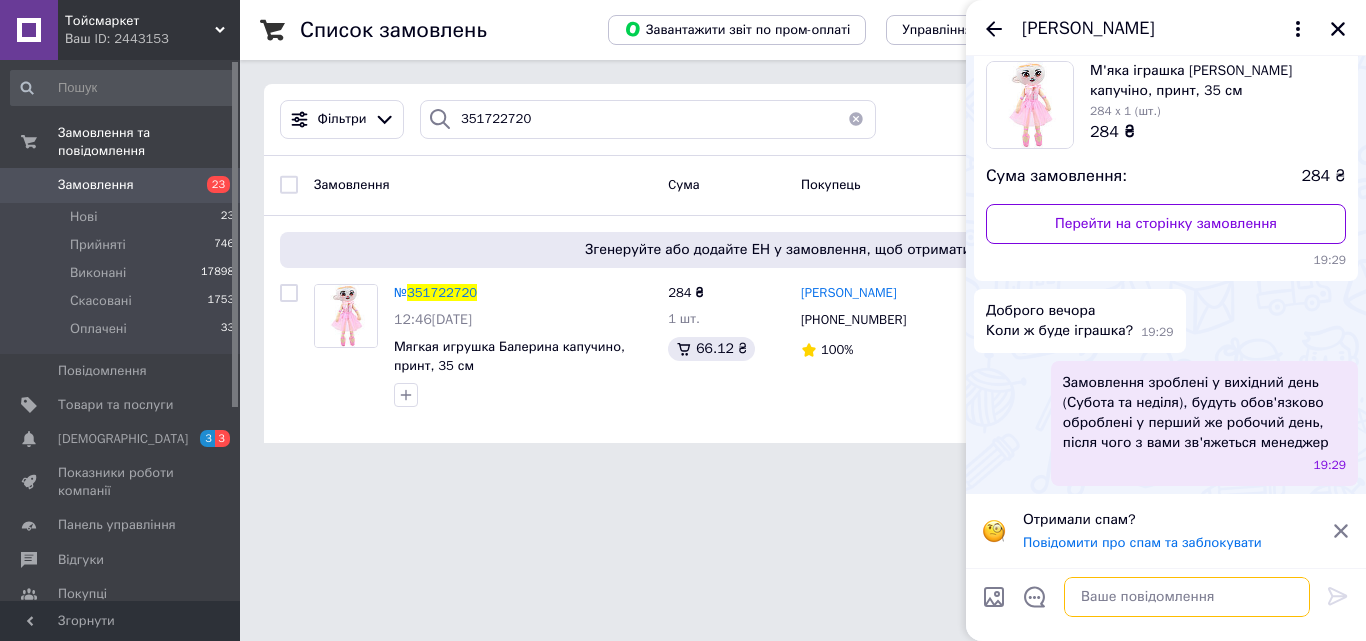 click at bounding box center [1187, 597] 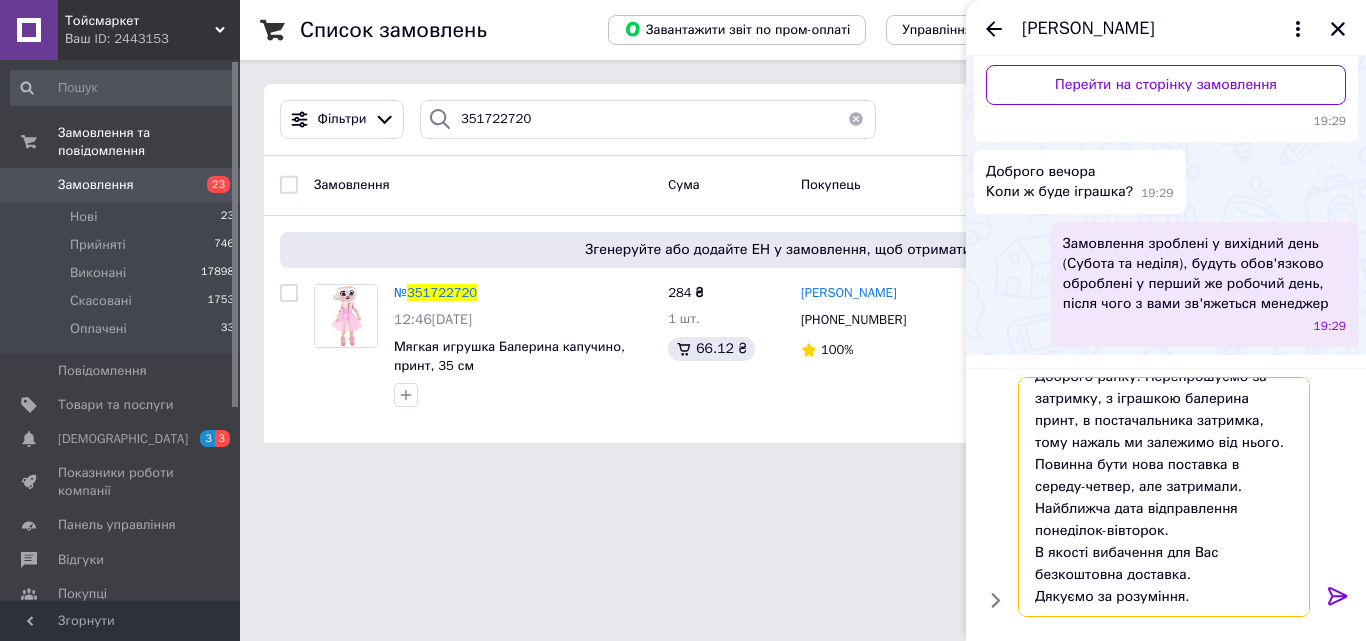 scroll, scrollTop: 156, scrollLeft: 0, axis: vertical 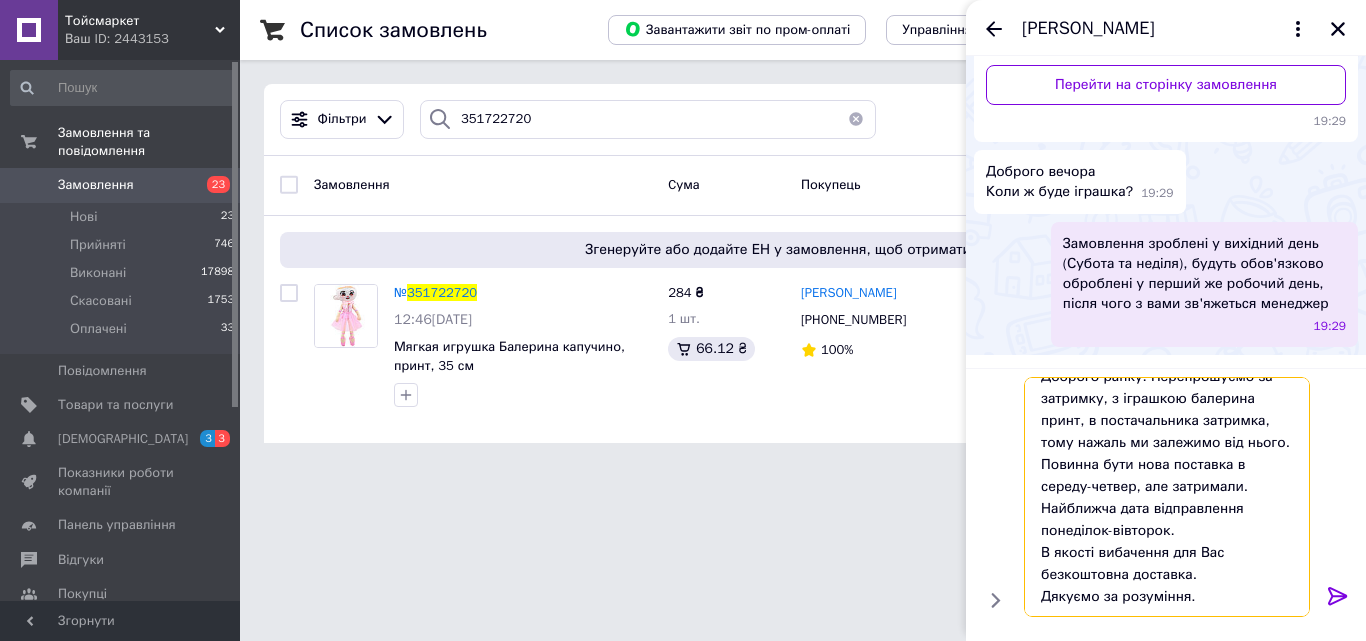 type 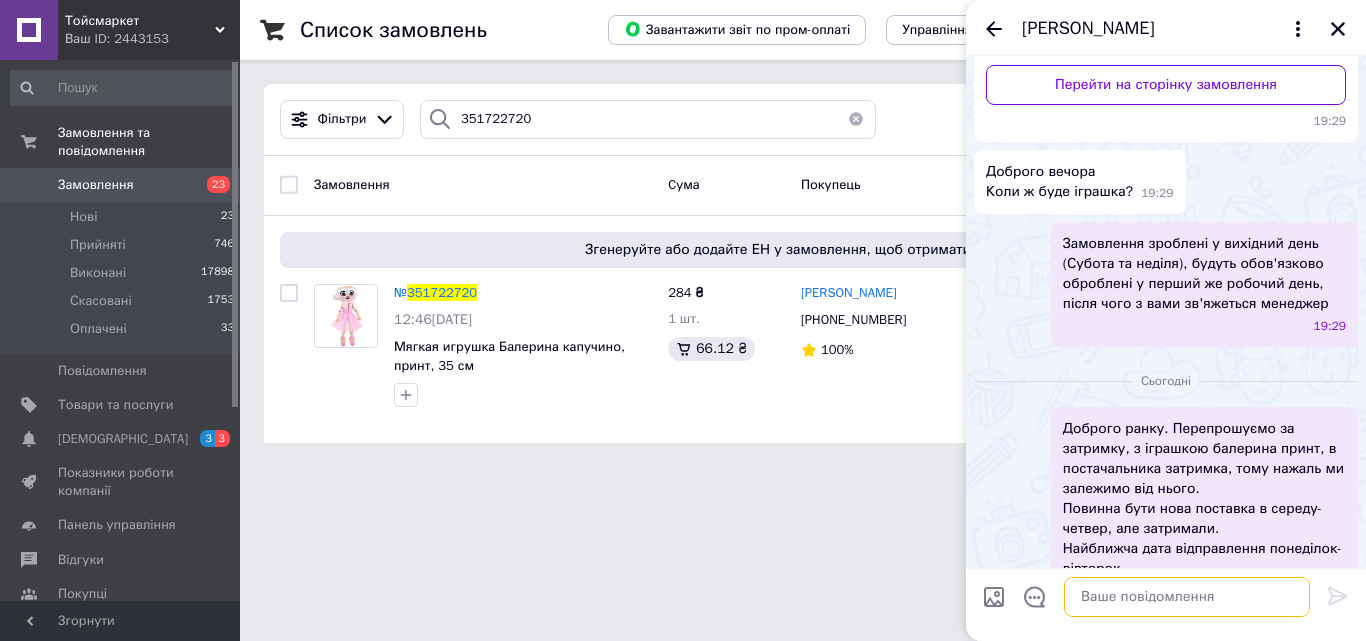 scroll, scrollTop: 0, scrollLeft: 0, axis: both 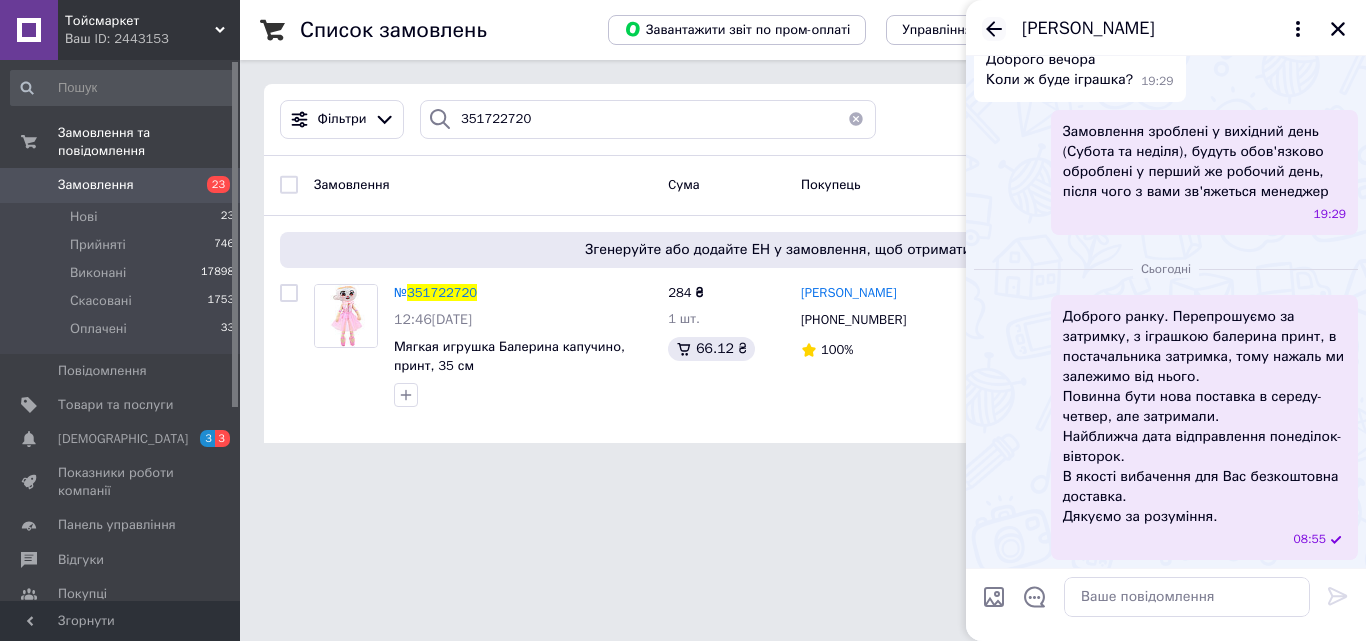 click 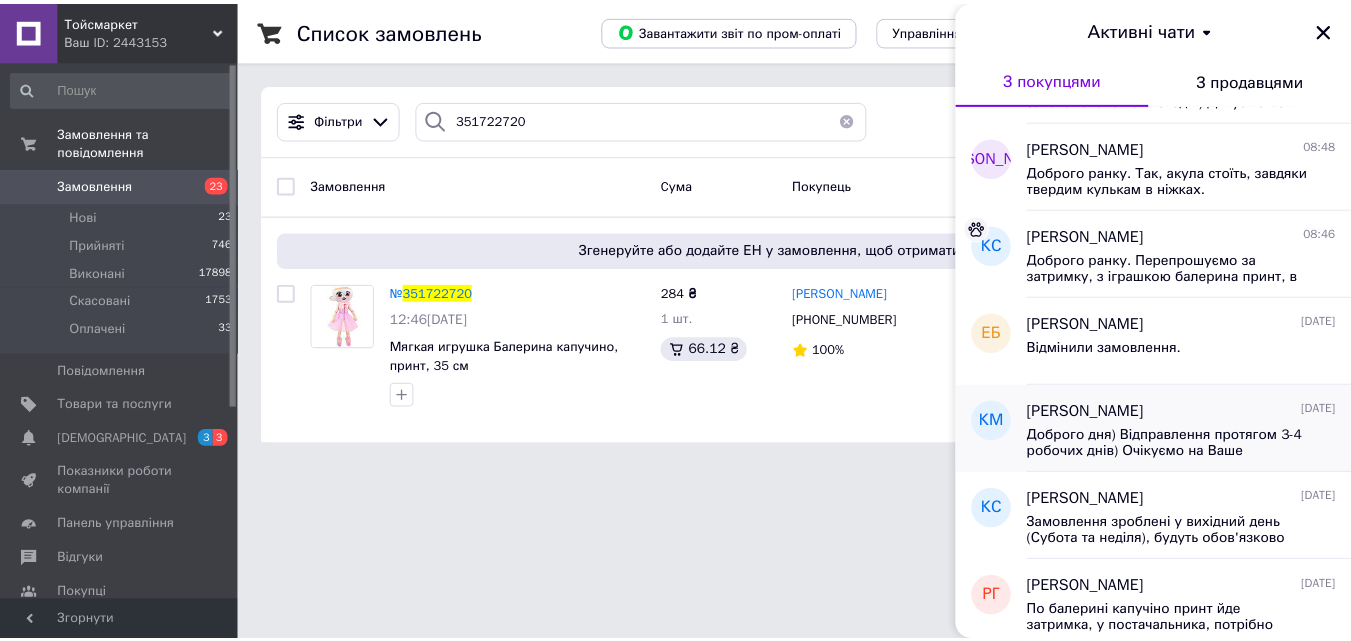 scroll, scrollTop: 0, scrollLeft: 0, axis: both 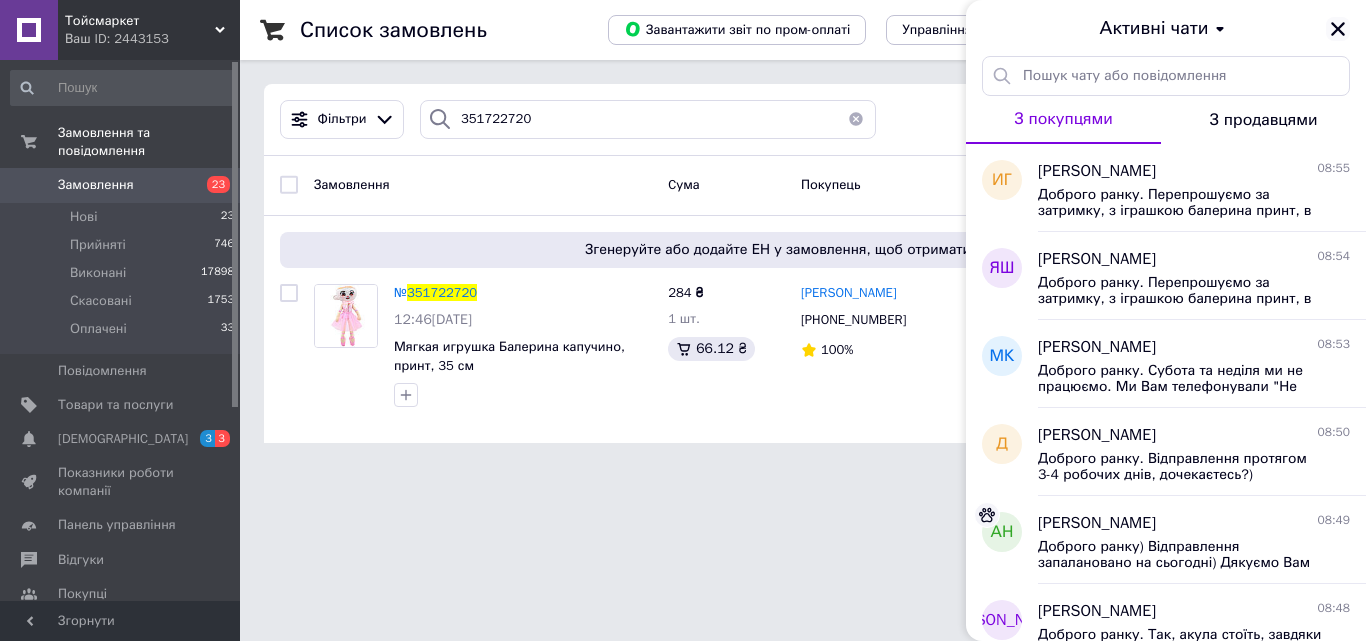 click 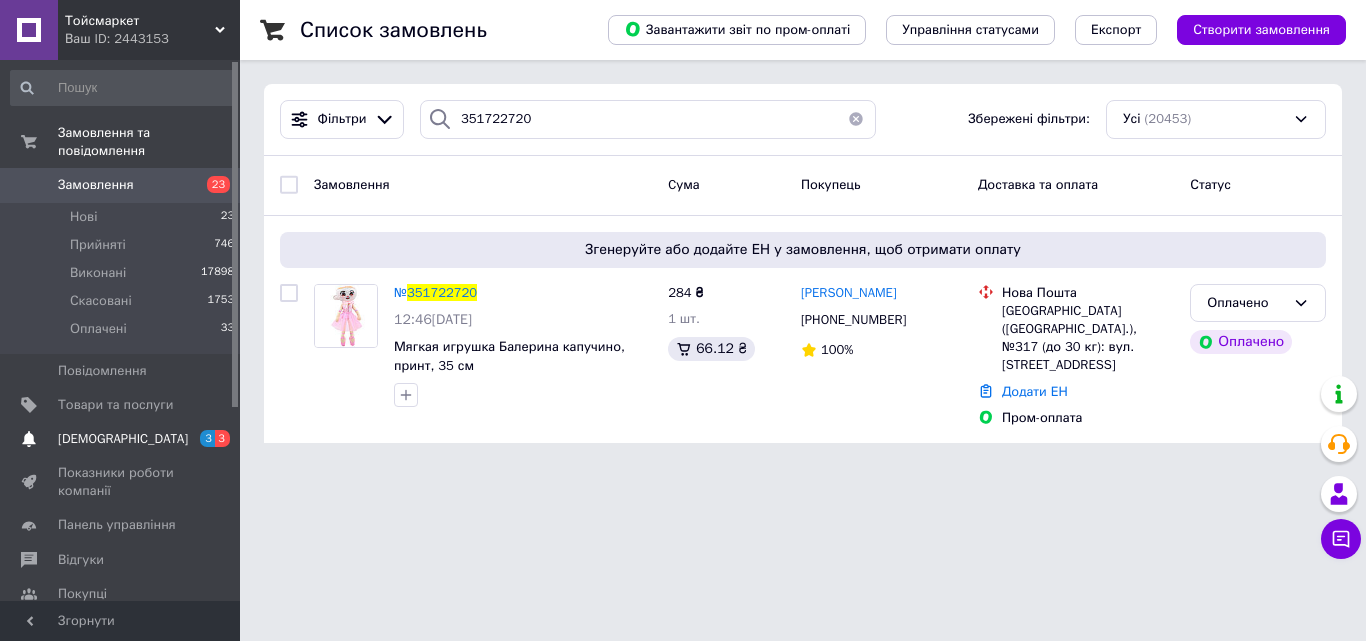 click on "[DEMOGRAPHIC_DATA]" at bounding box center [123, 439] 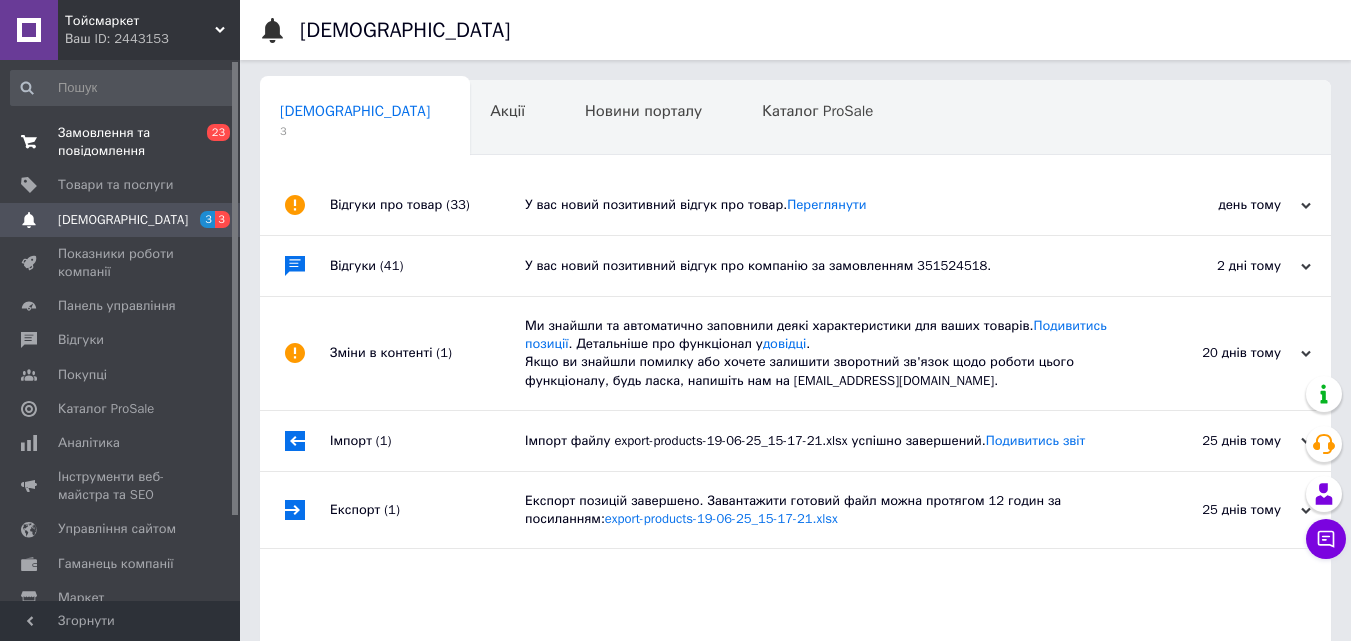 click on "Замовлення та повідомлення" at bounding box center [121, 142] 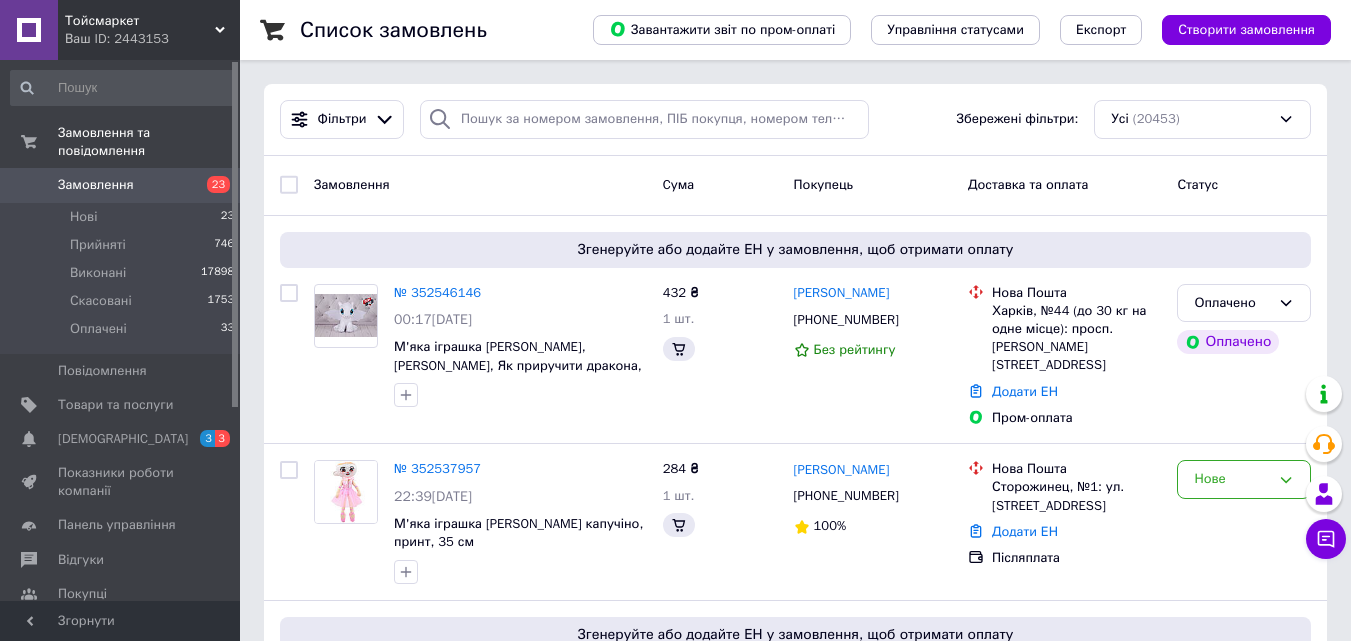 click on "Ваш ID: 2443153" at bounding box center (152, 39) 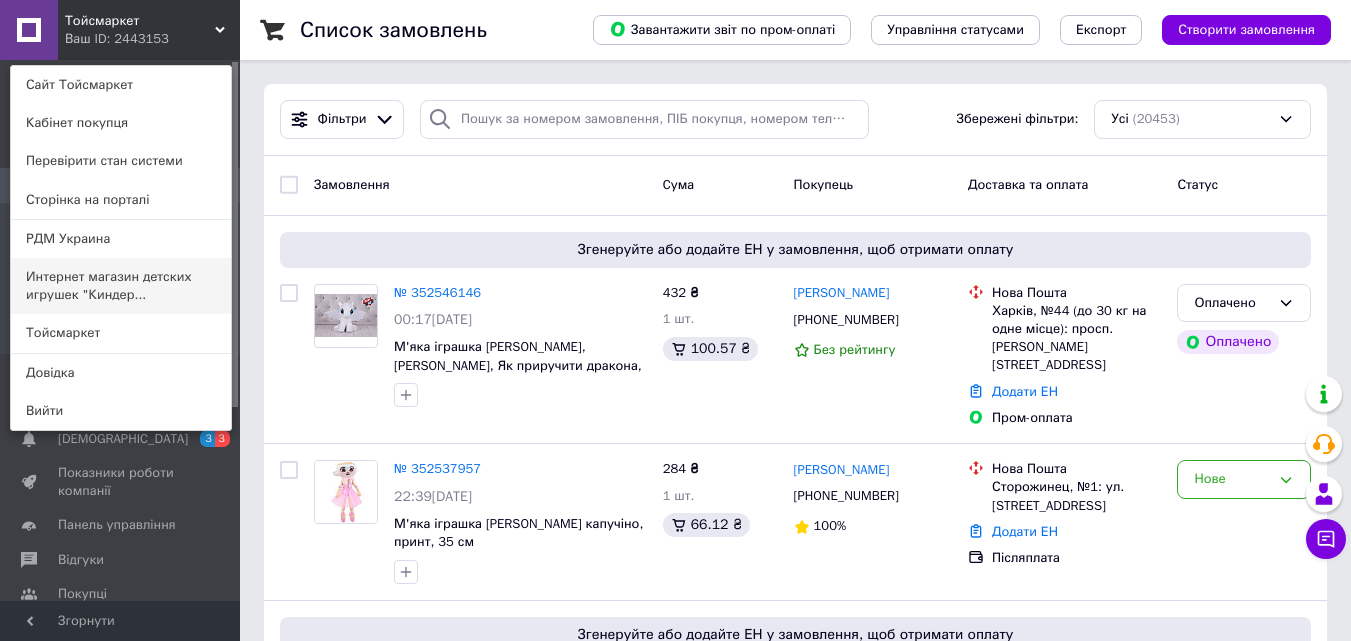 click on "Интернет магазин детских игрушек "Киндер..." at bounding box center [121, 286] 